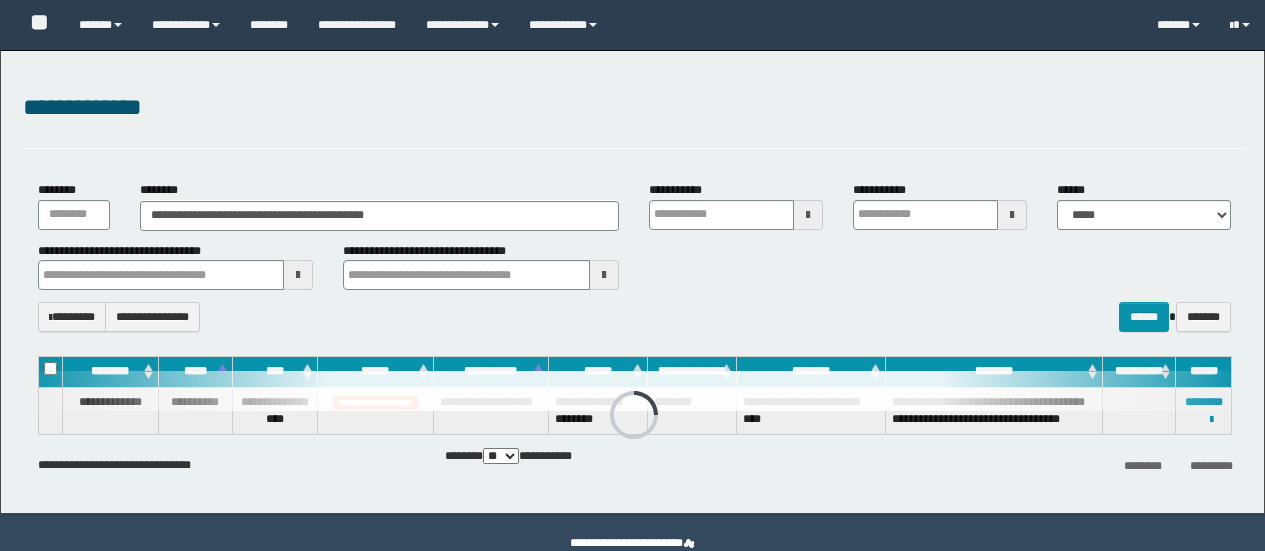 click on "**********" at bounding box center [380, 216] 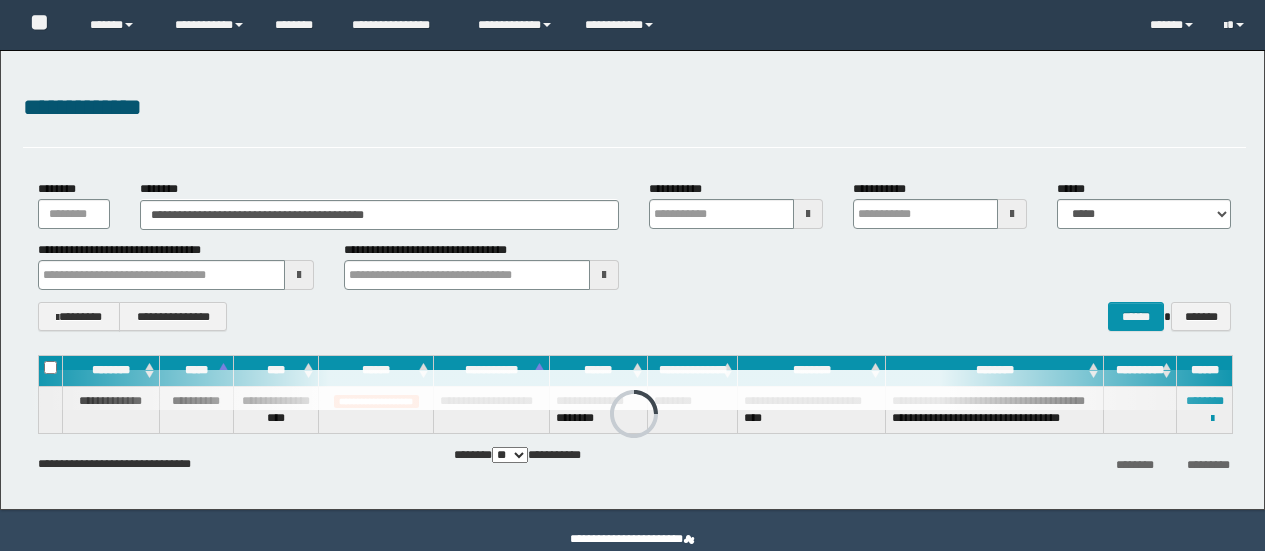 scroll, scrollTop: 0, scrollLeft: 0, axis: both 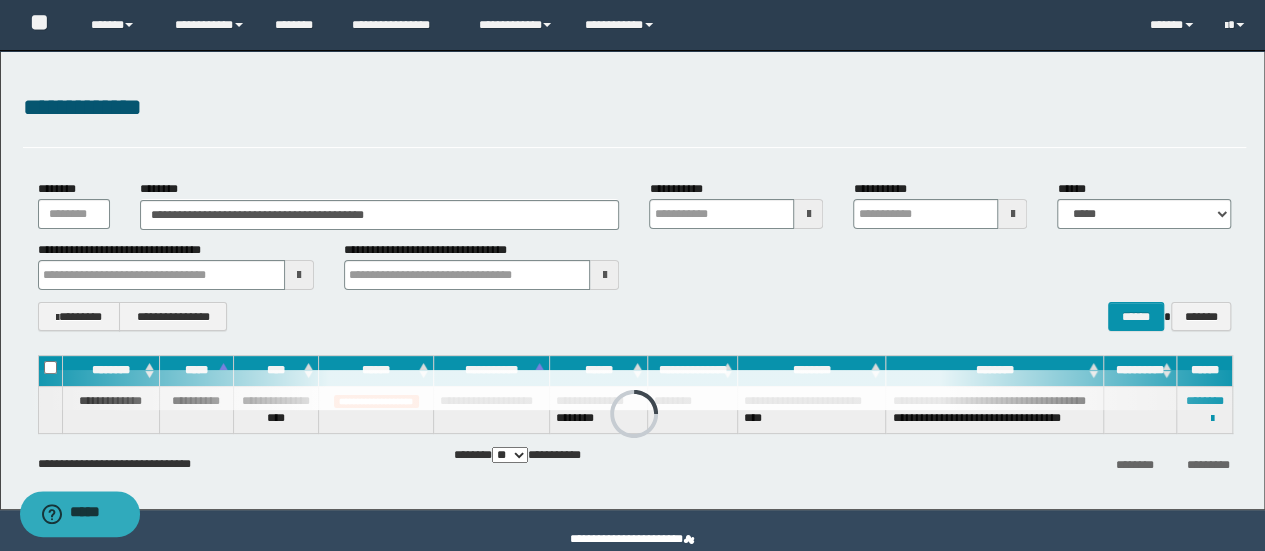 click on "**********" at bounding box center [380, 215] 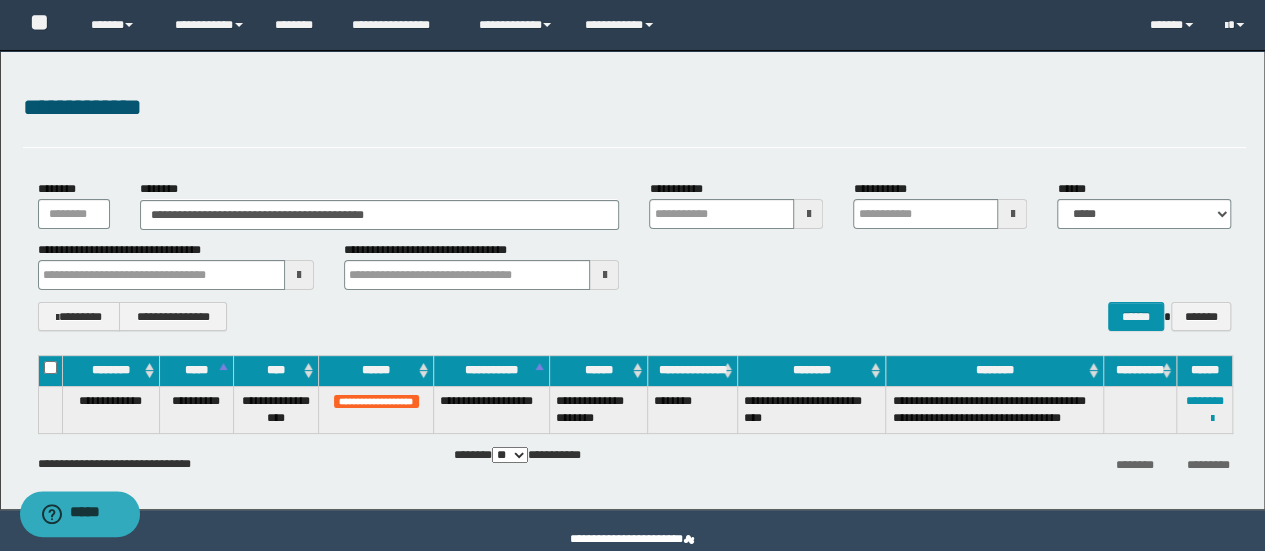 click on "**********" at bounding box center [380, 215] 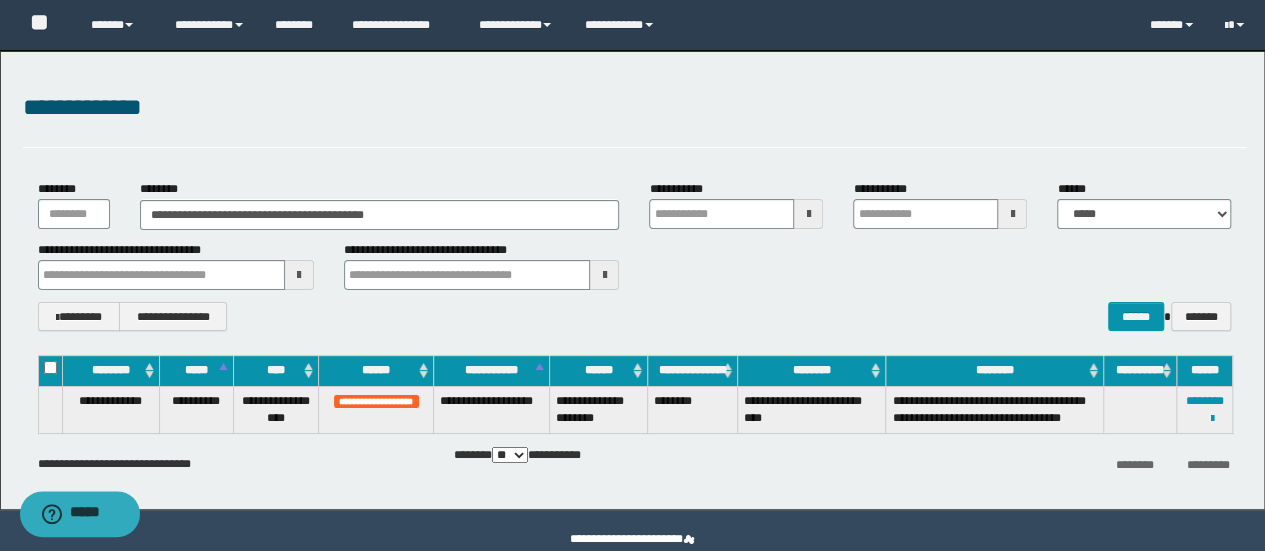click on "**********" at bounding box center (380, 215) 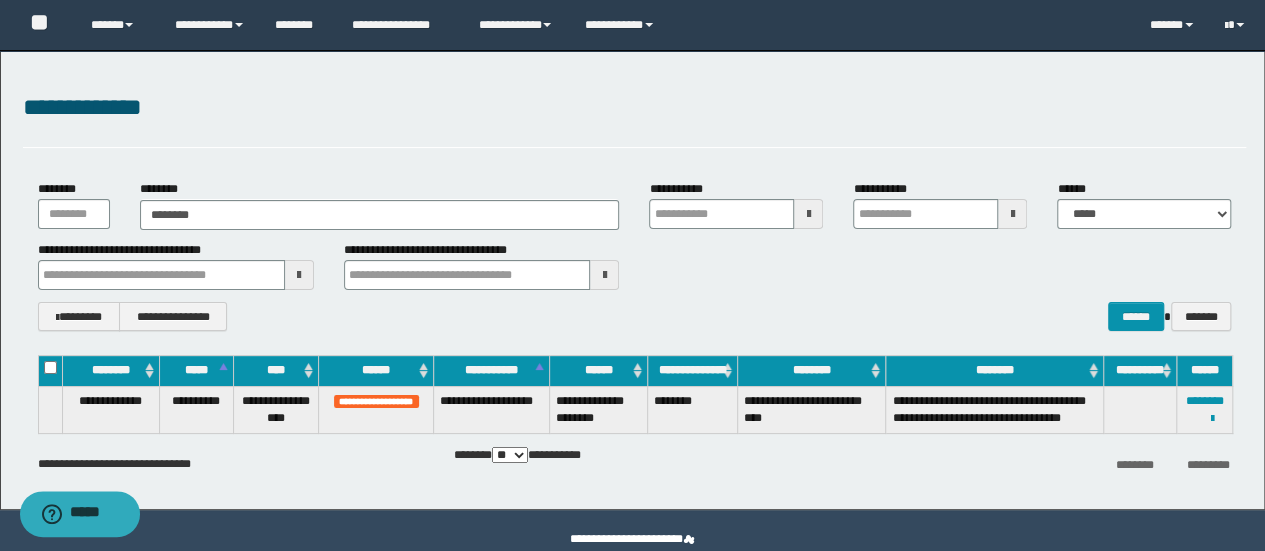 type on "********" 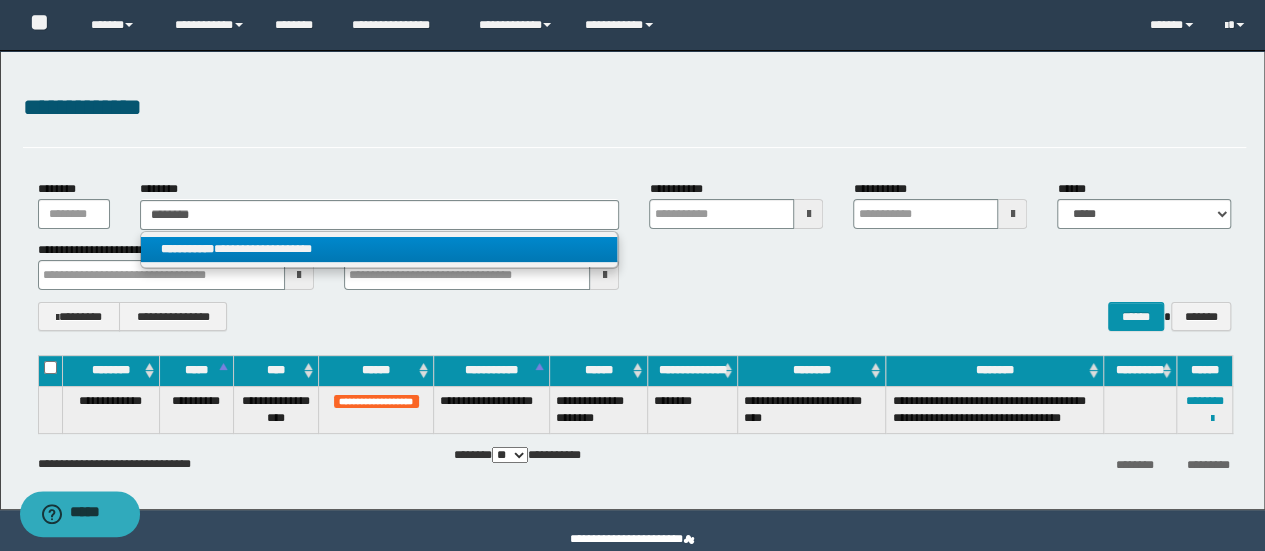 type on "********" 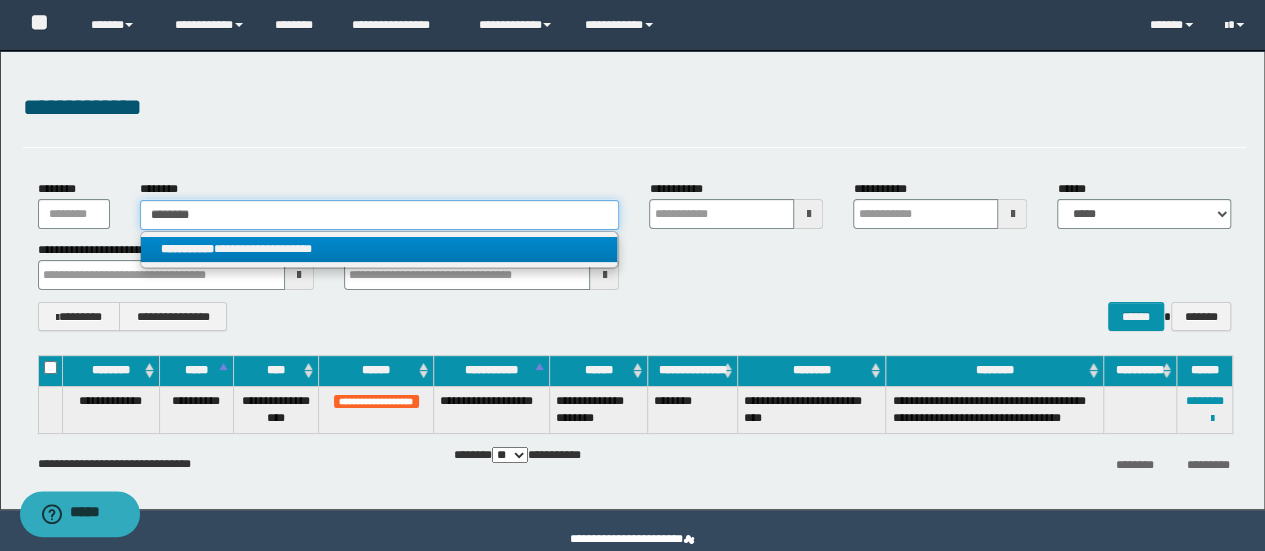 type 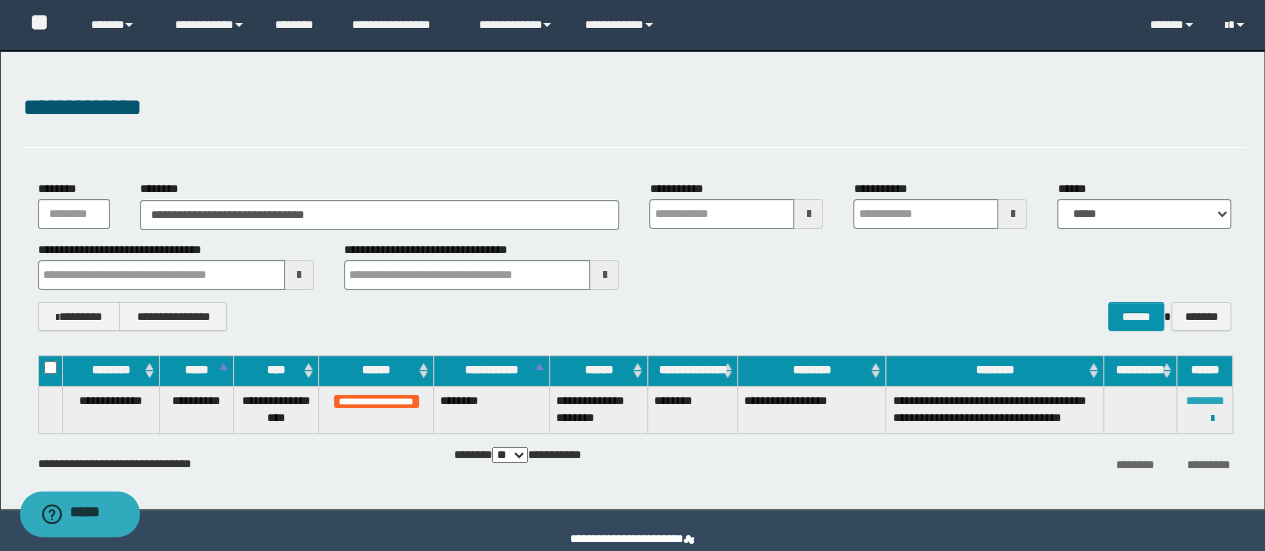 click on "********" at bounding box center [1205, 401] 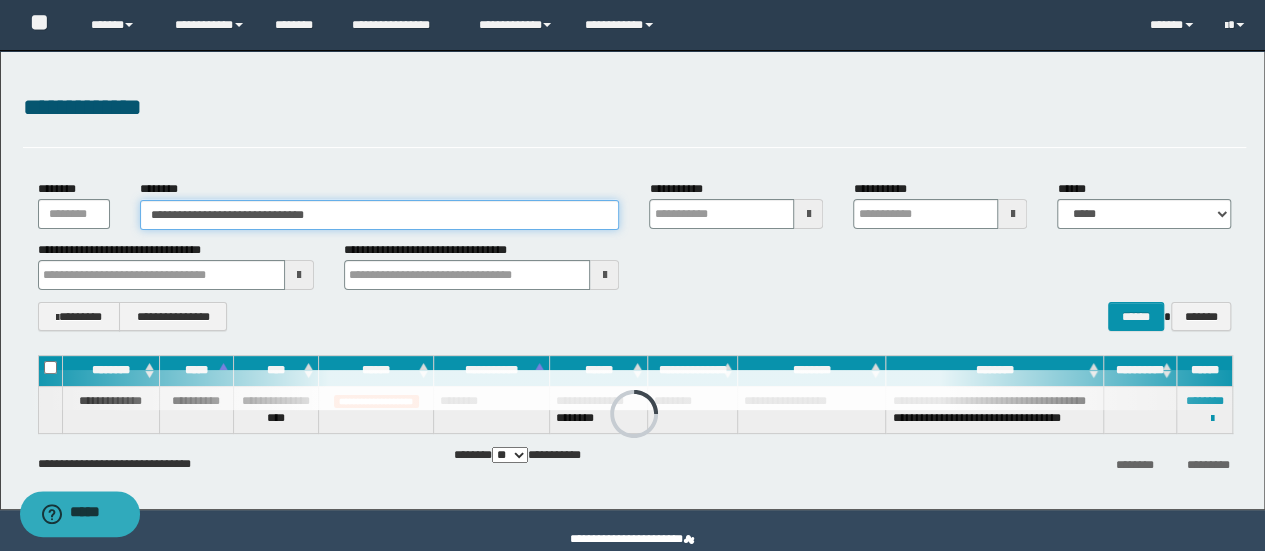 click on "**********" at bounding box center (380, 215) 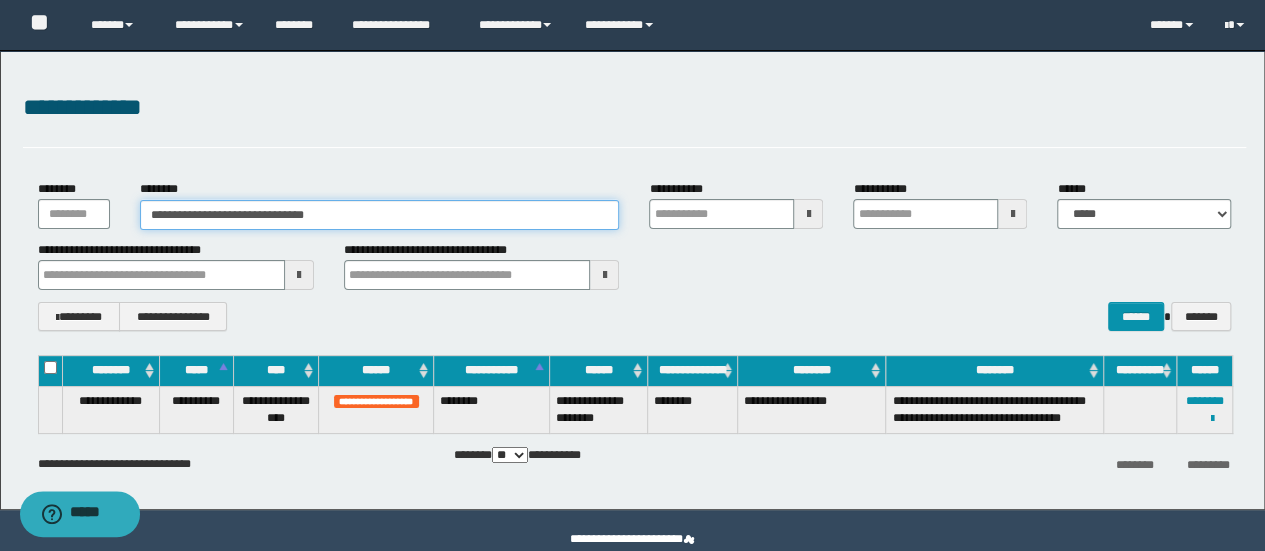 click on "**********" at bounding box center (380, 215) 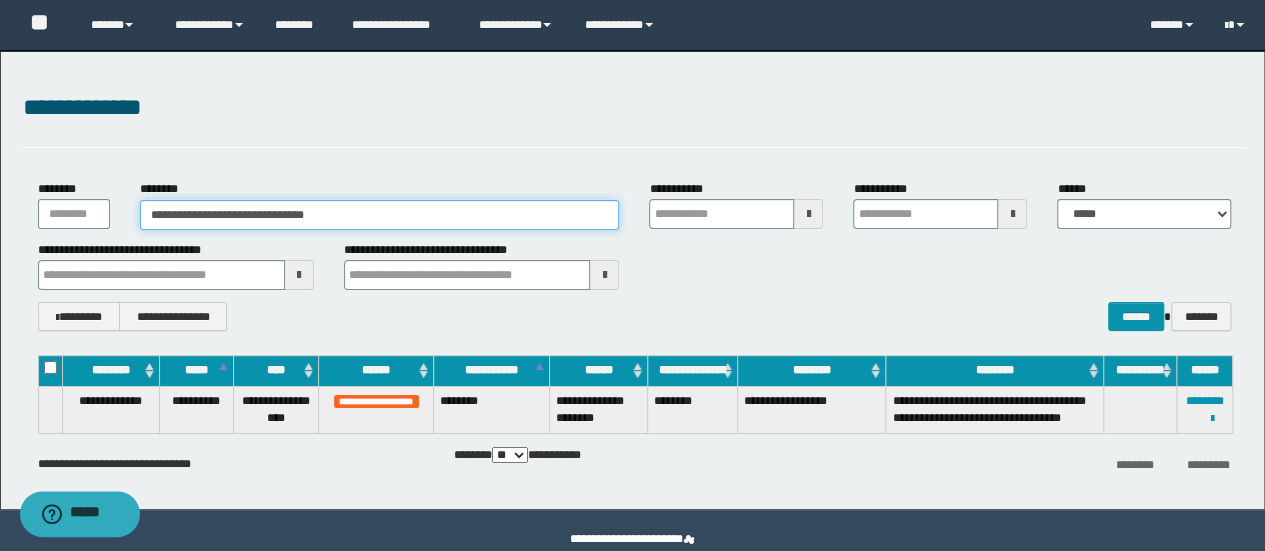 paste 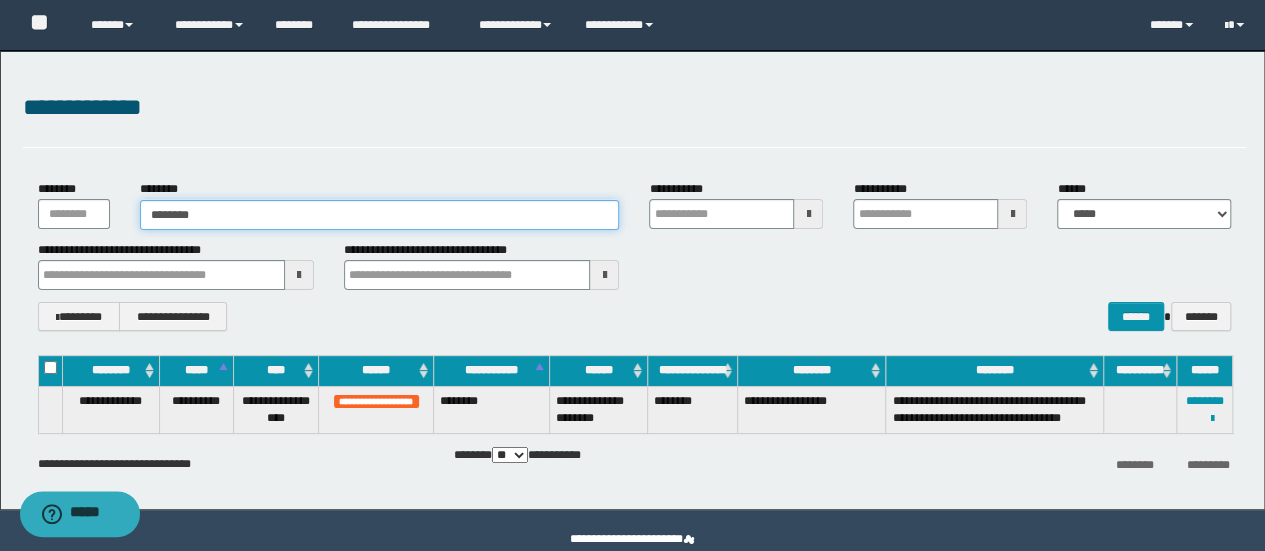 type on "********" 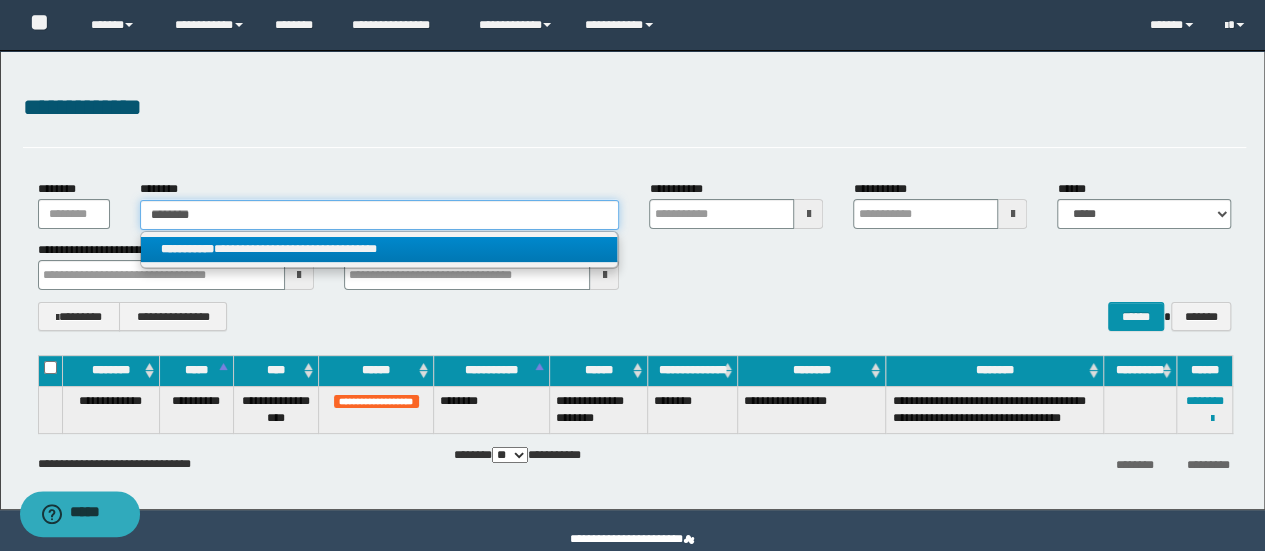 type on "********" 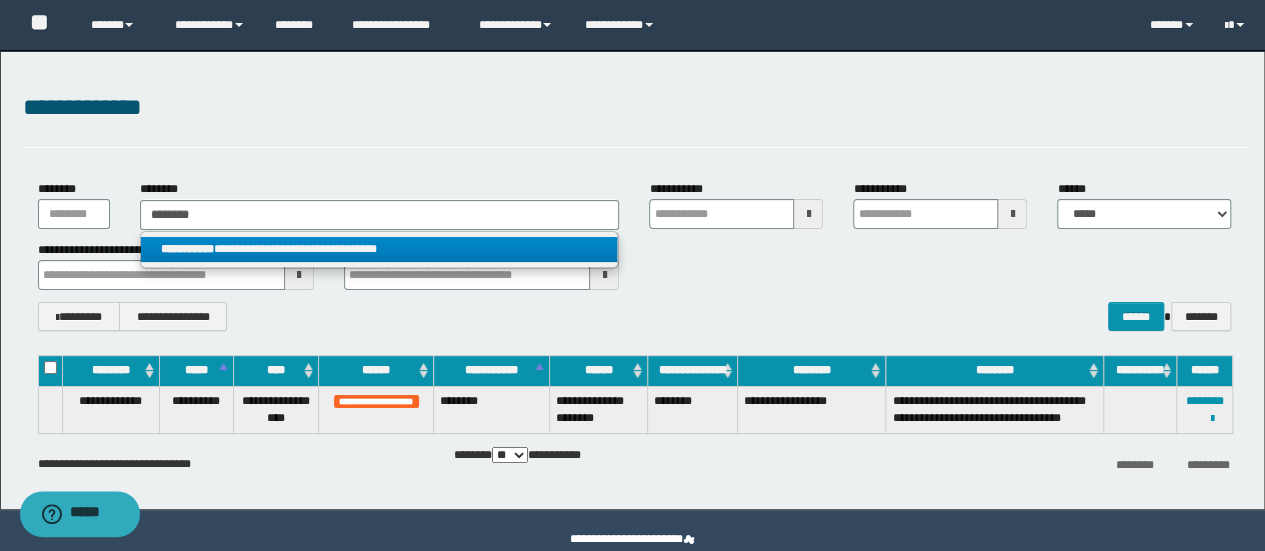 click on "**********" at bounding box center (379, 249) 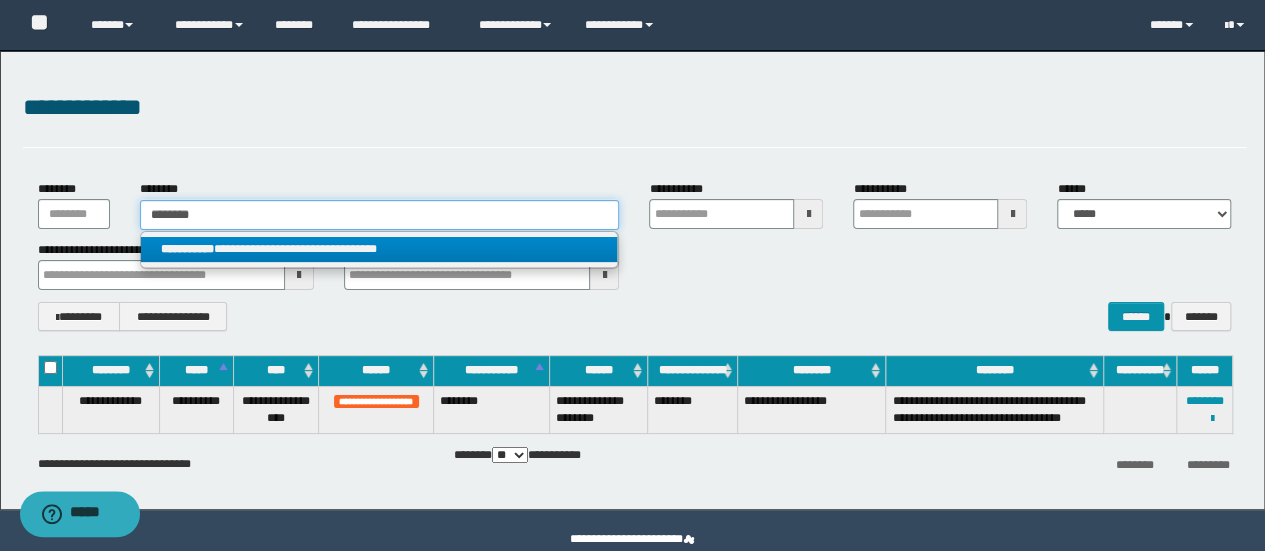 type 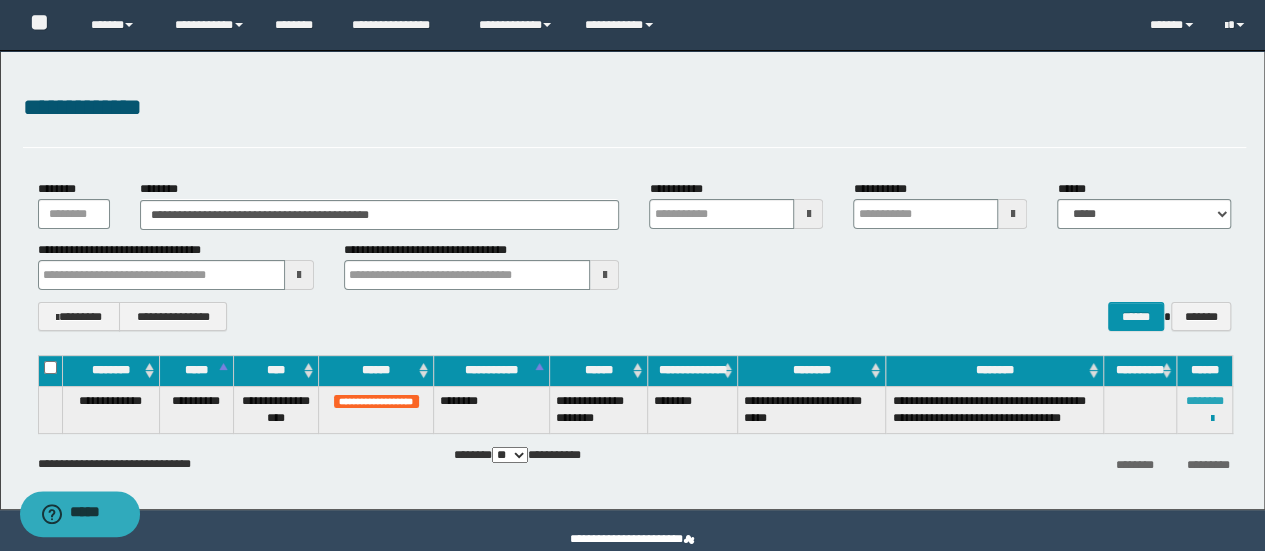 click on "********" at bounding box center (1205, 401) 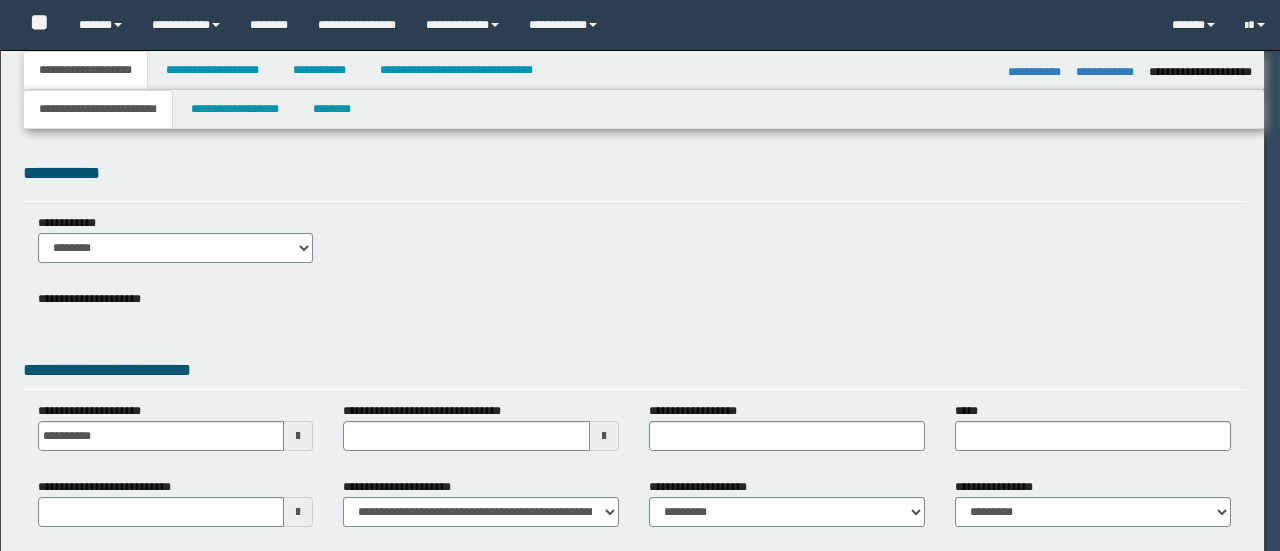 select on "*" 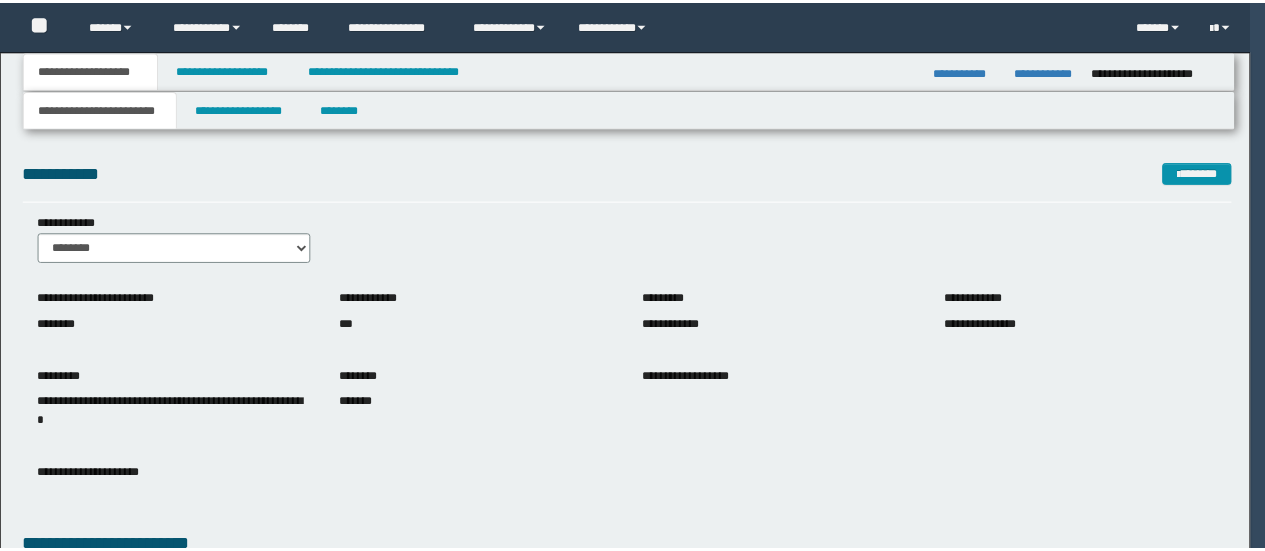 scroll, scrollTop: 0, scrollLeft: 0, axis: both 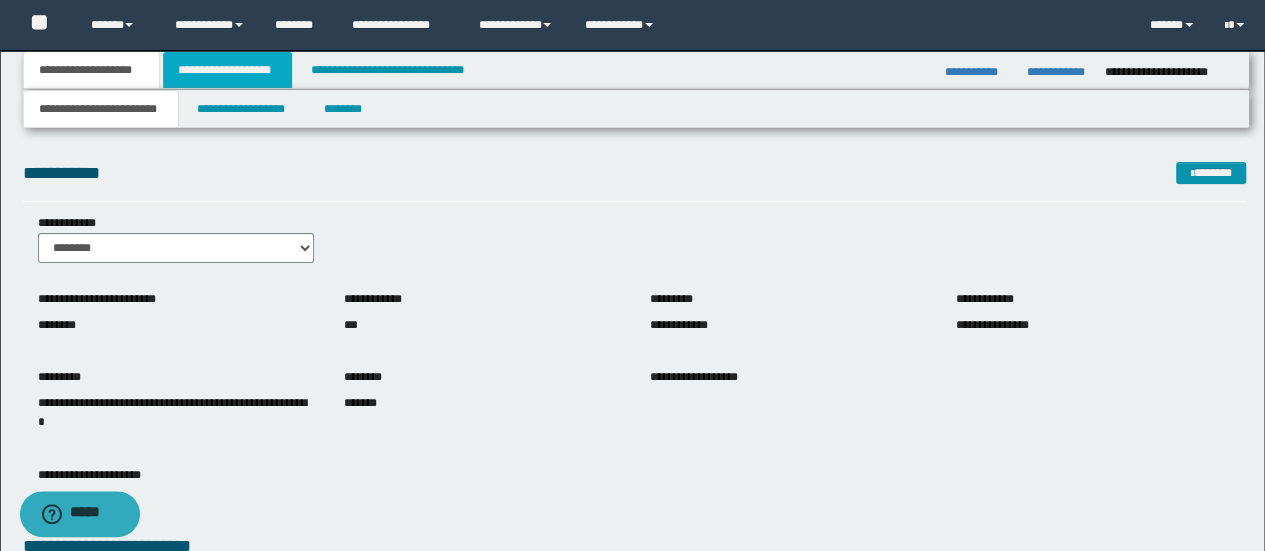 click on "**********" at bounding box center (227, 70) 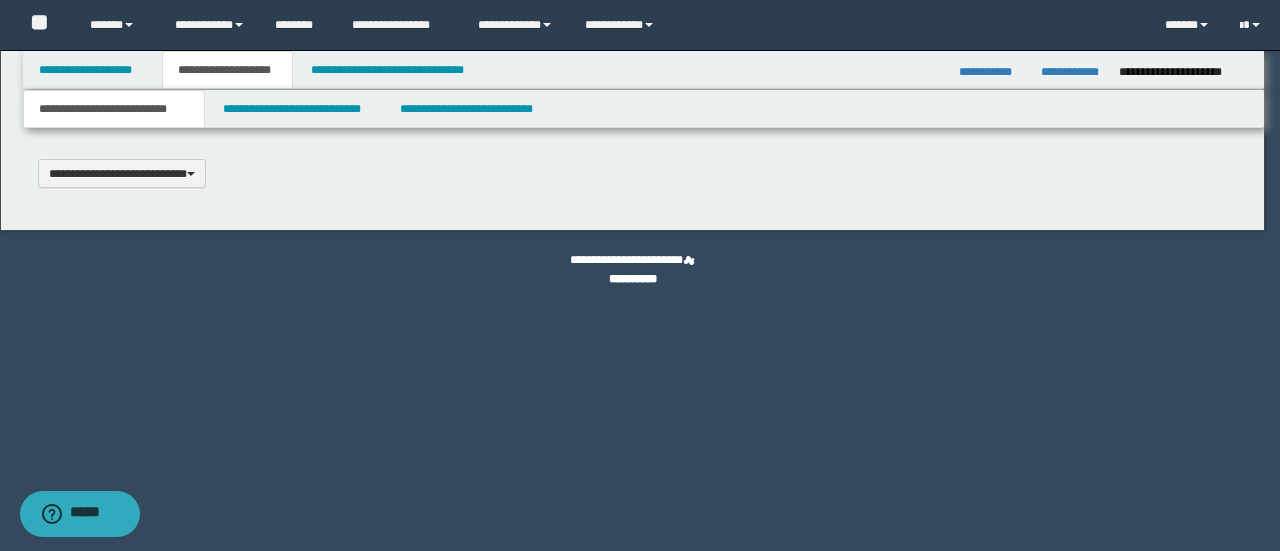 scroll, scrollTop: 0, scrollLeft: 0, axis: both 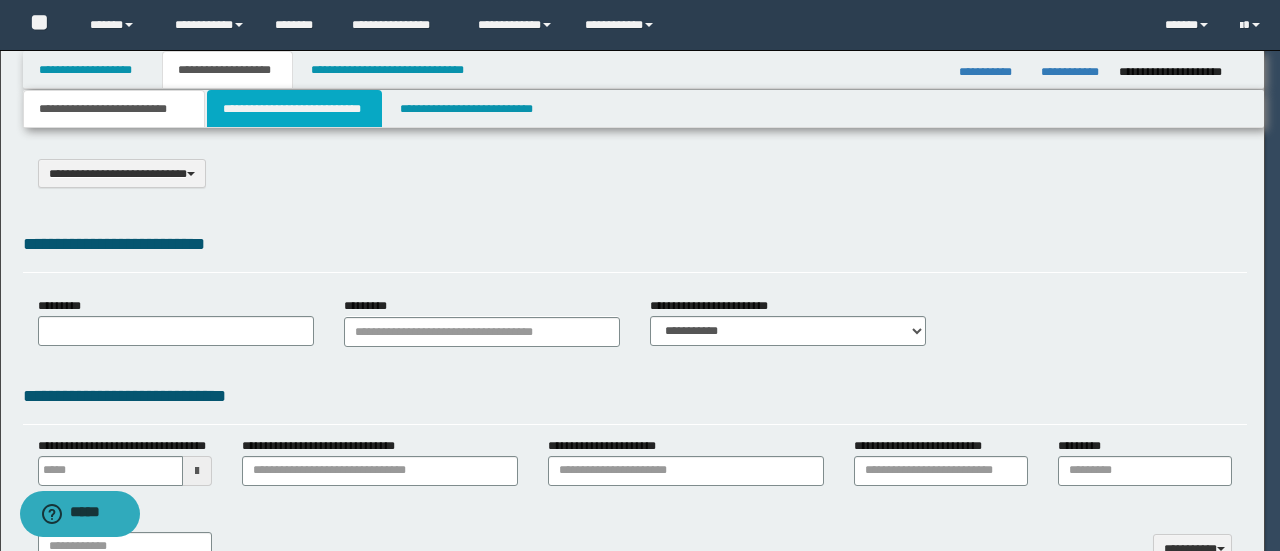 click on "**********" at bounding box center [294, 109] 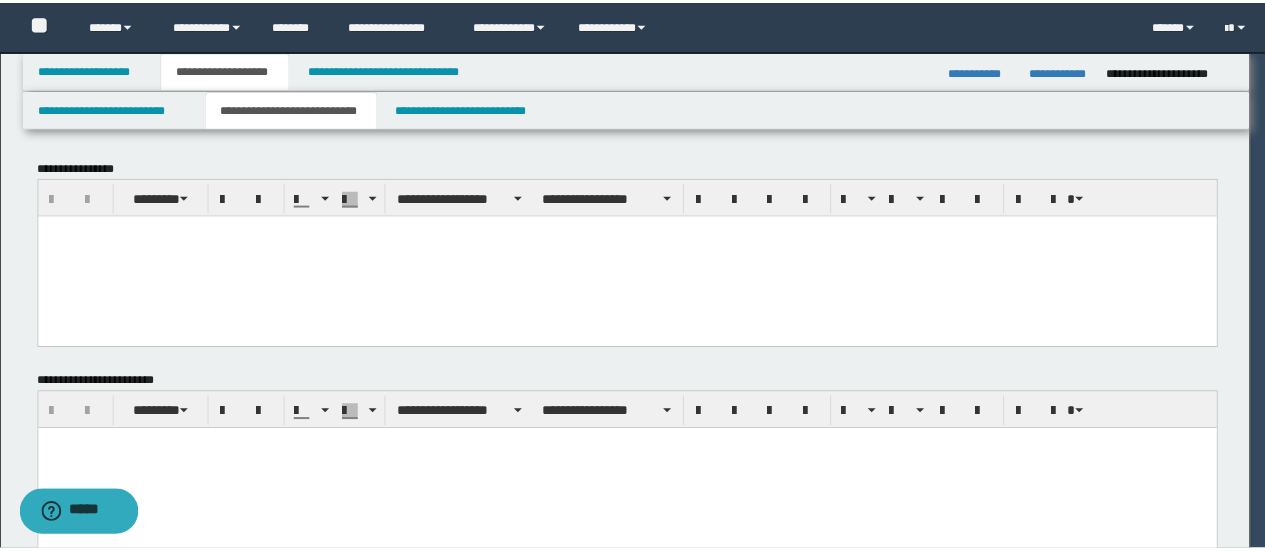 scroll, scrollTop: 0, scrollLeft: 0, axis: both 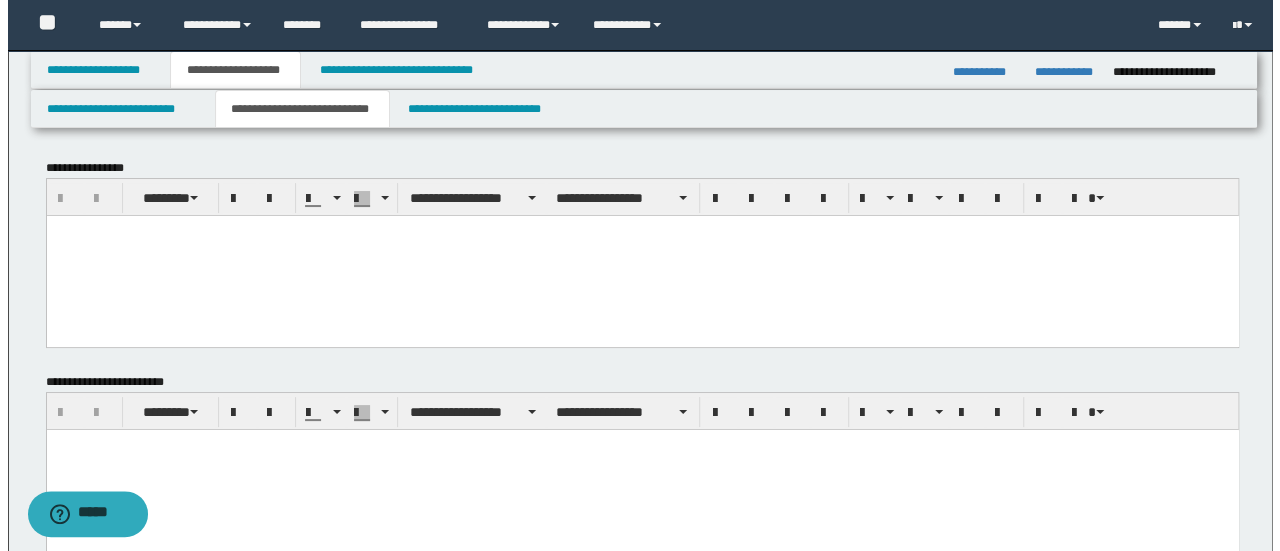 click at bounding box center (642, 255) 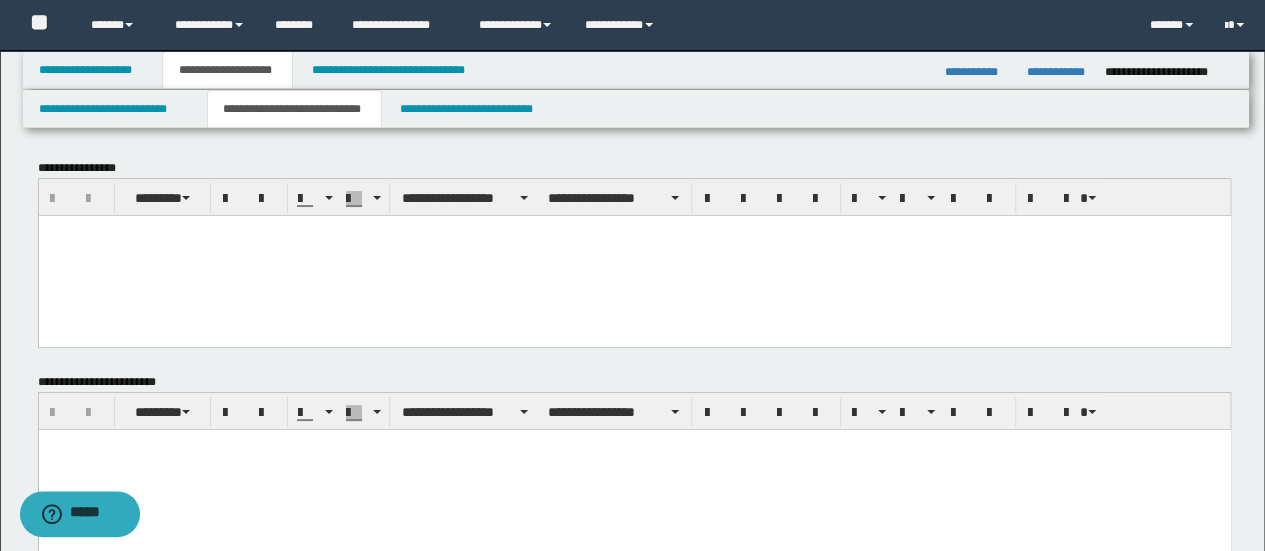 click at bounding box center (634, 255) 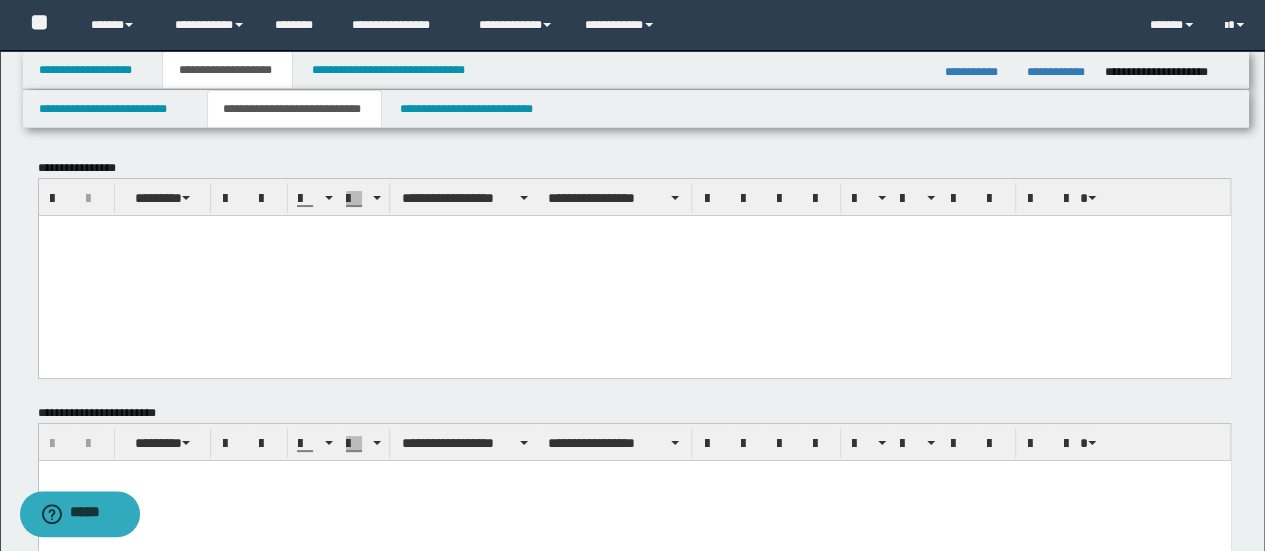 paste 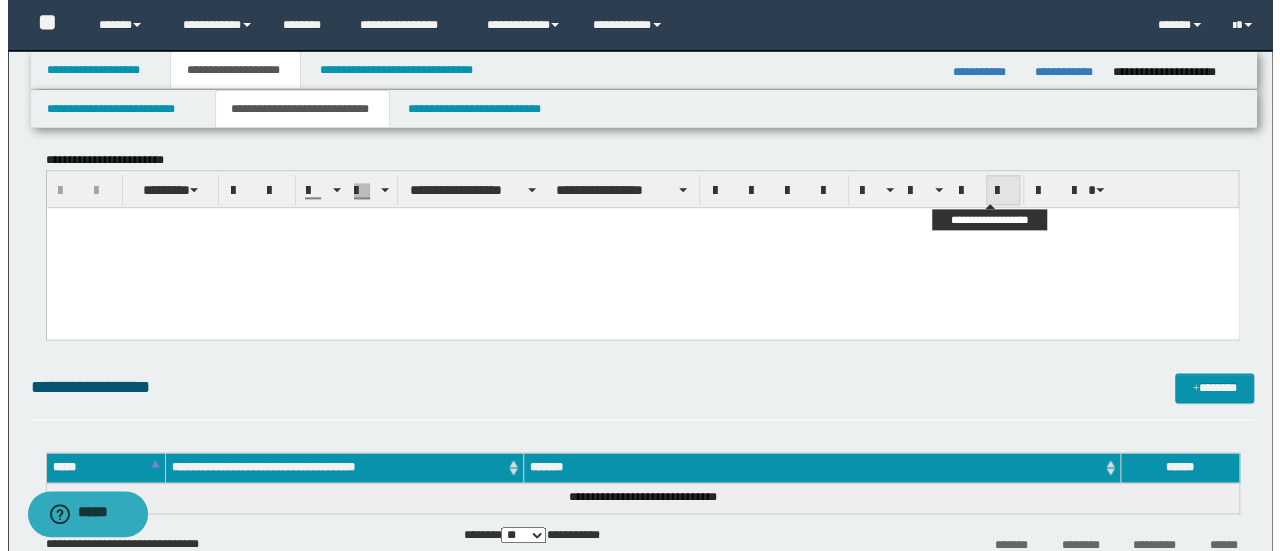 scroll, scrollTop: 1600, scrollLeft: 0, axis: vertical 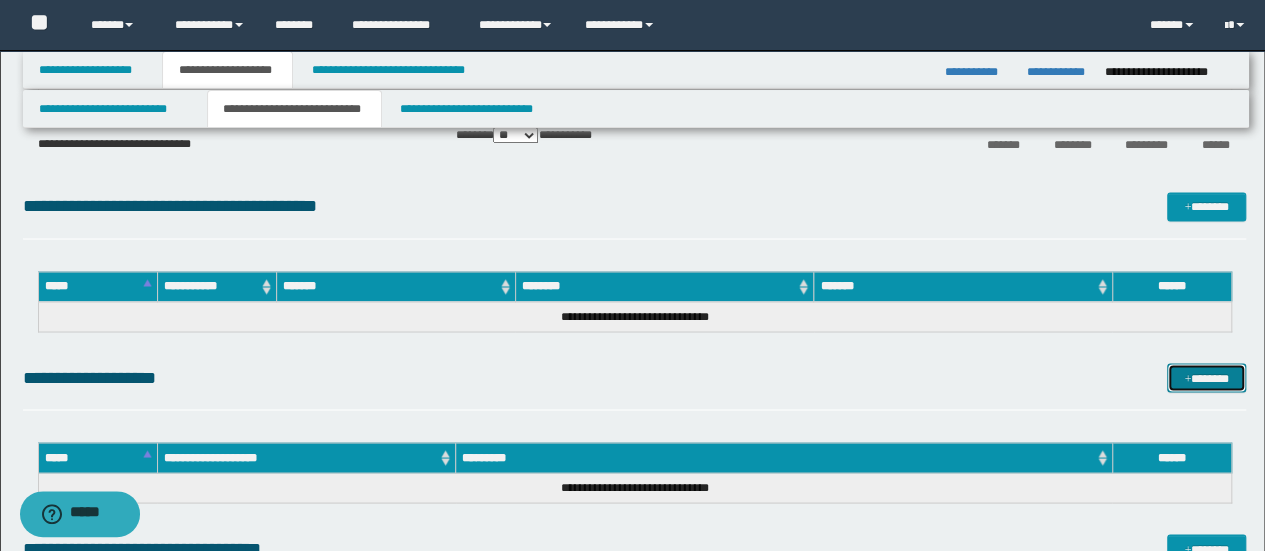 click on "*******" at bounding box center [1206, 377] 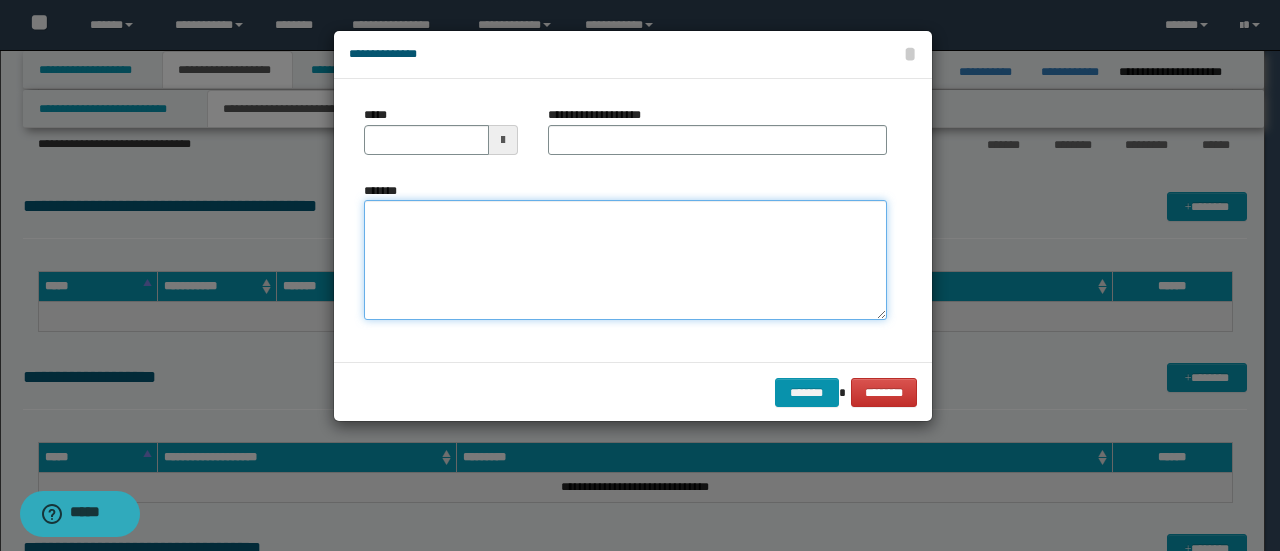 click on "*******" at bounding box center (625, 260) 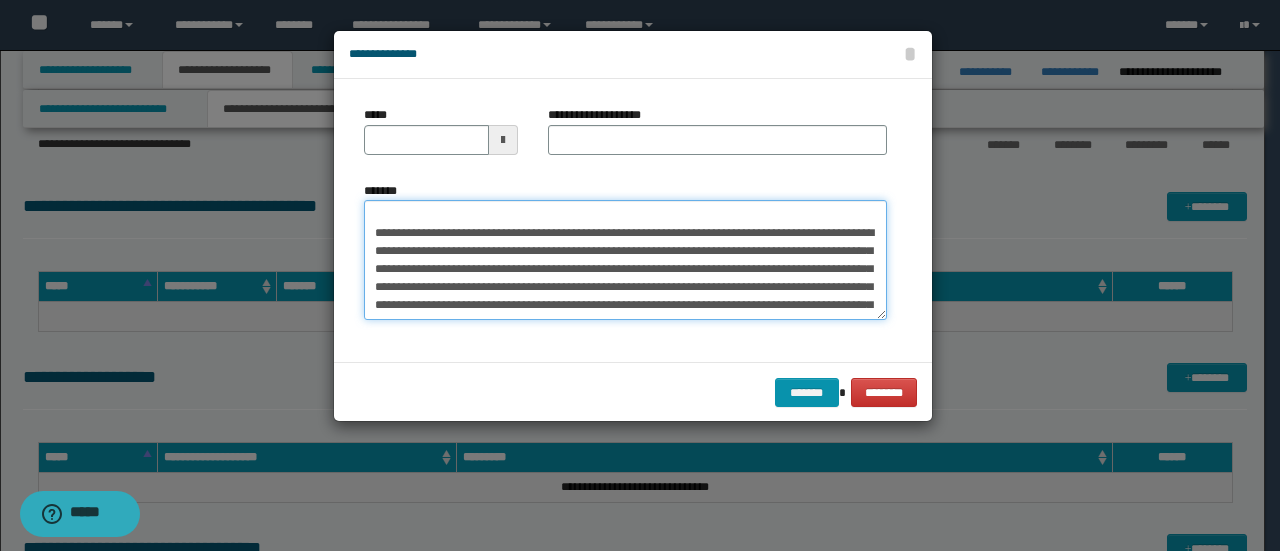 scroll, scrollTop: 0, scrollLeft: 0, axis: both 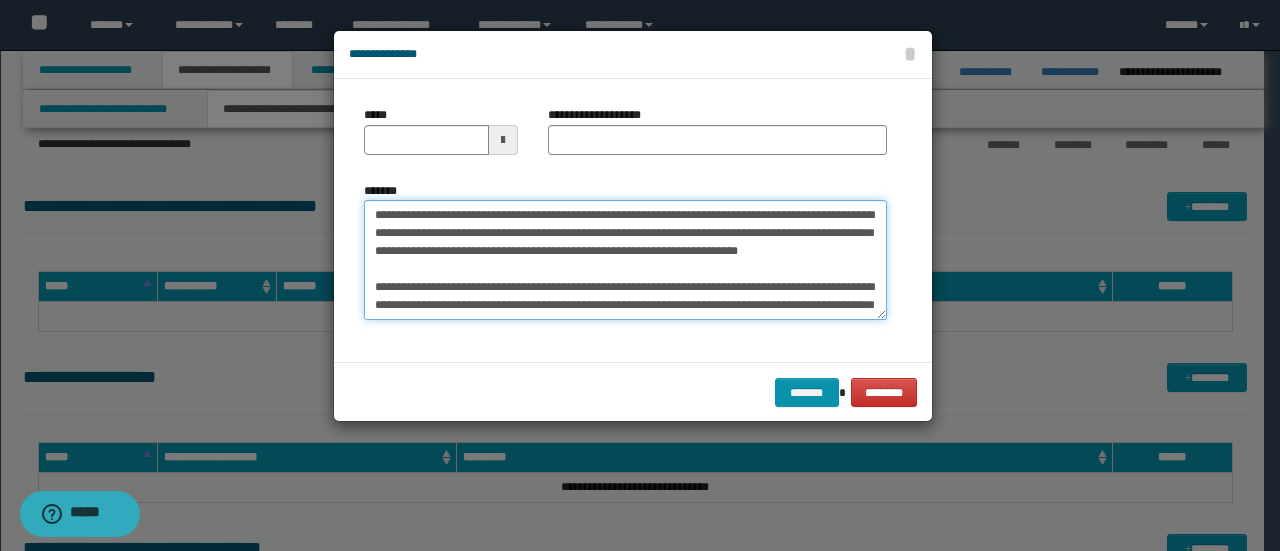 drag, startPoint x: 439, startPoint y: 210, endPoint x: 132, endPoint y: 195, distance: 307.36624 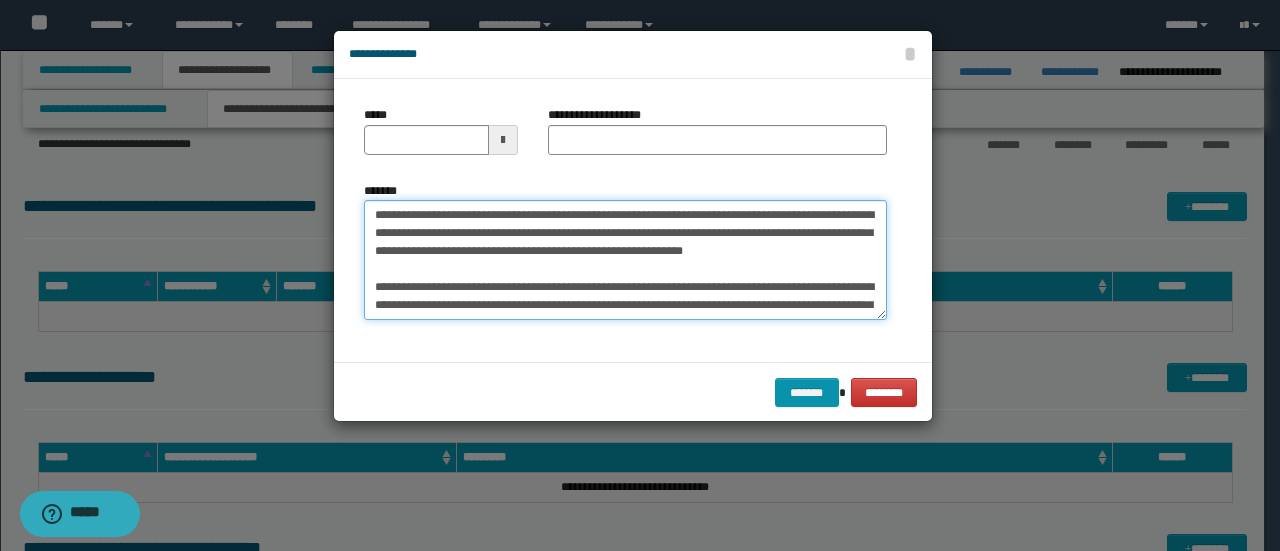 type 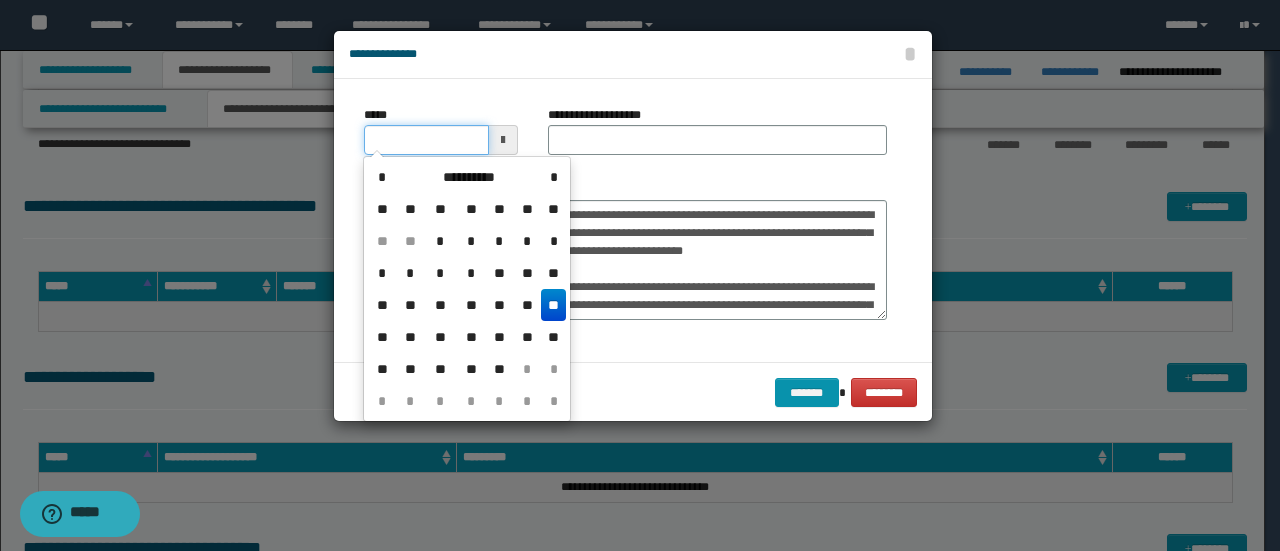 click on "*****" at bounding box center (426, 140) 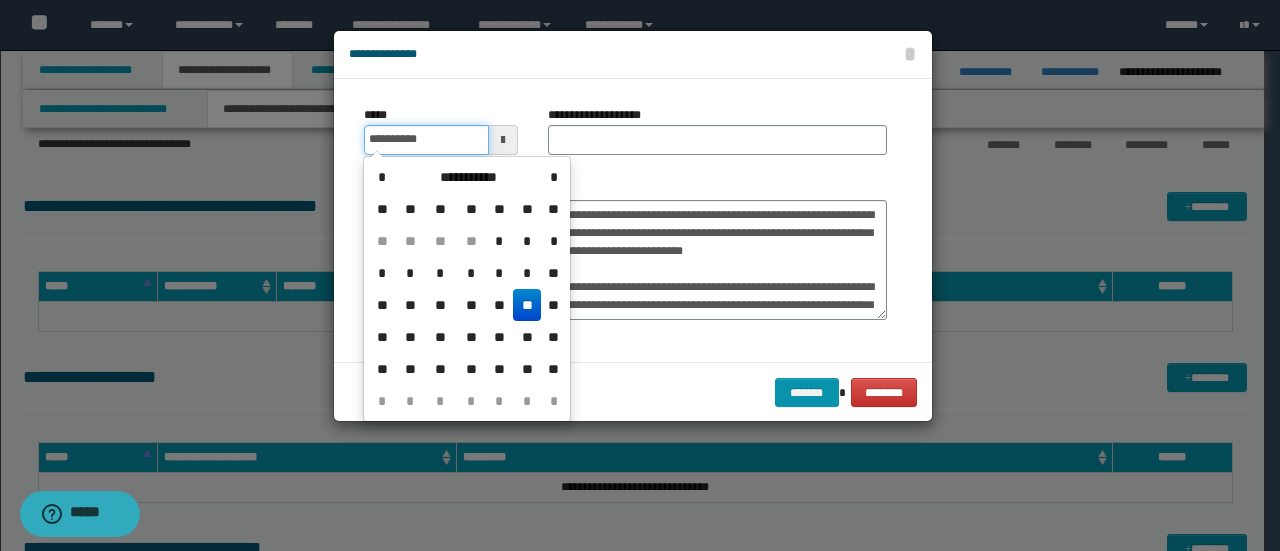 type on "**********" 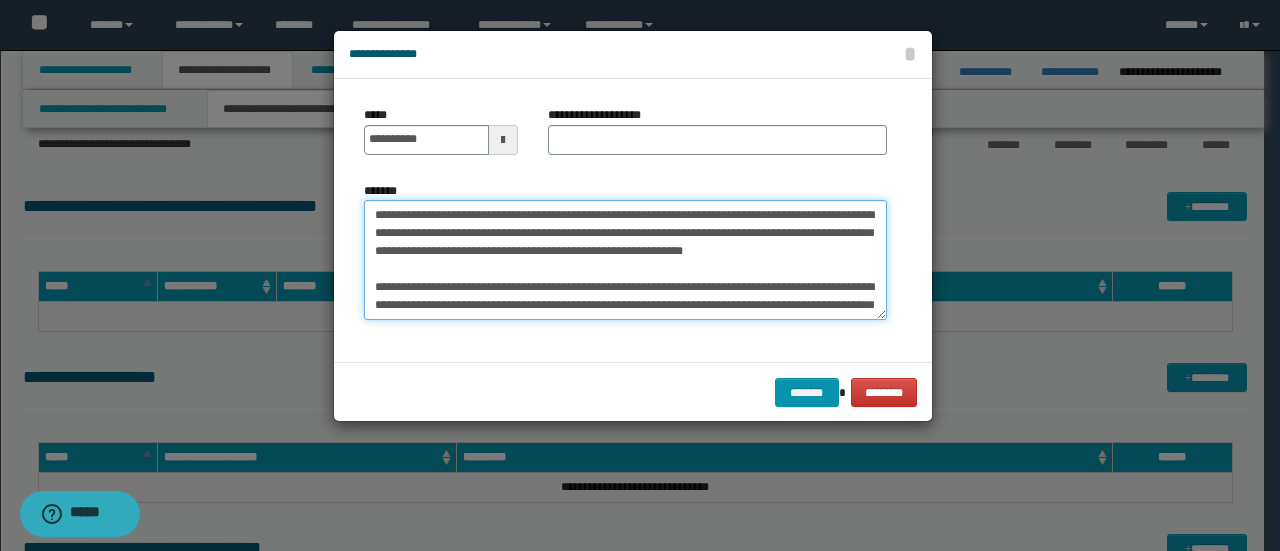 drag, startPoint x: 462, startPoint y: 218, endPoint x: 314, endPoint y: 213, distance: 148.08444 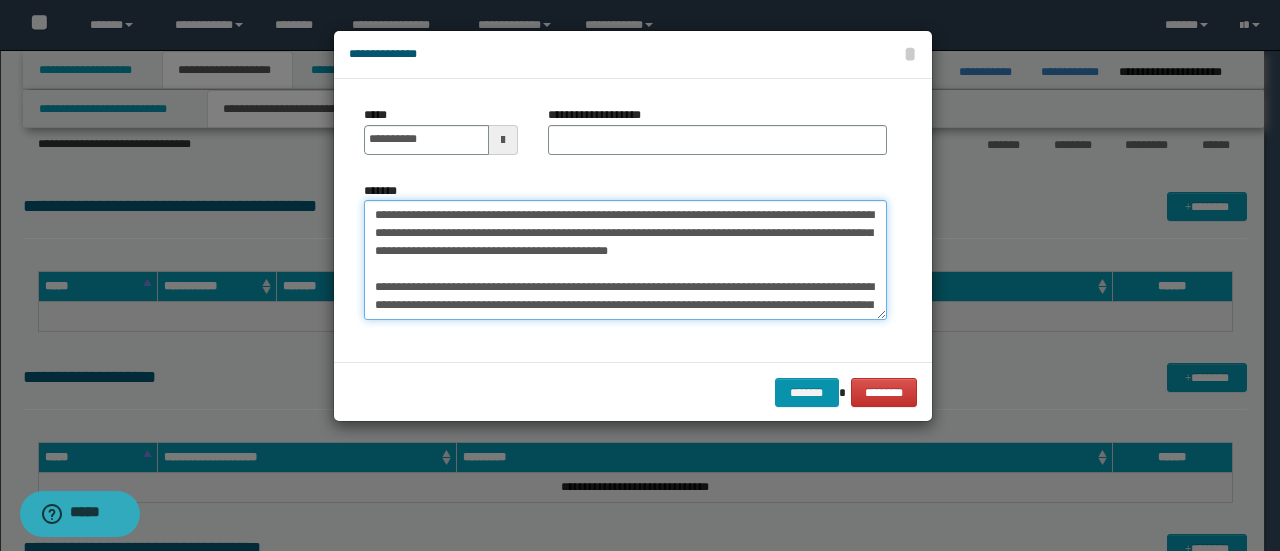 type on "[FIRST] [LAST] [PHONE] [EMAIL] [ADDRESS] [CITY] [STATE] [POSTAL_CODE] [COUNTRY] [CREDIT_CARD] [DATE] [SSN] [PASSPORT] [DRIVER_LICENSE]..." 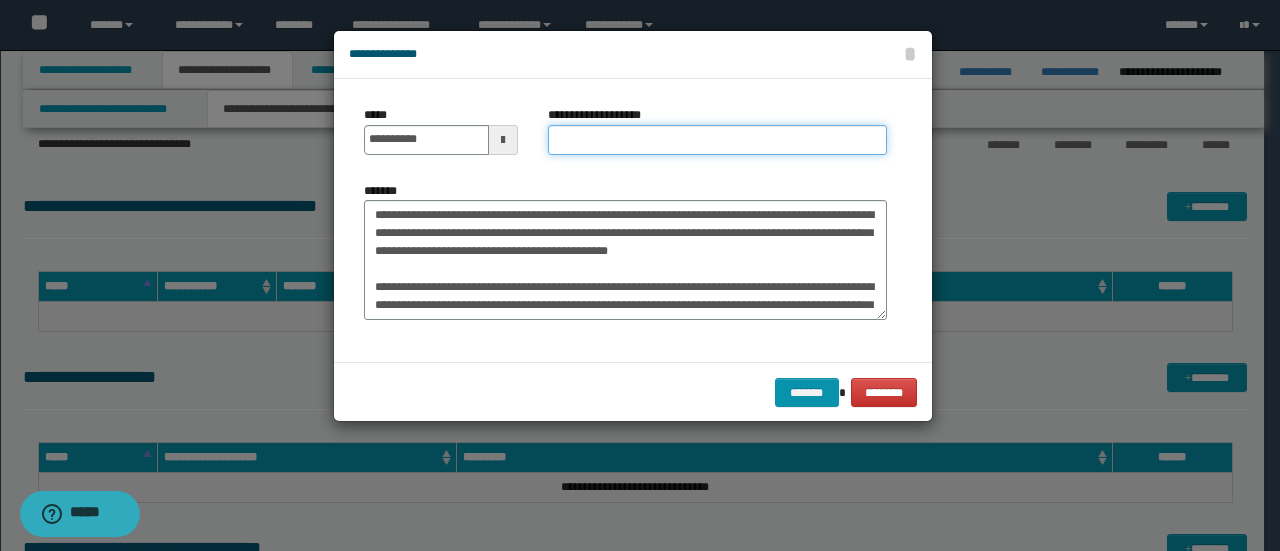 click on "**********" at bounding box center (717, 140) 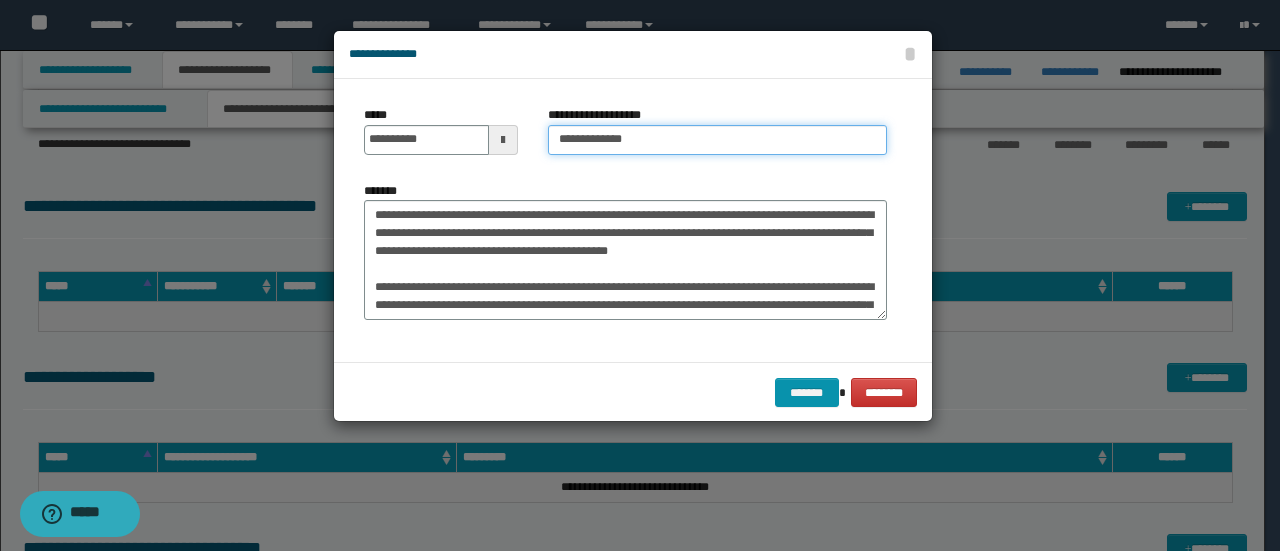 type on "**********" 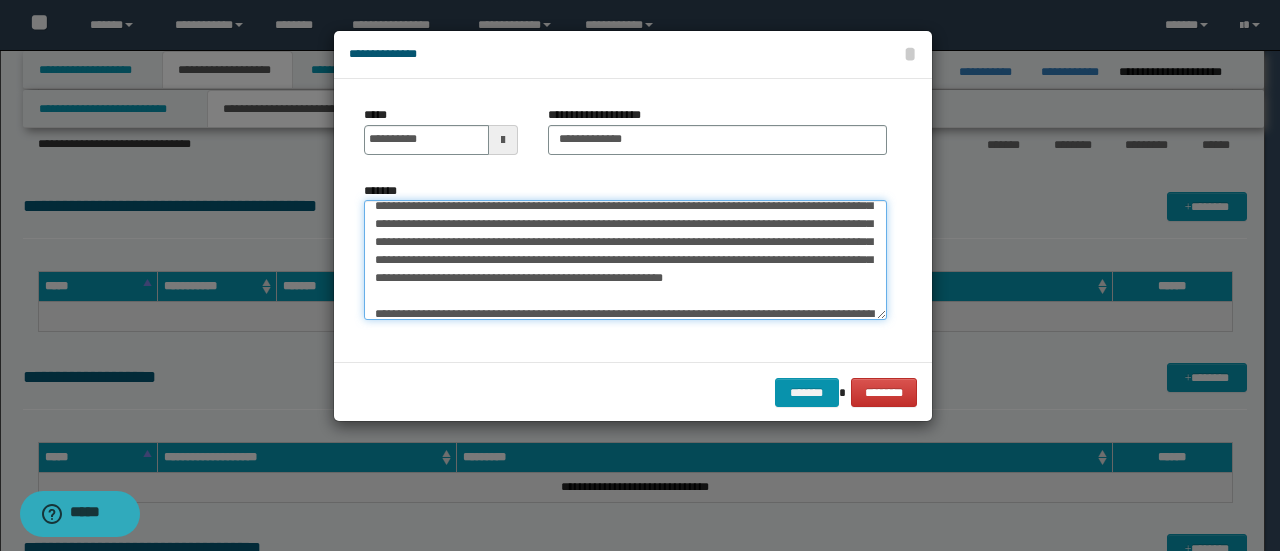 scroll, scrollTop: 1206, scrollLeft: 0, axis: vertical 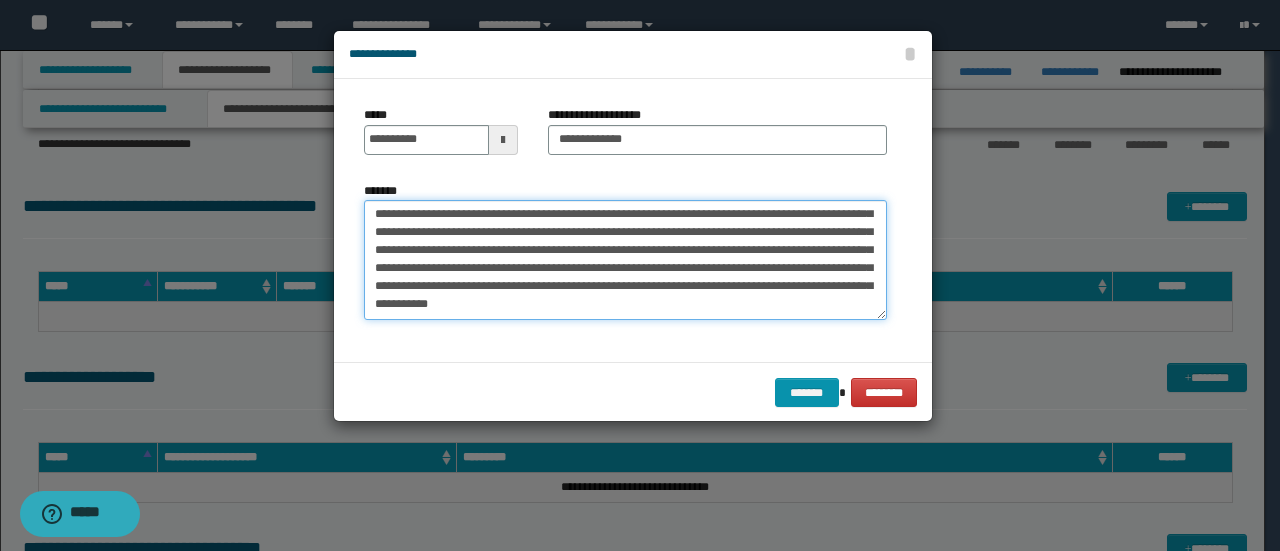 drag, startPoint x: 374, startPoint y: 287, endPoint x: 784, endPoint y: 360, distance: 416.4481 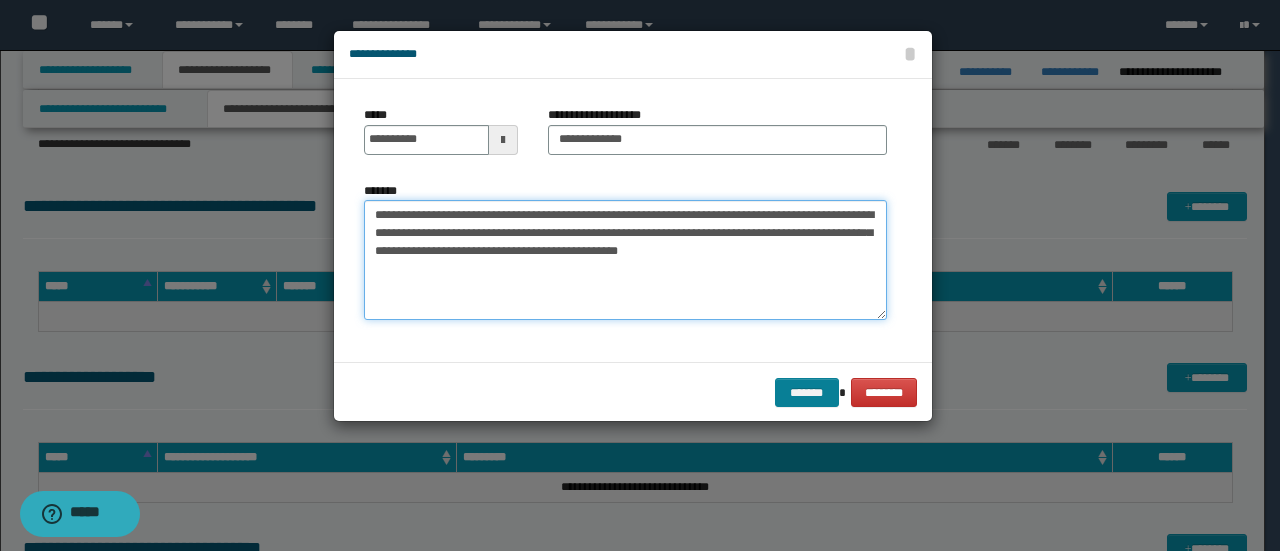 scroll, scrollTop: 0, scrollLeft: 0, axis: both 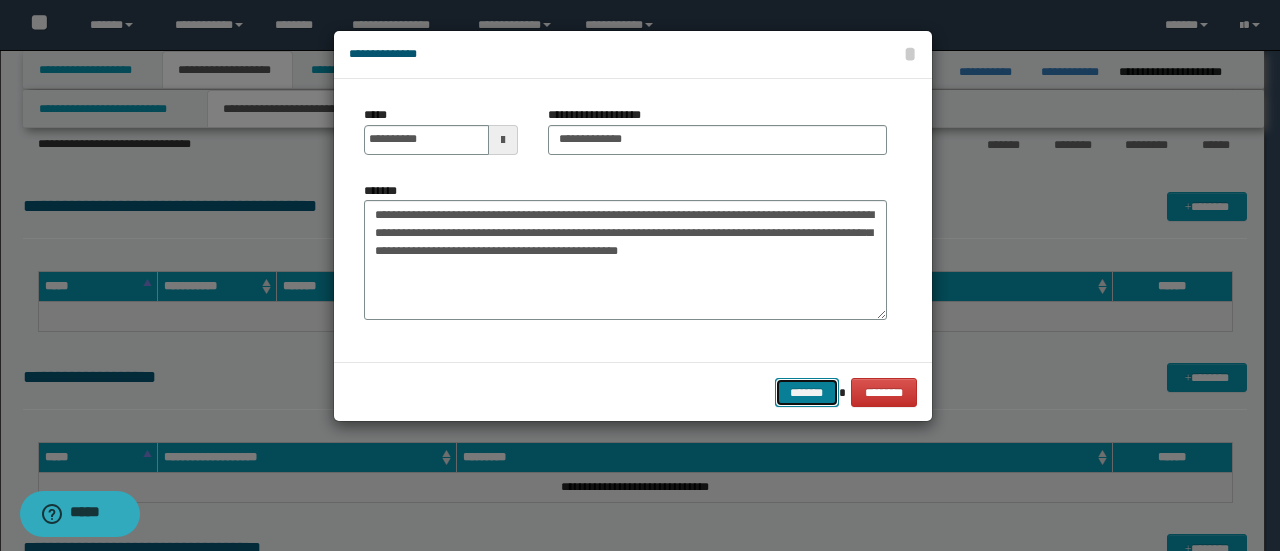 click on "*******" at bounding box center [807, 392] 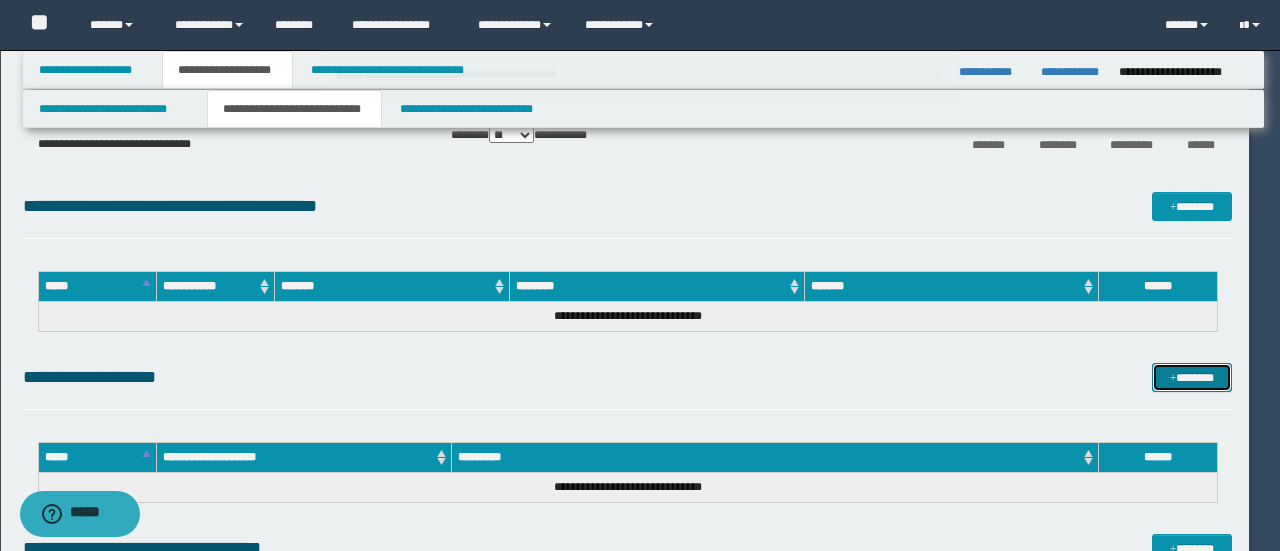 type 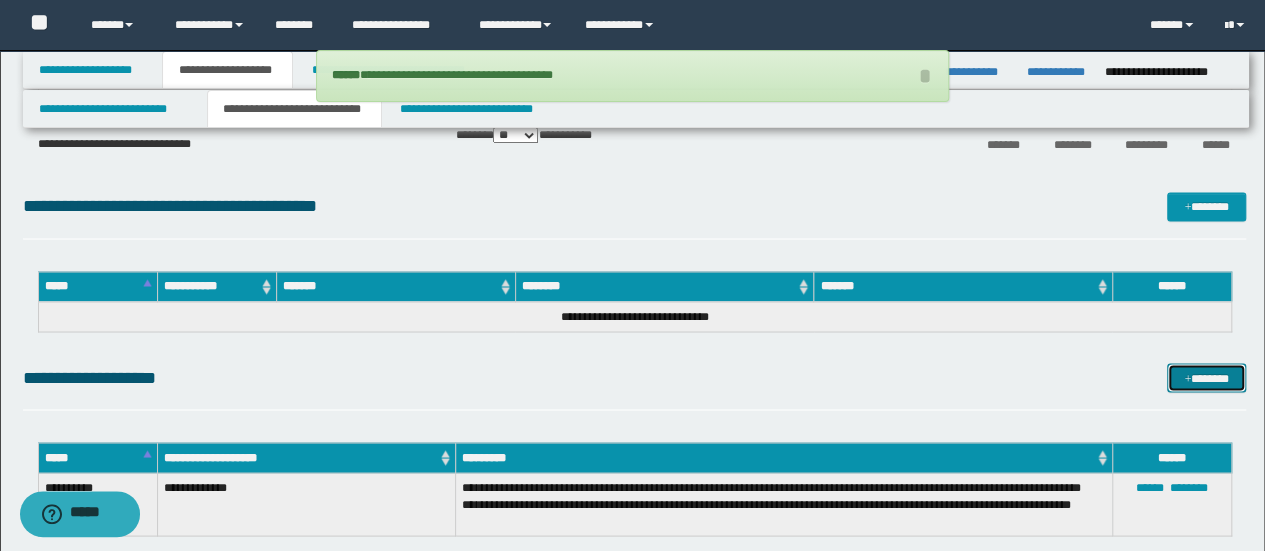 click on "*******" at bounding box center (1206, 377) 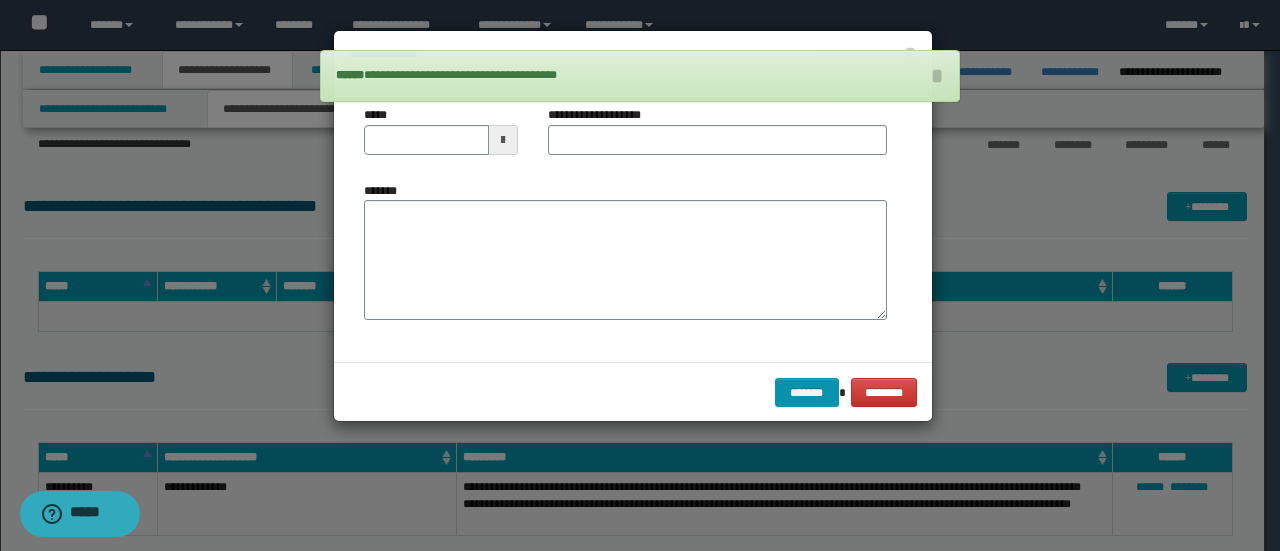 drag, startPoint x: 864, startPoint y: 350, endPoint x: 711, endPoint y: 243, distance: 186.70297 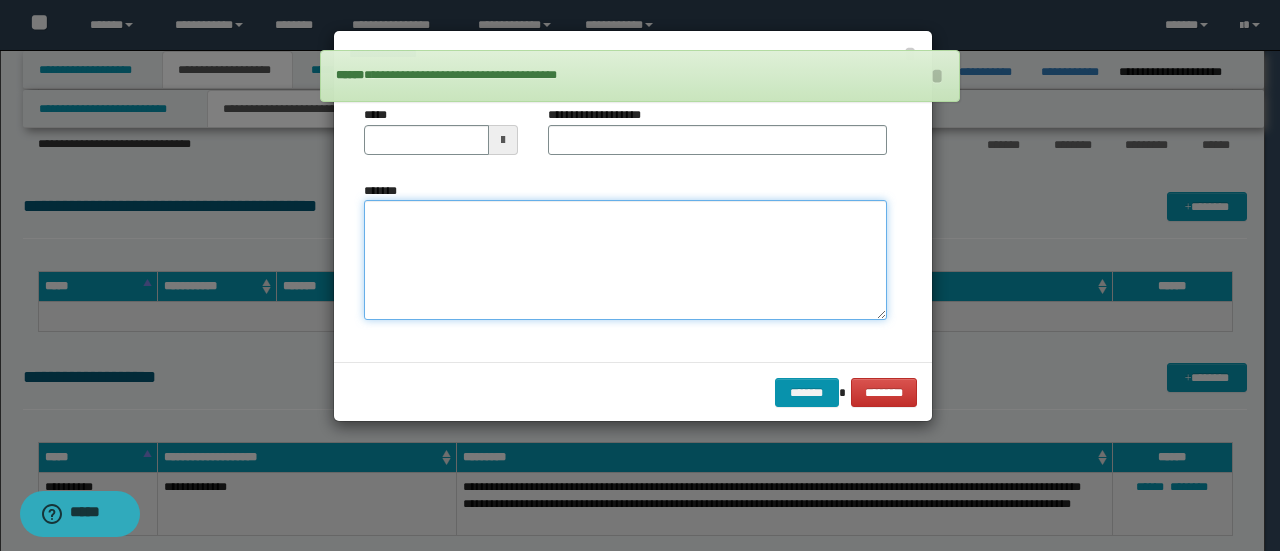 click on "*******" at bounding box center (625, 259) 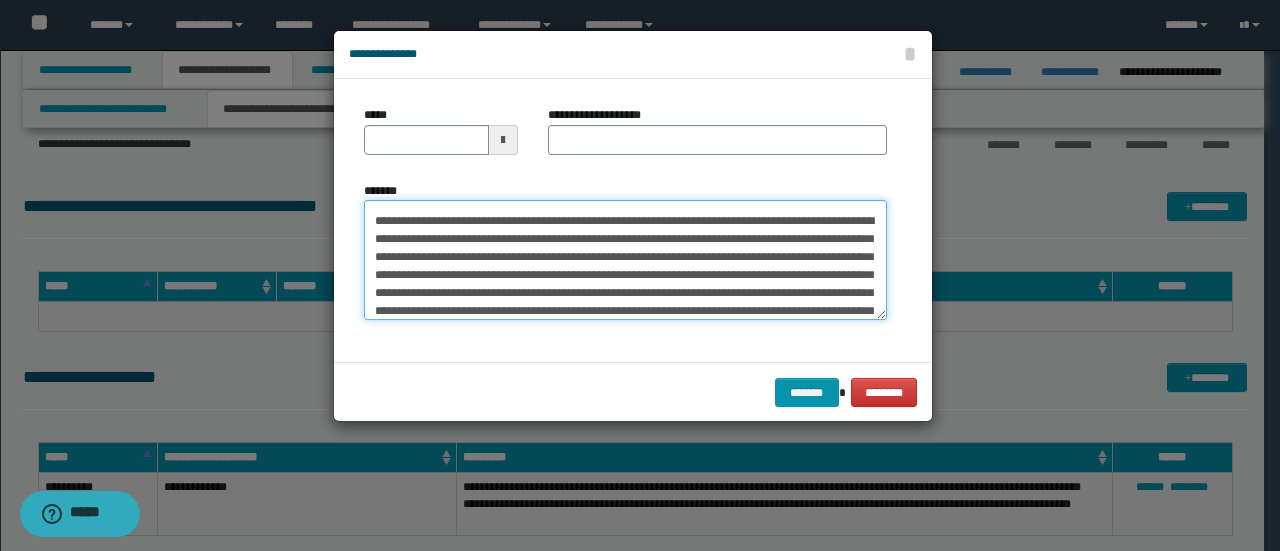 scroll, scrollTop: 0, scrollLeft: 0, axis: both 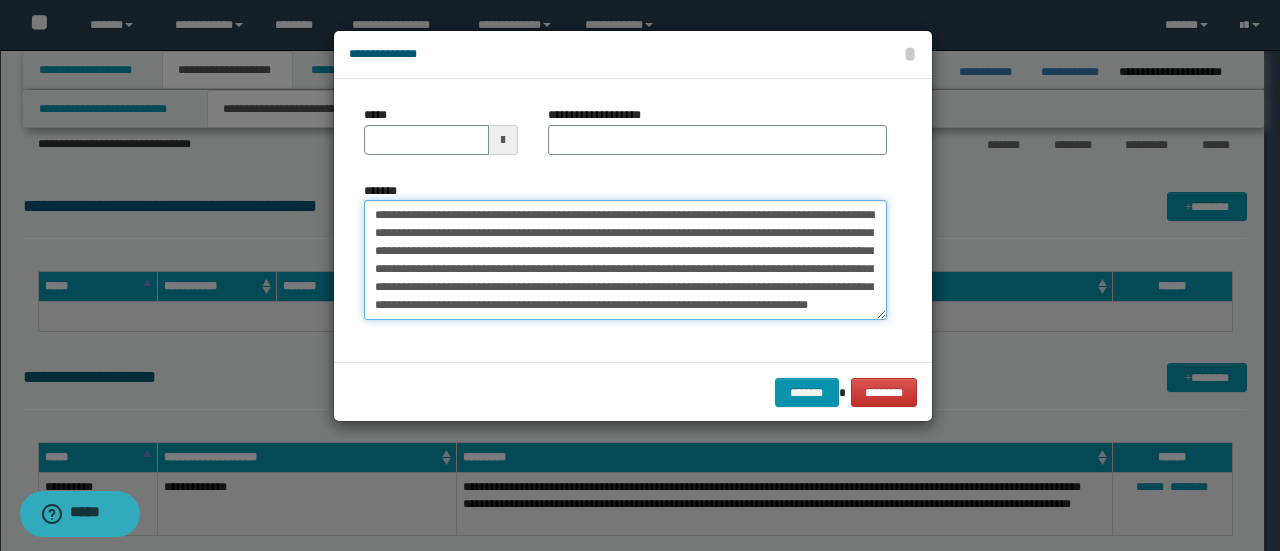 drag, startPoint x: 438, startPoint y: 211, endPoint x: 174, endPoint y: 182, distance: 265.588 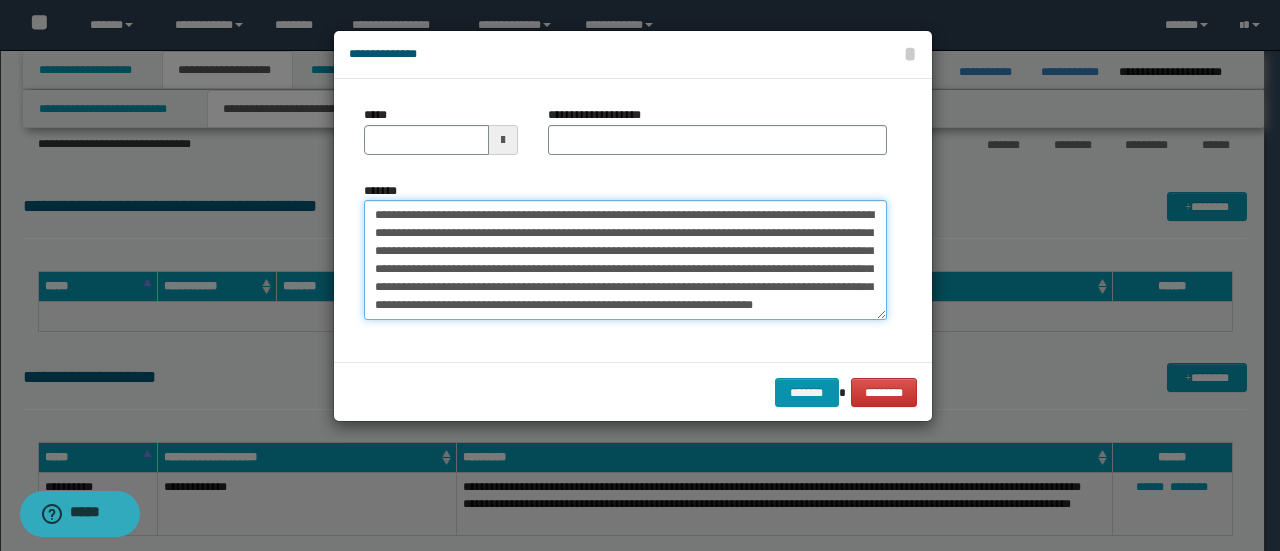 type 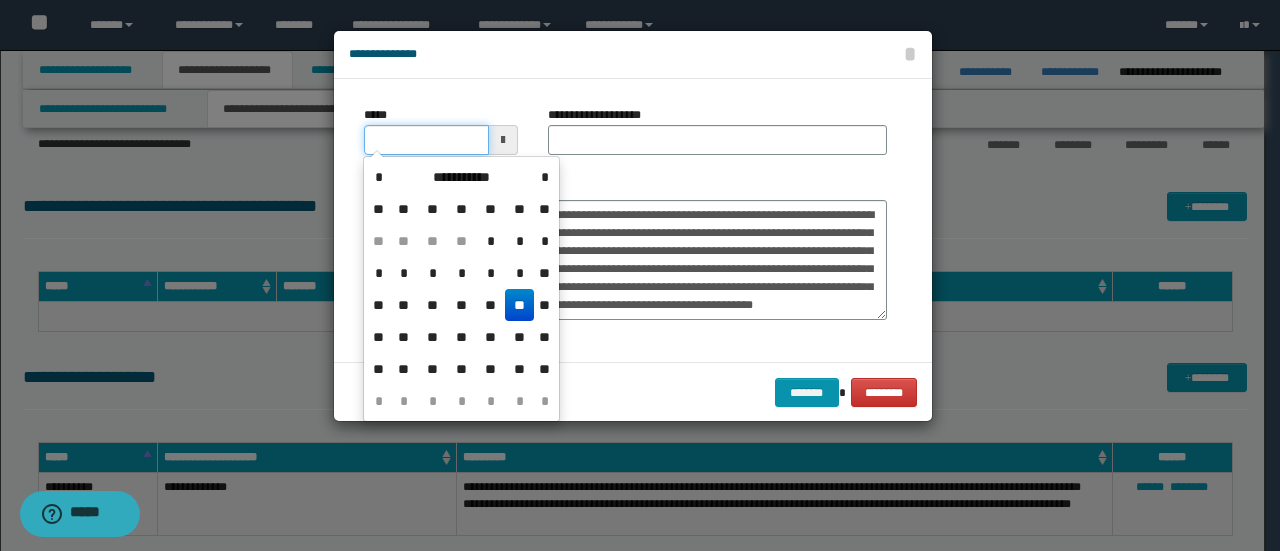 click on "*****" at bounding box center [426, 140] 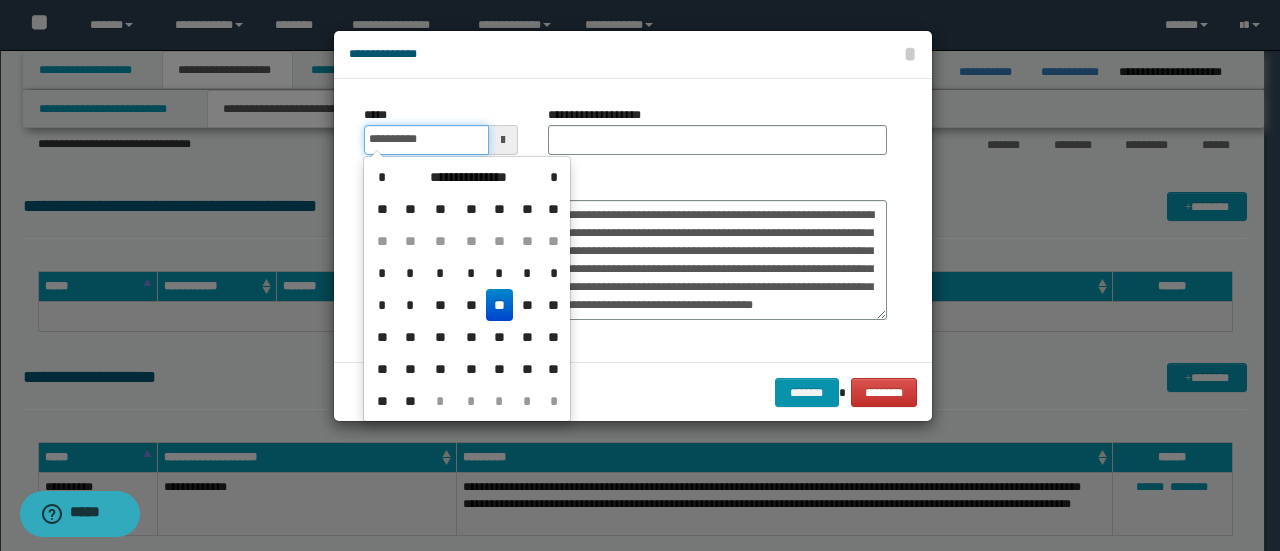 type on "**********" 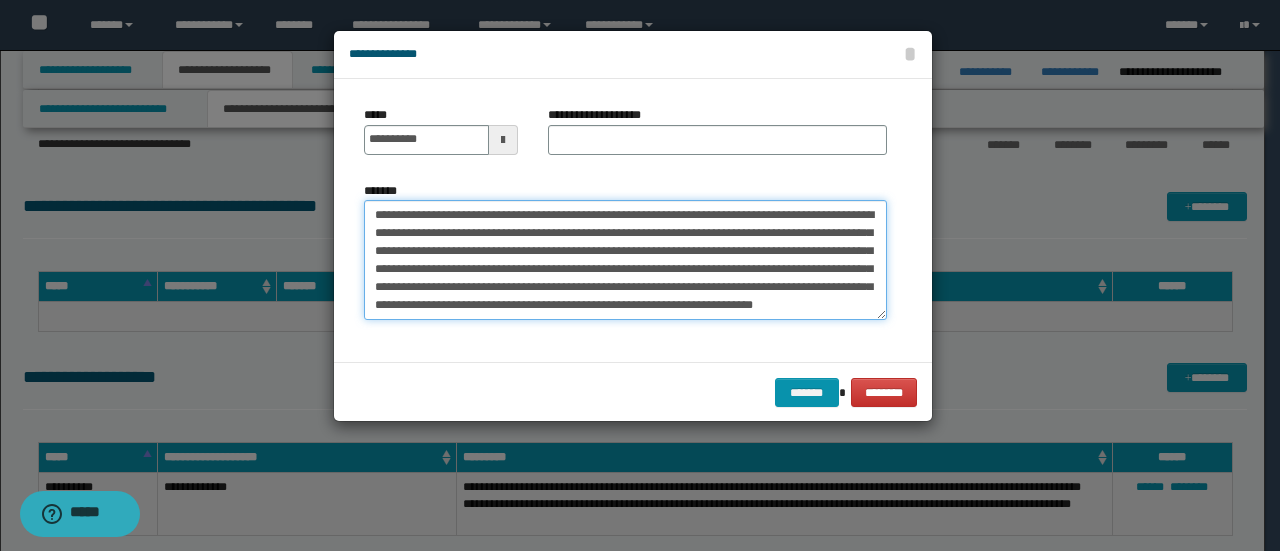drag, startPoint x: 536, startPoint y: 213, endPoint x: 295, endPoint y: 195, distance: 241.67126 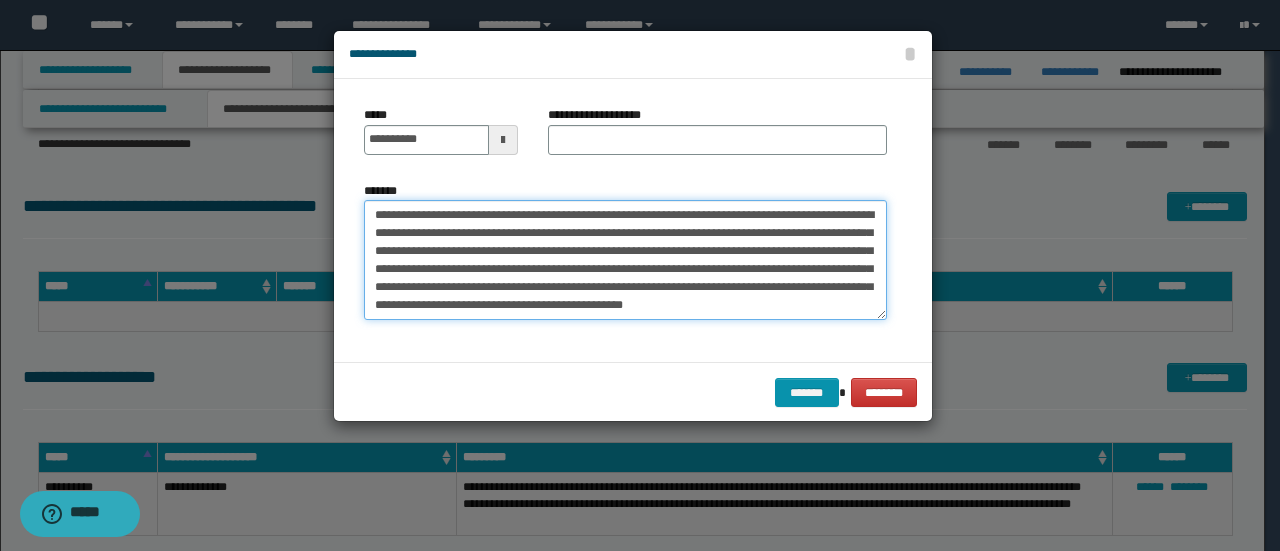 type on "[FIRST] [LAST] [PHONE] [EMAIL] [ADDRESS] [CITY] [STATE] [POSTAL_CODE] [COUNTRY] [CREDIT_CARD] [DATE] [SSN] [PASSPORT] [DRIVER_LICENSE]..." 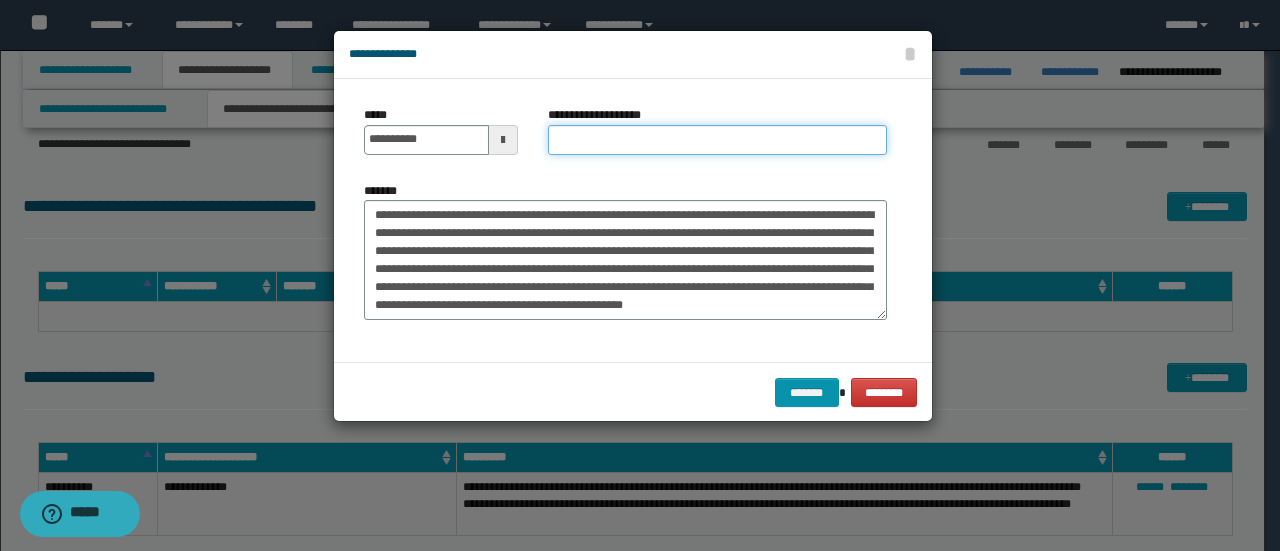 click on "**********" at bounding box center [717, 140] 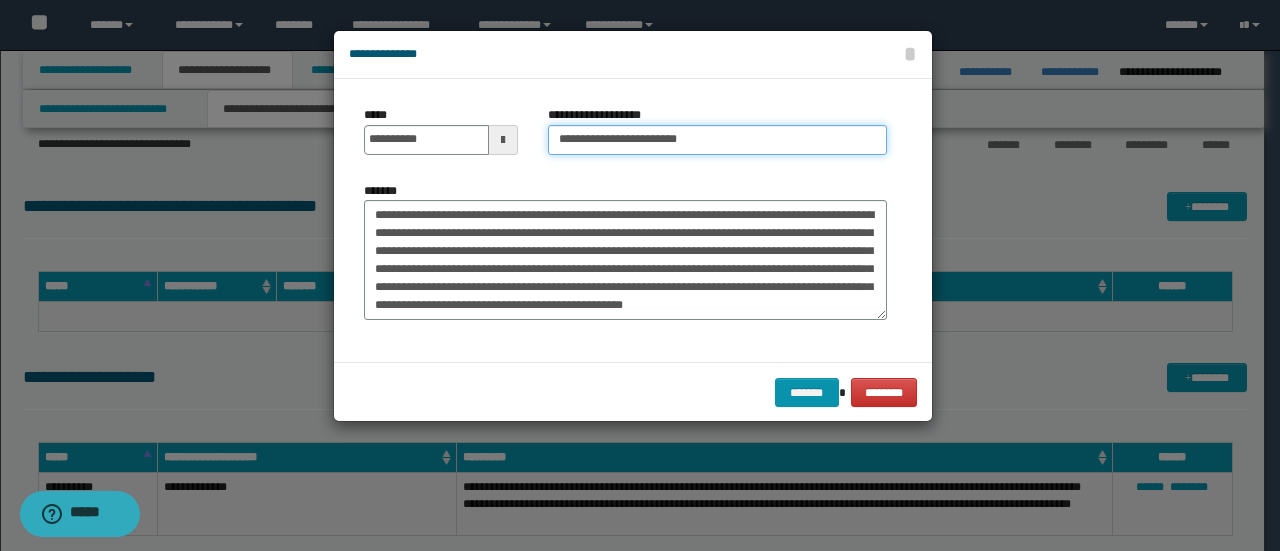 type on "**********" 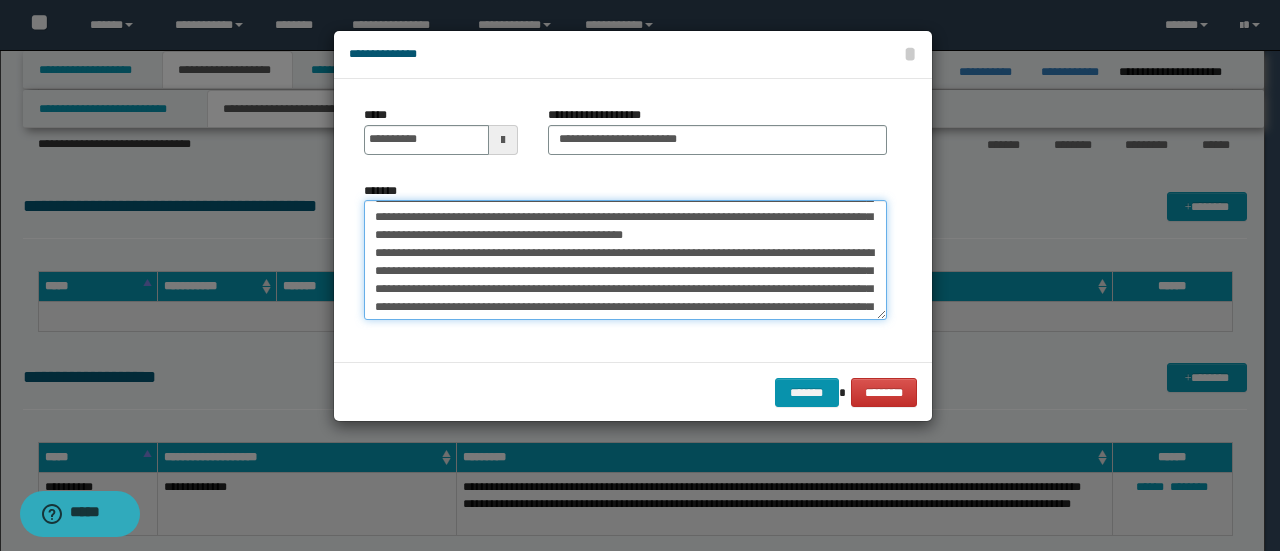 scroll, scrollTop: 80, scrollLeft: 0, axis: vertical 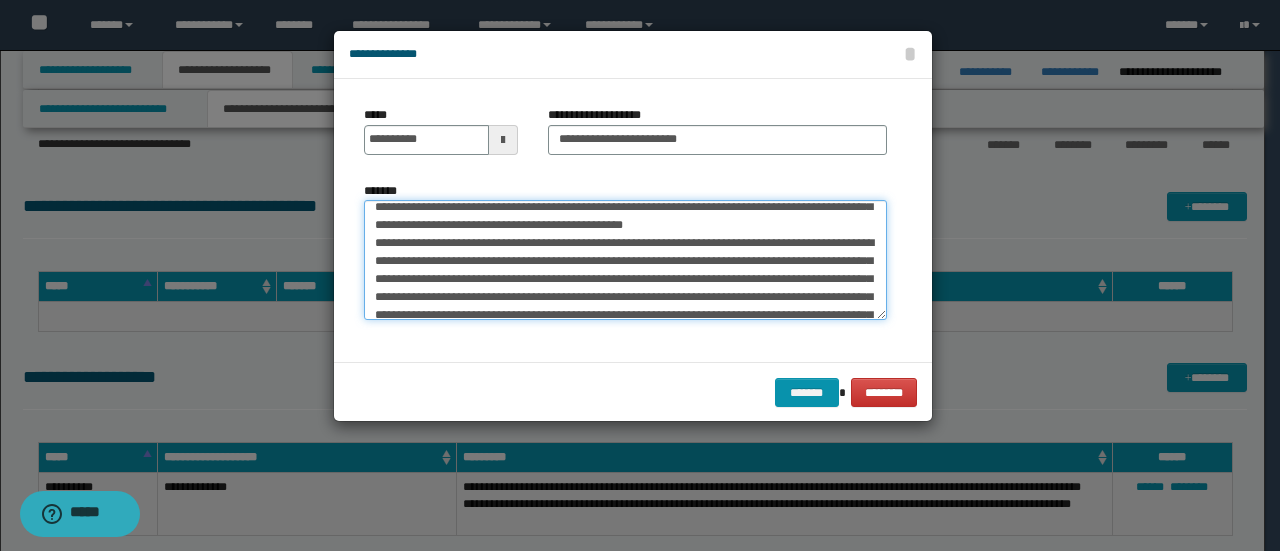 click on "*******" at bounding box center (625, 259) 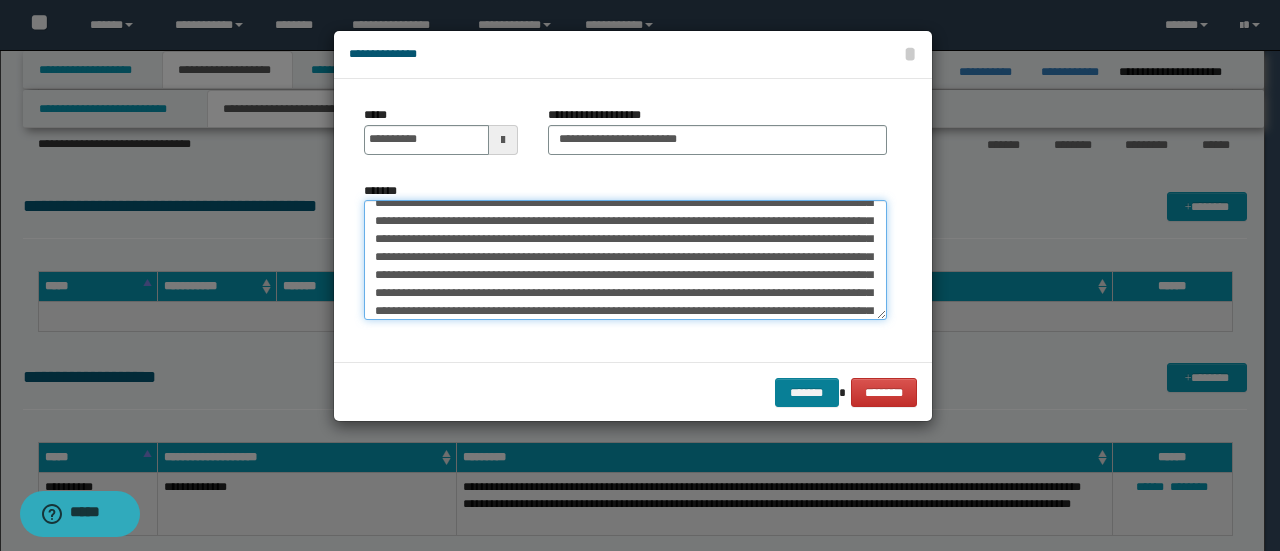 scroll, scrollTop: 1134, scrollLeft: 0, axis: vertical 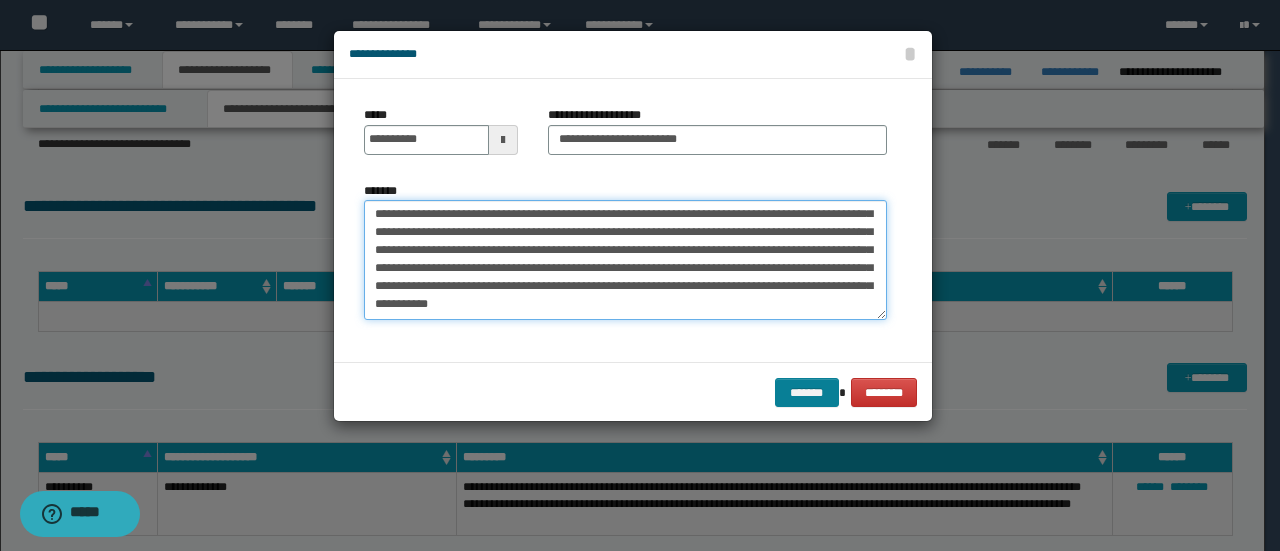 drag, startPoint x: 370, startPoint y: 252, endPoint x: 830, endPoint y: 388, distance: 479.68323 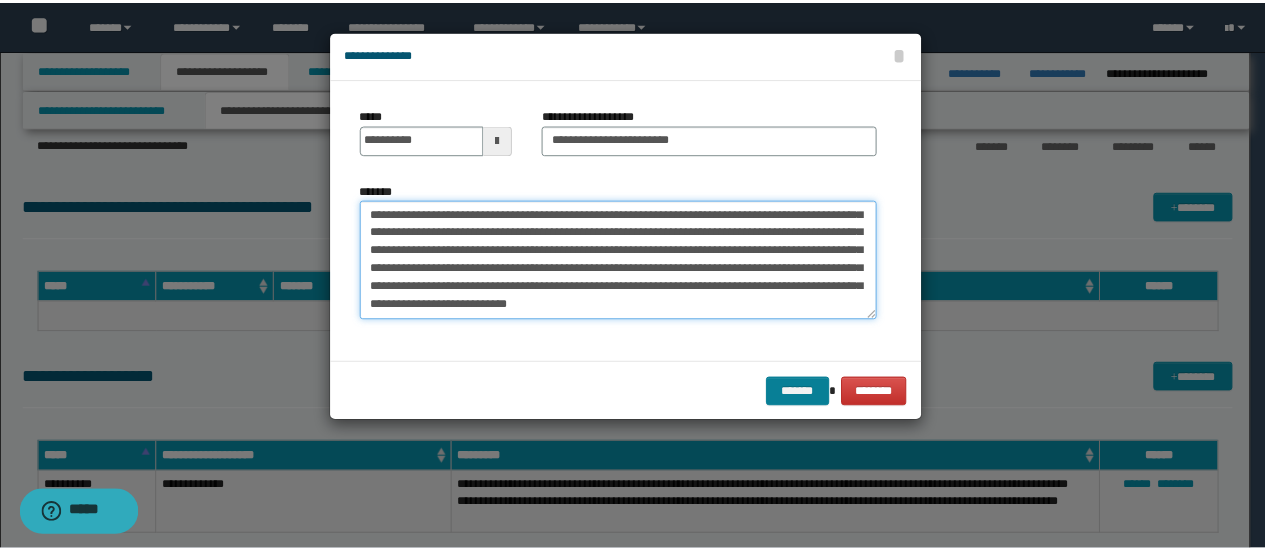 scroll, scrollTop: 252, scrollLeft: 0, axis: vertical 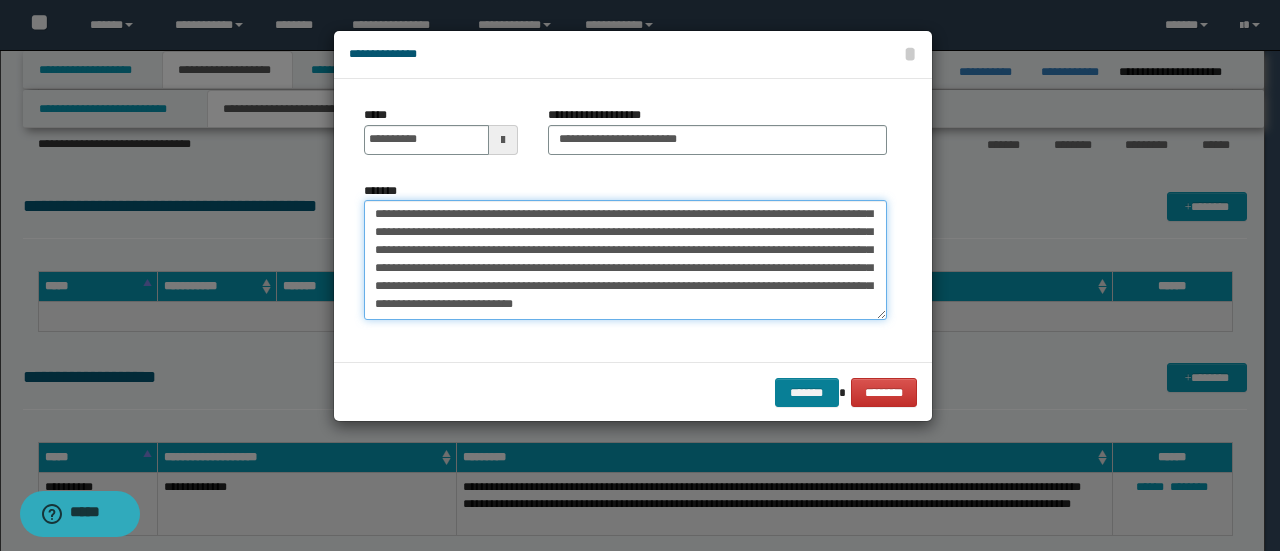 type on "**********" 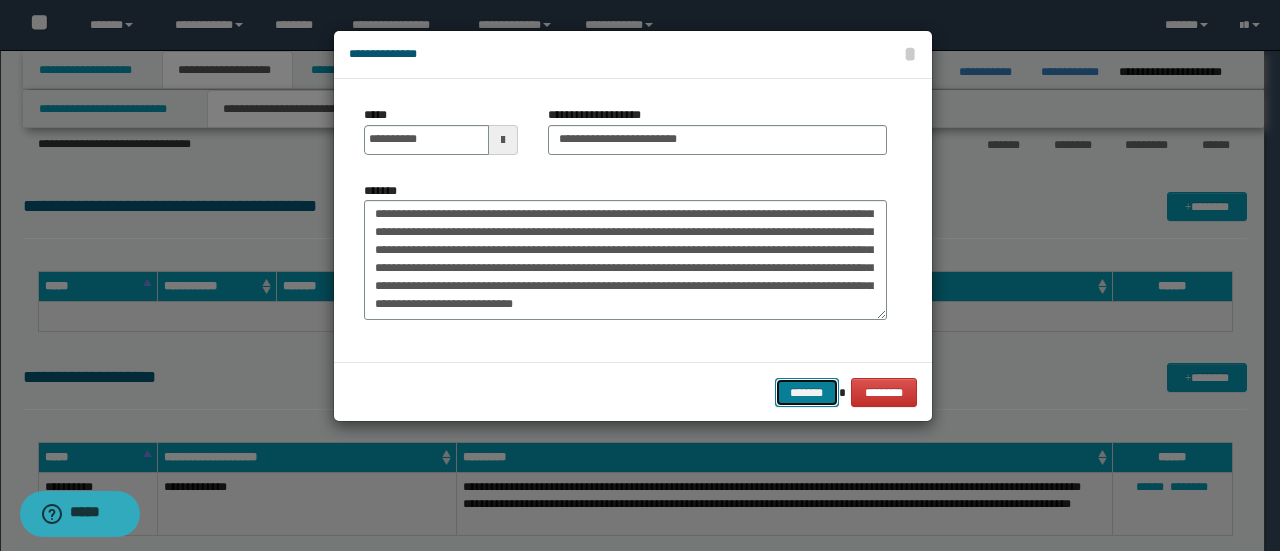 click on "*******" at bounding box center [807, 392] 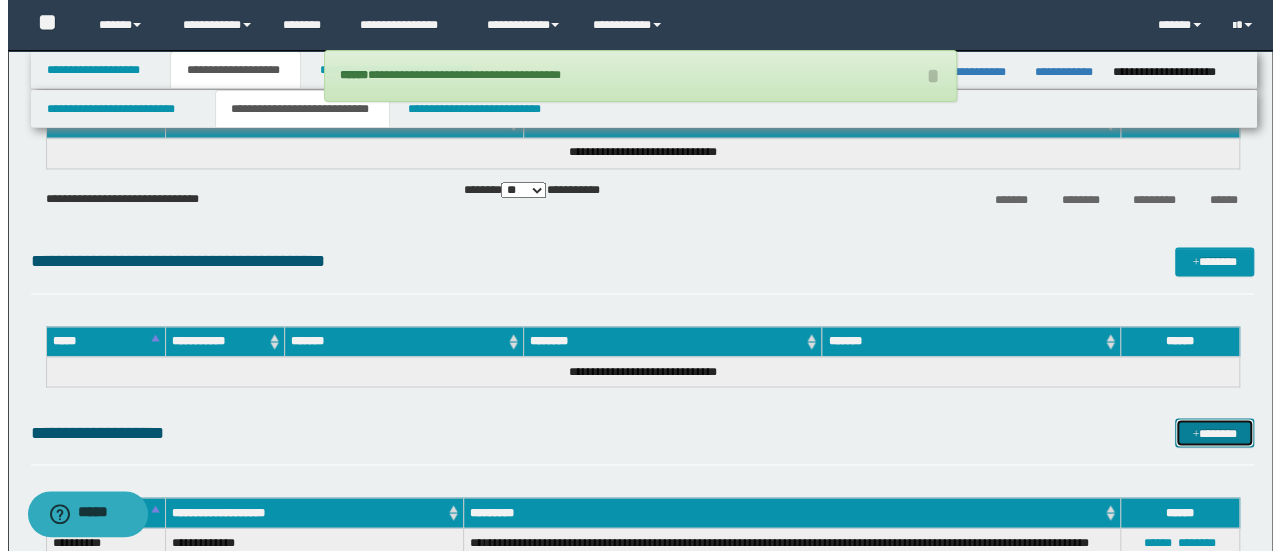 scroll, scrollTop: 1400, scrollLeft: 0, axis: vertical 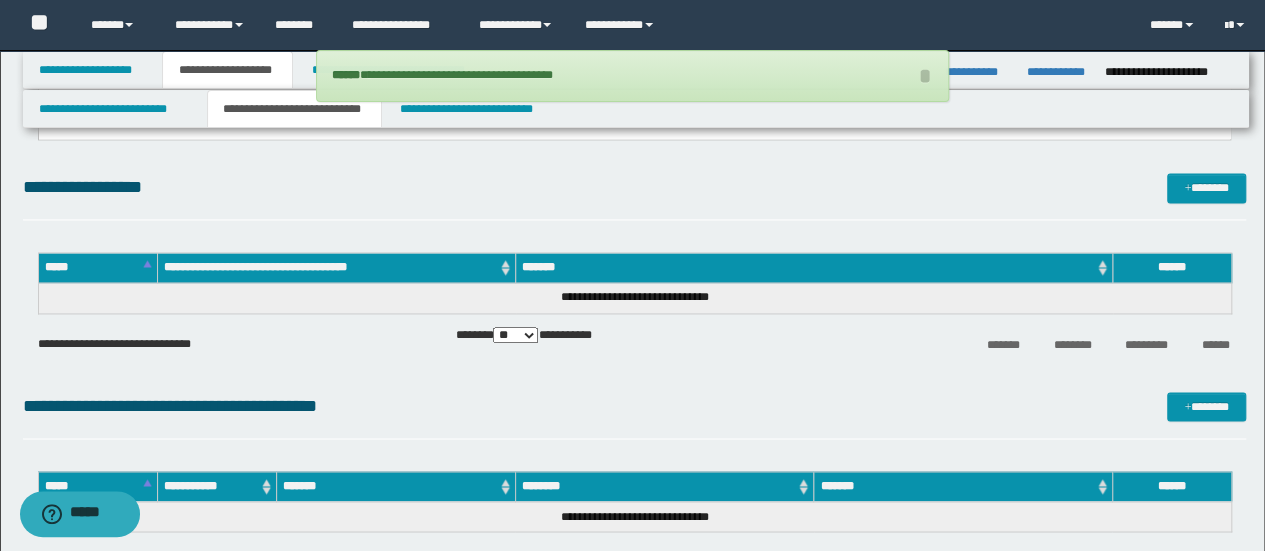 drag, startPoint x: 1211, startPoint y: 206, endPoint x: 1208, endPoint y: 194, distance: 12.369317 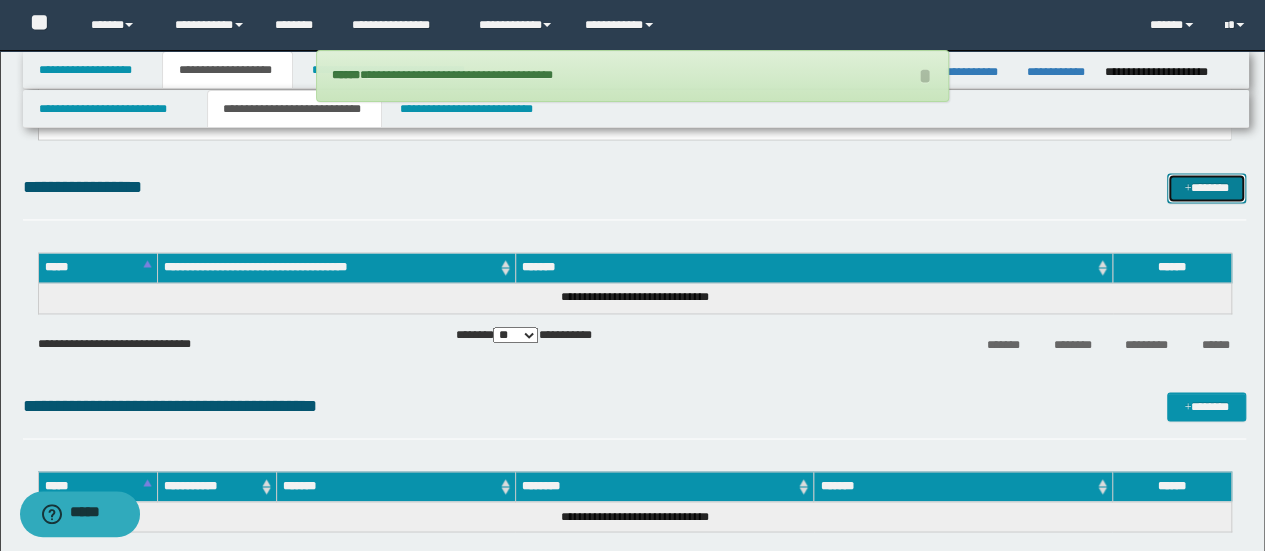 click on "*******" at bounding box center (1206, 187) 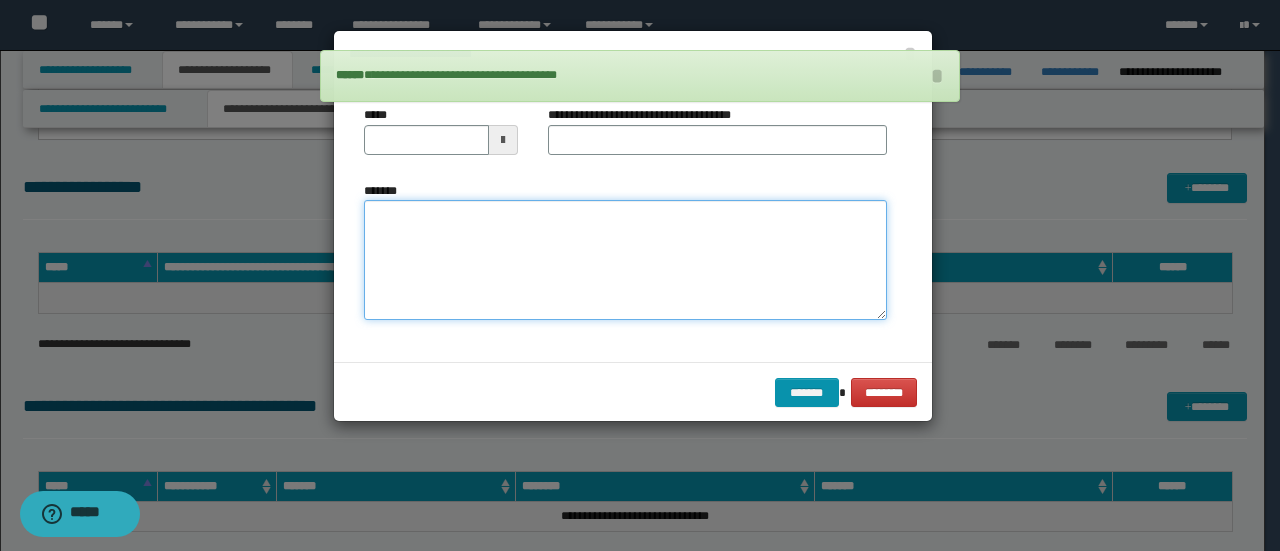 click on "*******" at bounding box center (625, 260) 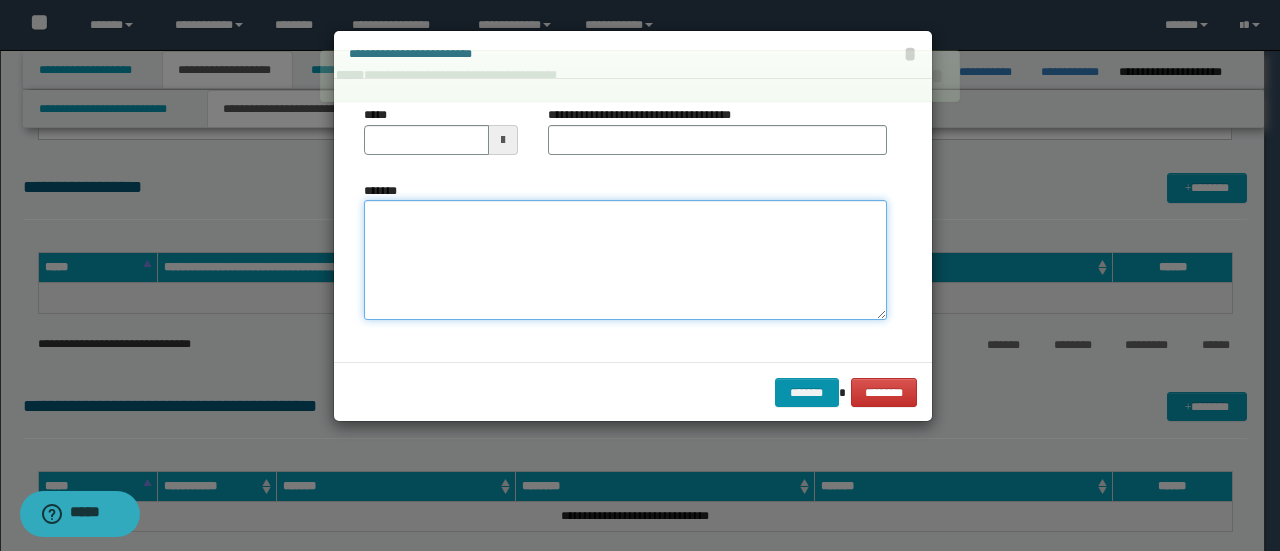paste on "**********" 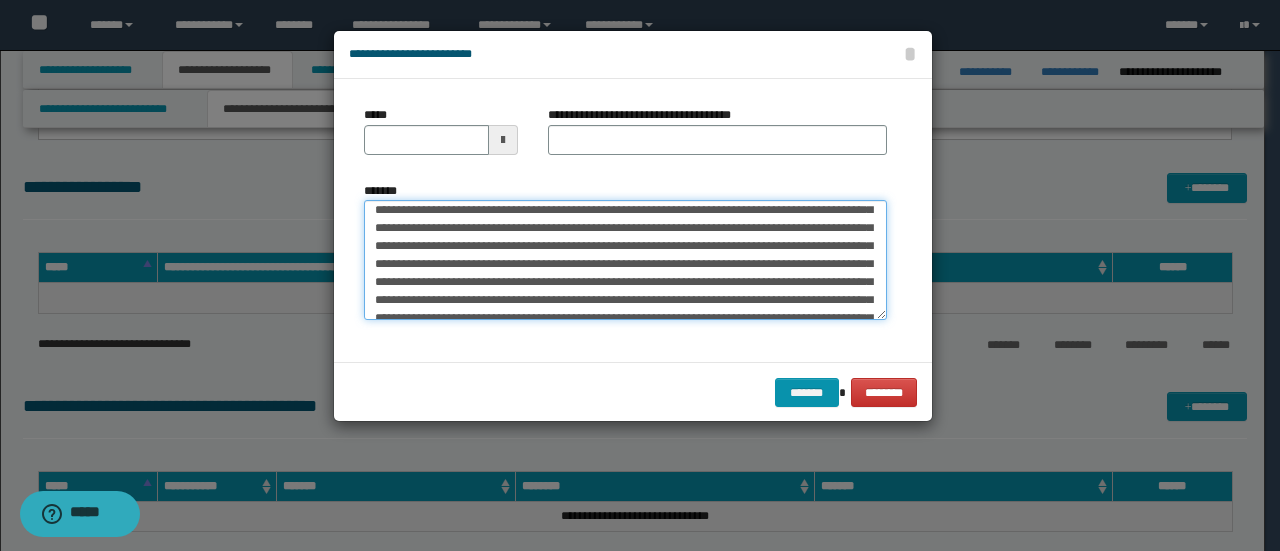 scroll, scrollTop: 0, scrollLeft: 0, axis: both 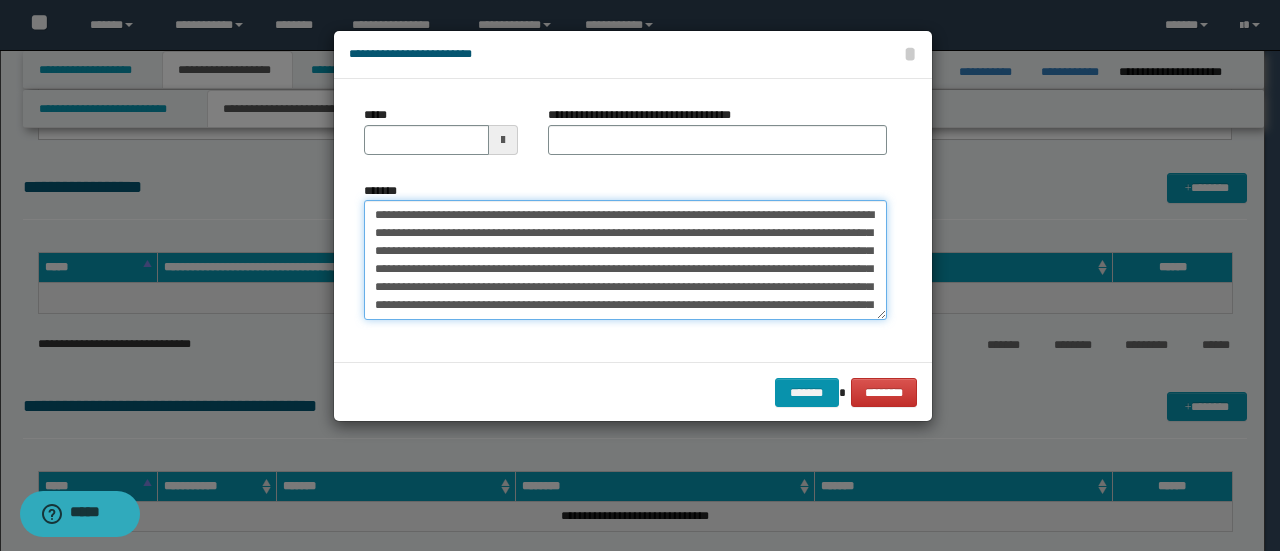 drag, startPoint x: 368, startPoint y: 213, endPoint x: 436, endPoint y: 221, distance: 68.46897 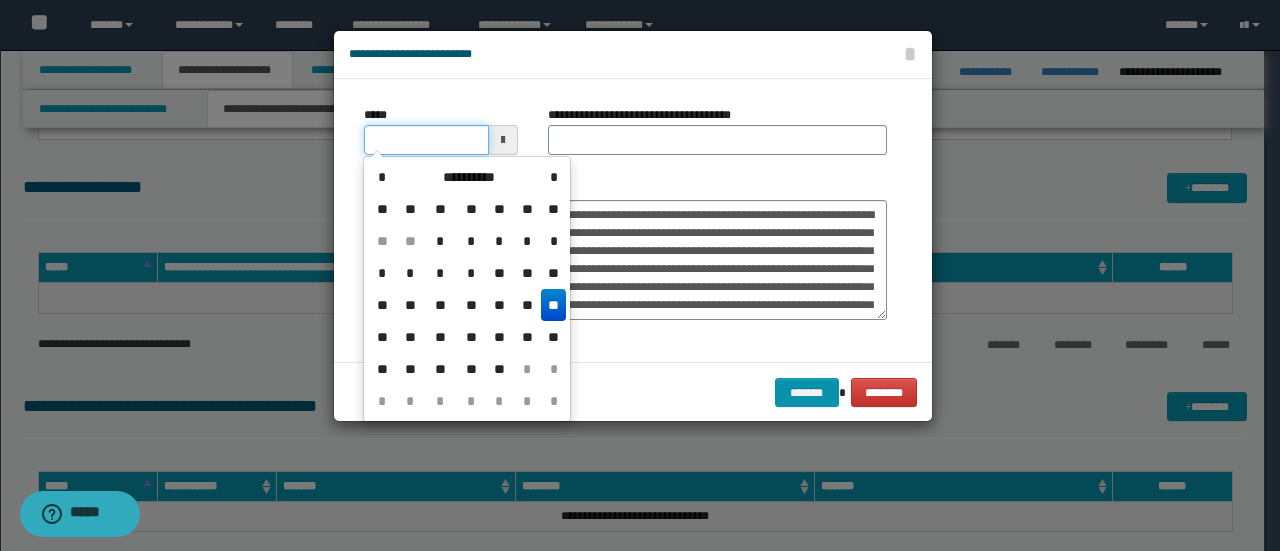 click on "*****" at bounding box center (426, 140) 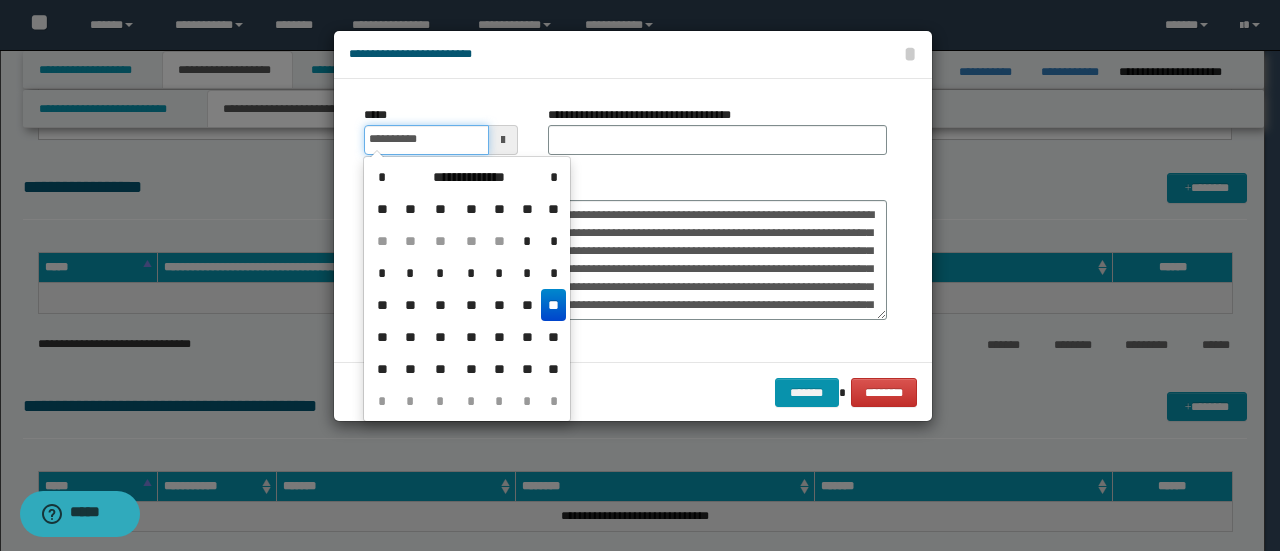 type on "**********" 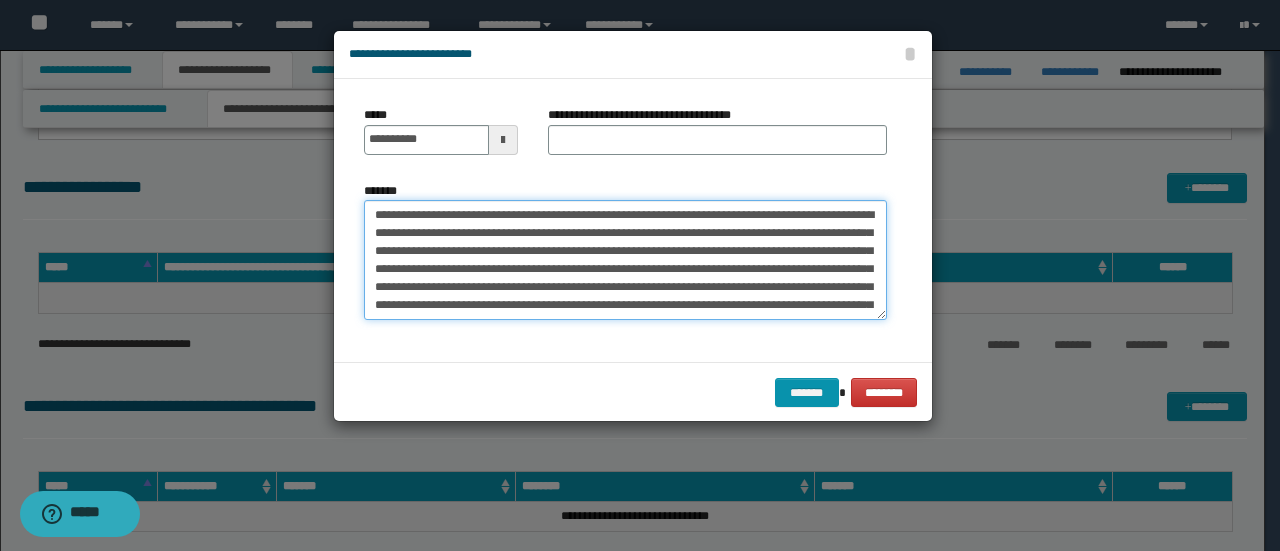 drag, startPoint x: 430, startPoint y: 213, endPoint x: 309, endPoint y: 199, distance: 121.80723 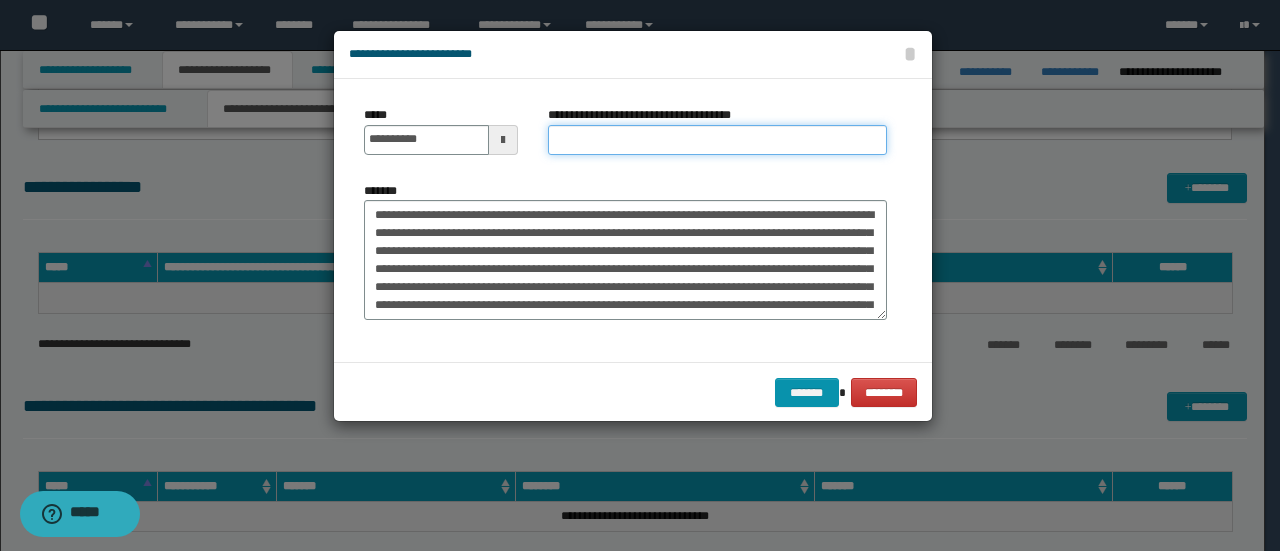 click on "**********" at bounding box center (717, 140) 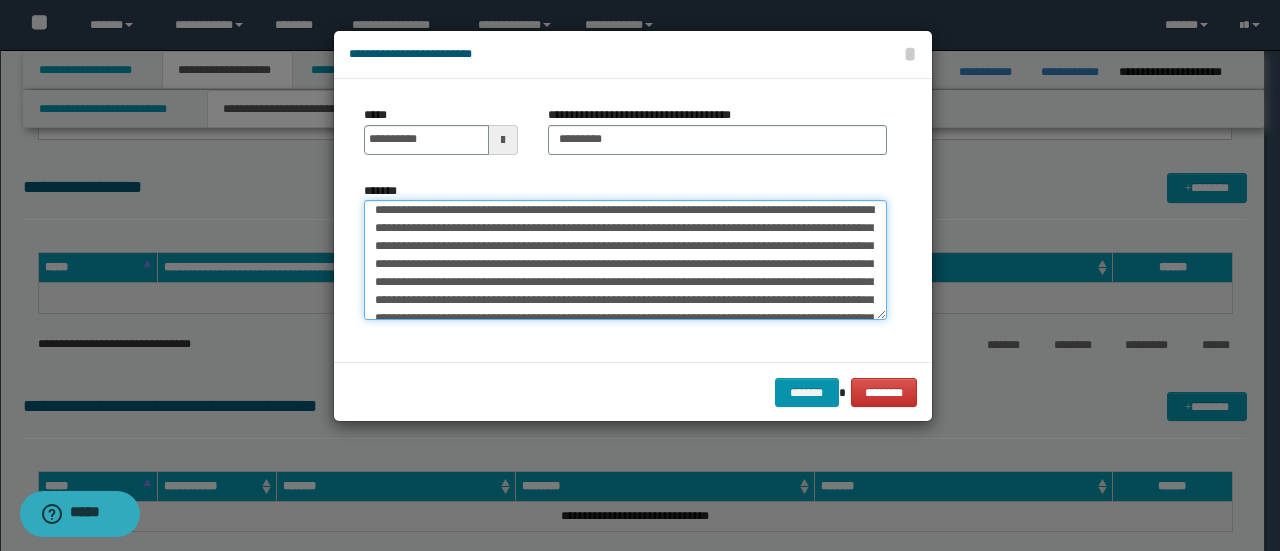 scroll, scrollTop: 600, scrollLeft: 0, axis: vertical 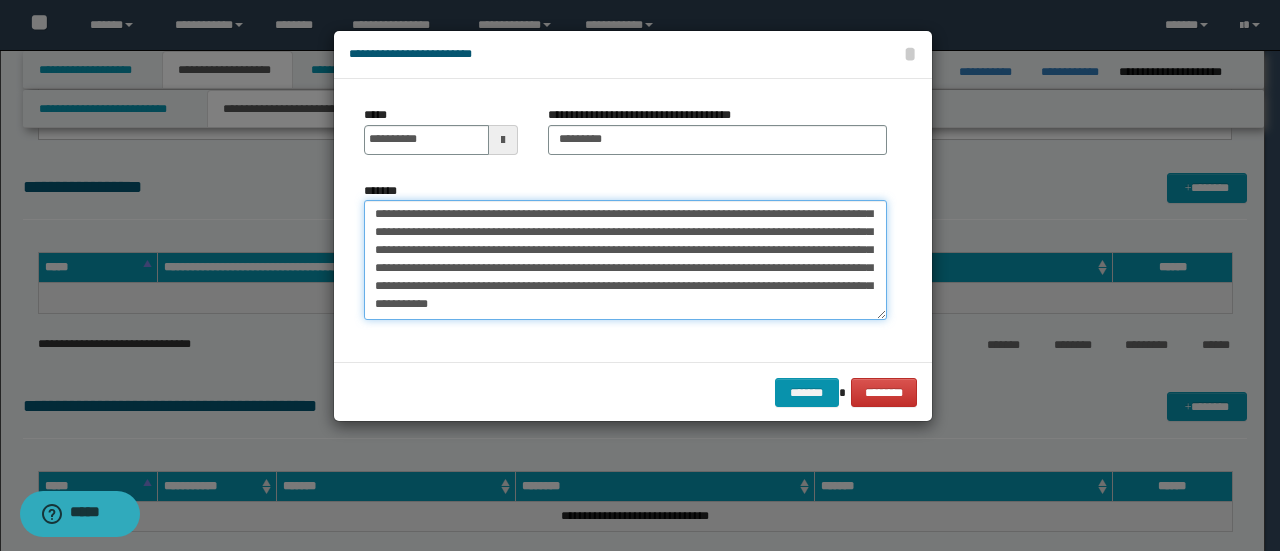 drag, startPoint x: 371, startPoint y: 263, endPoint x: 936, endPoint y: 335, distance: 569.56915 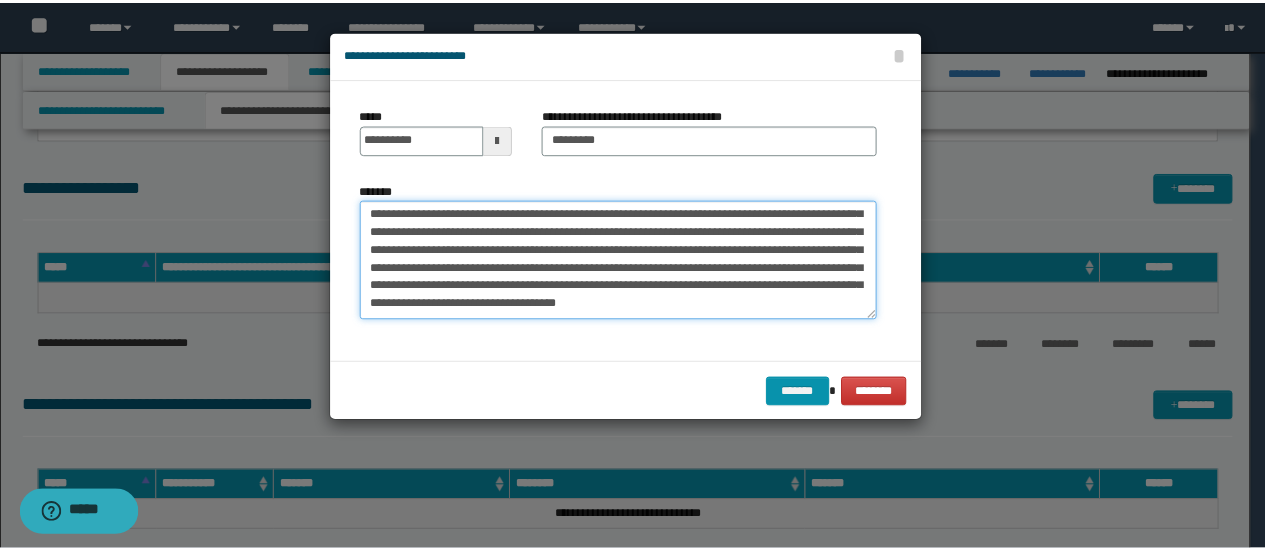 scroll, scrollTop: 558, scrollLeft: 0, axis: vertical 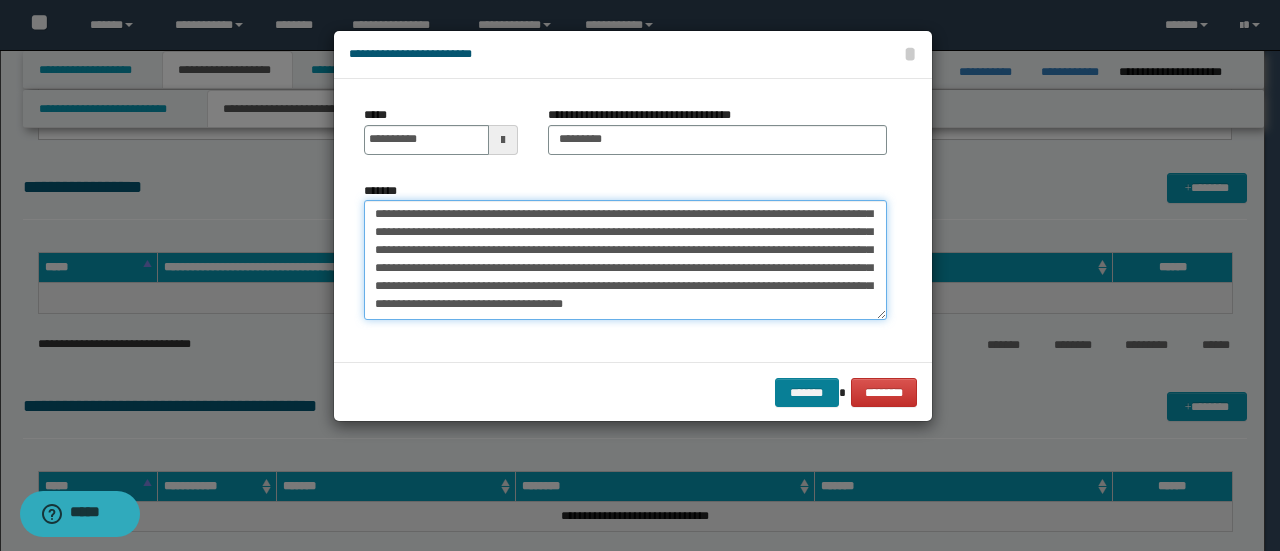 type on "**********" 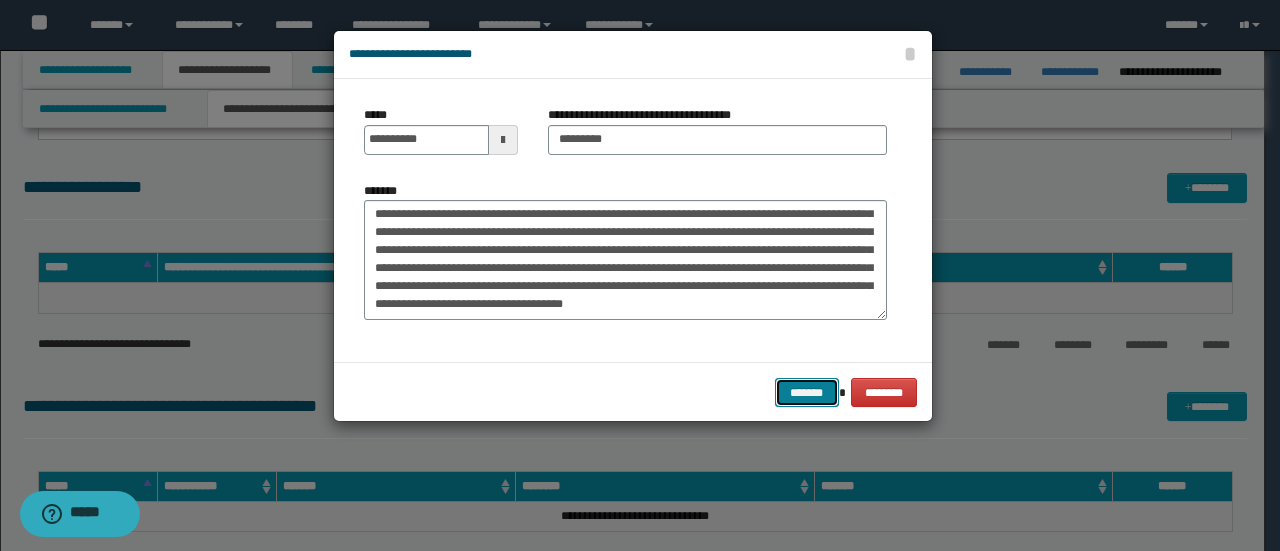 click on "*******" at bounding box center (807, 392) 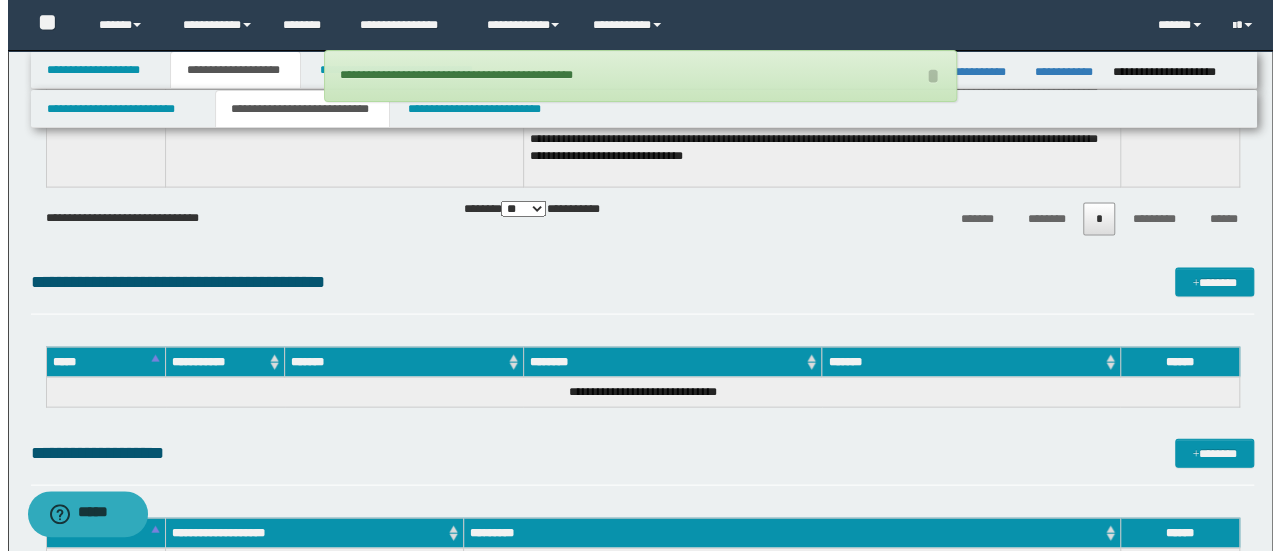 scroll, scrollTop: 2200, scrollLeft: 0, axis: vertical 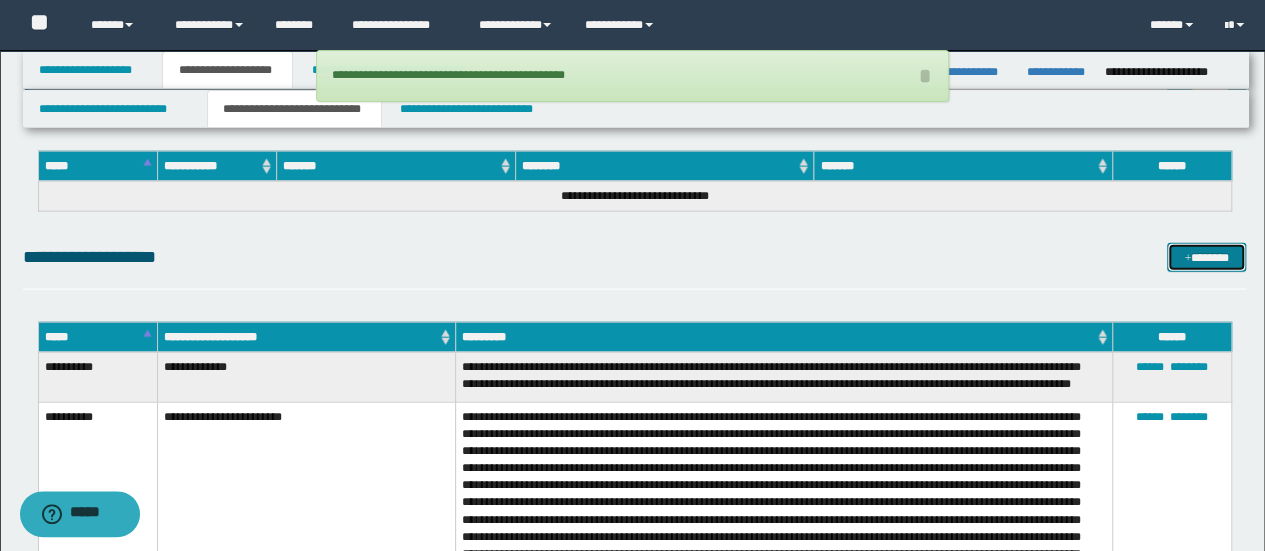 click on "*******" at bounding box center (1206, 257) 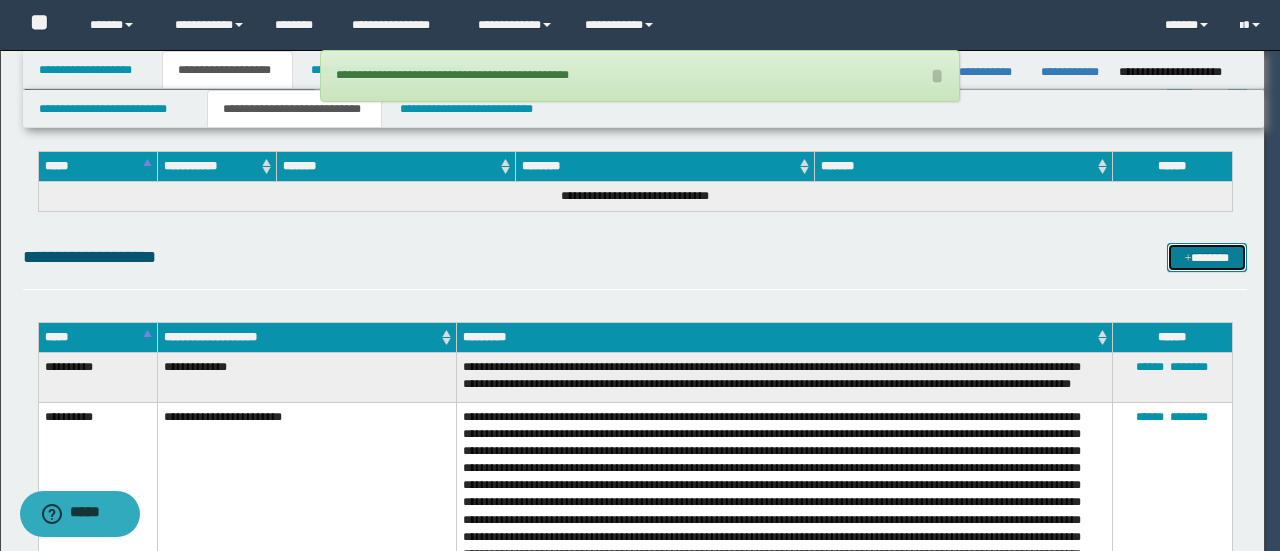 scroll, scrollTop: 0, scrollLeft: 0, axis: both 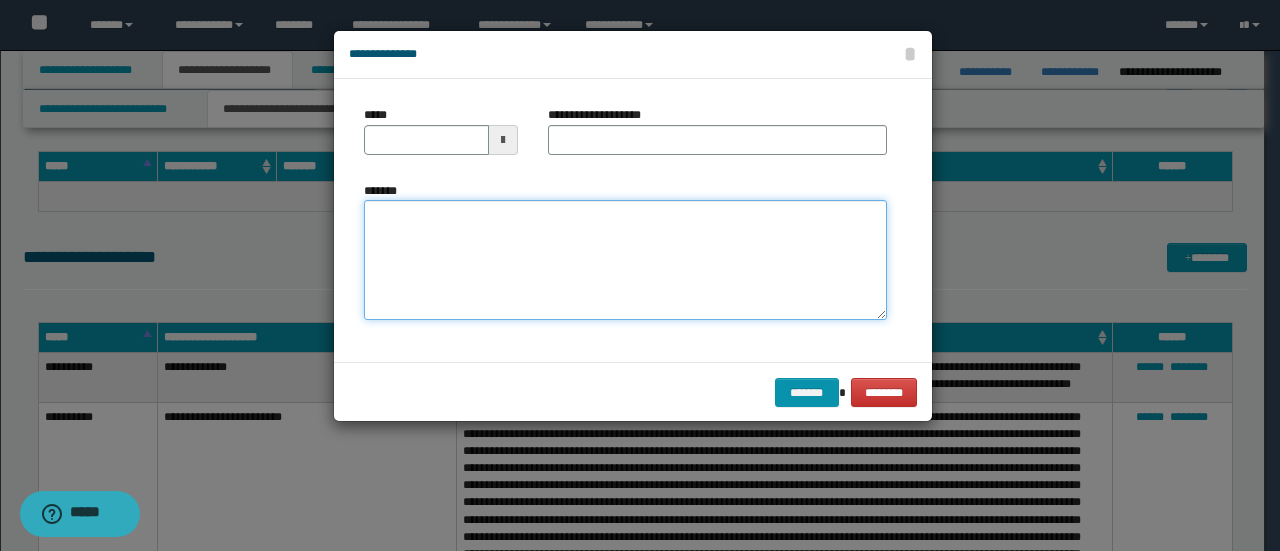 click on "*******" at bounding box center (625, 259) 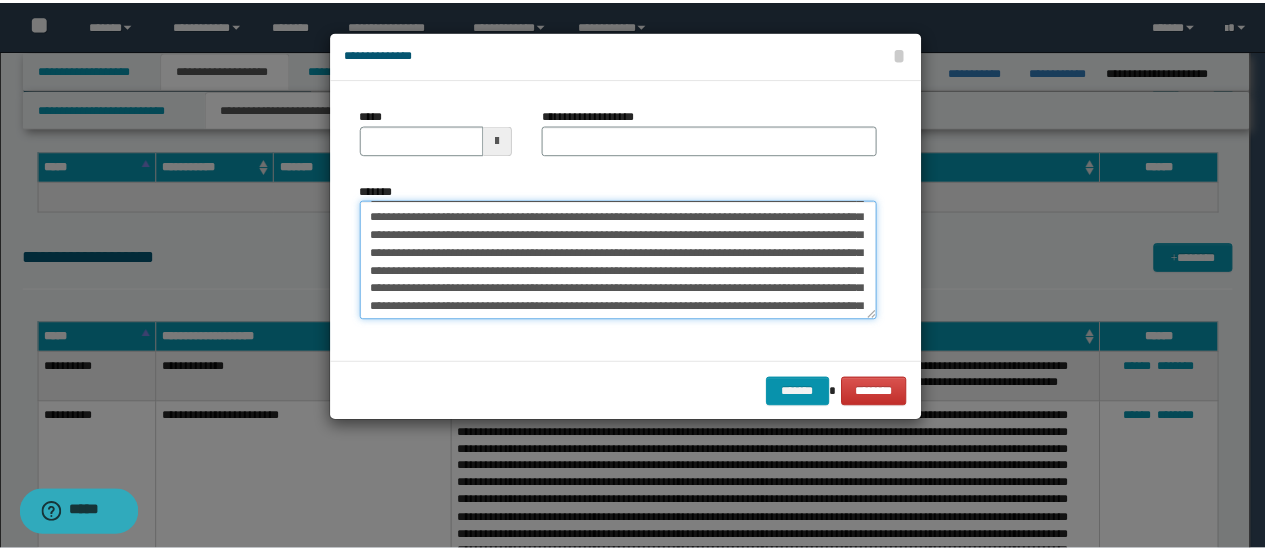 scroll, scrollTop: 0, scrollLeft: 0, axis: both 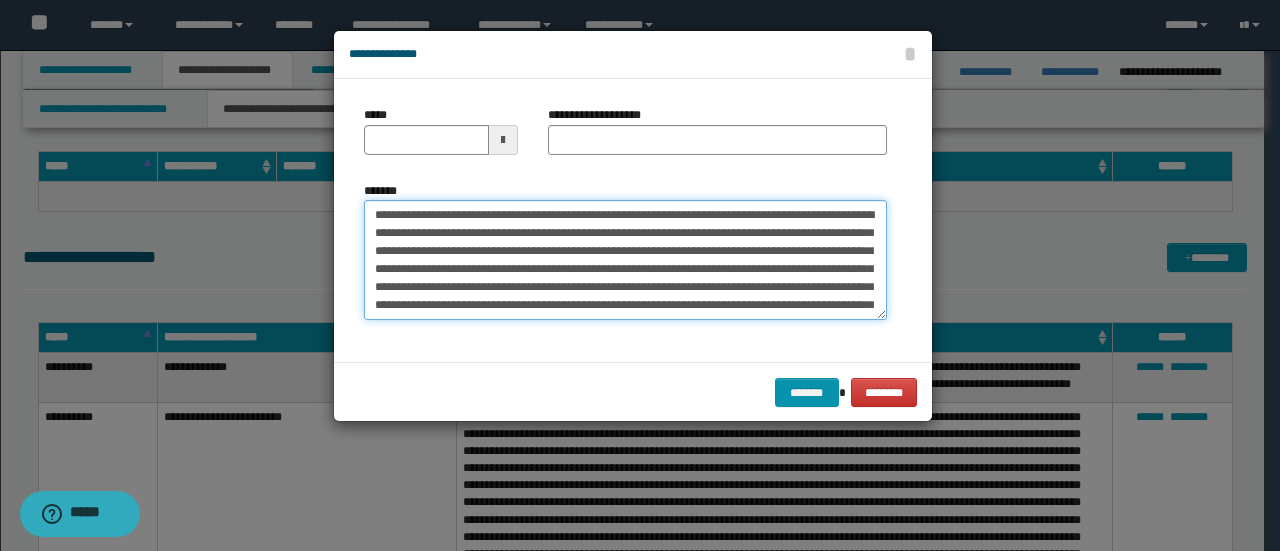 drag, startPoint x: 436, startPoint y: 214, endPoint x: 325, endPoint y: 195, distance: 112.61439 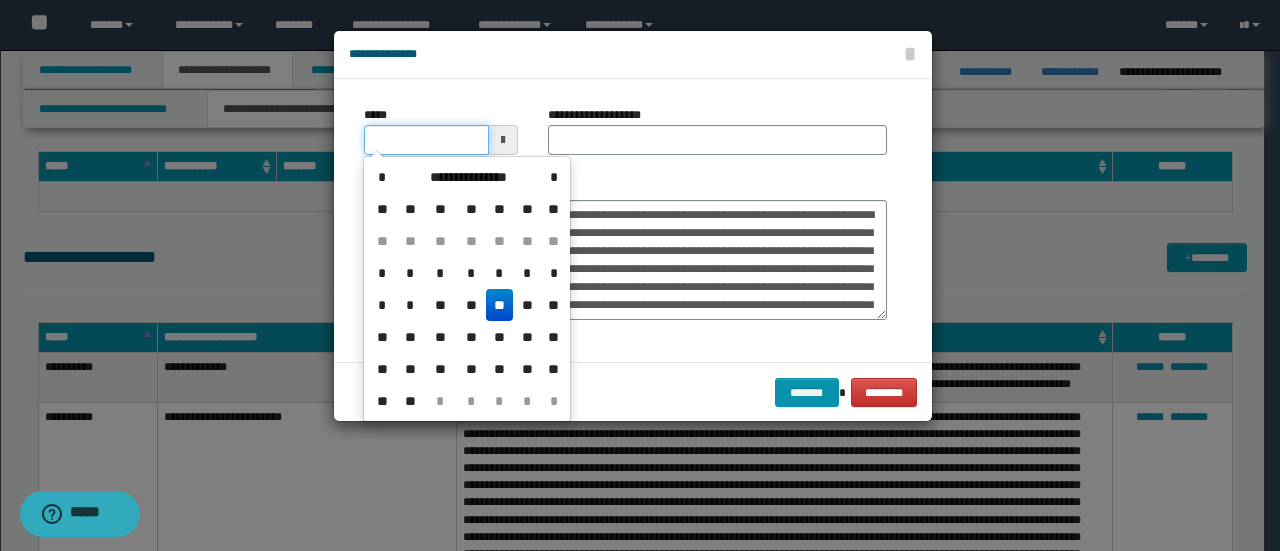 click on "*****" at bounding box center (426, 140) 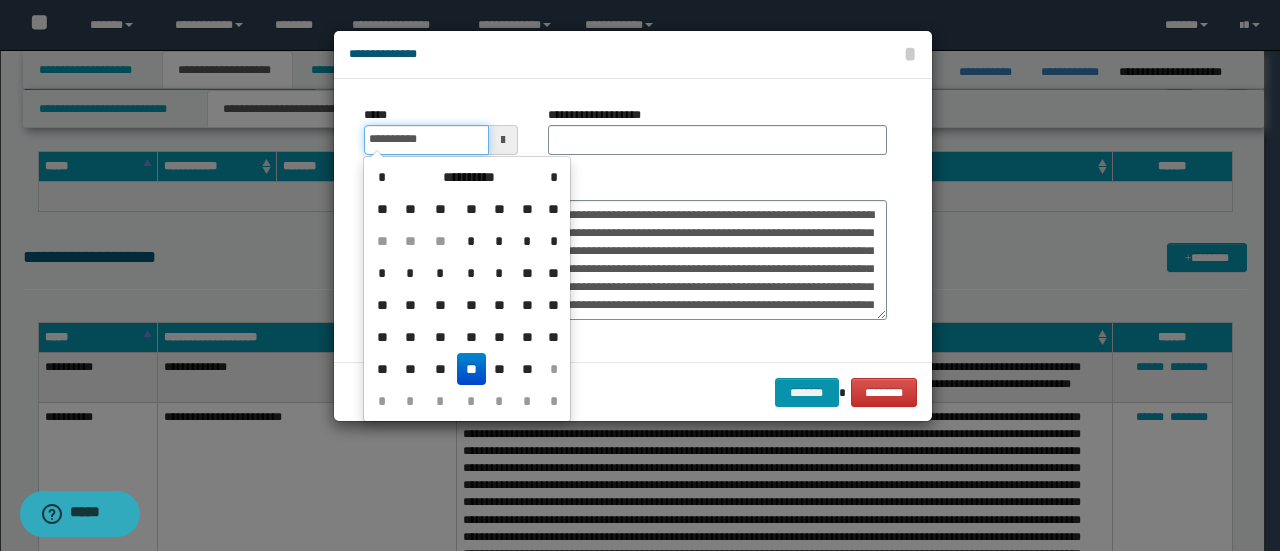 type on "**********" 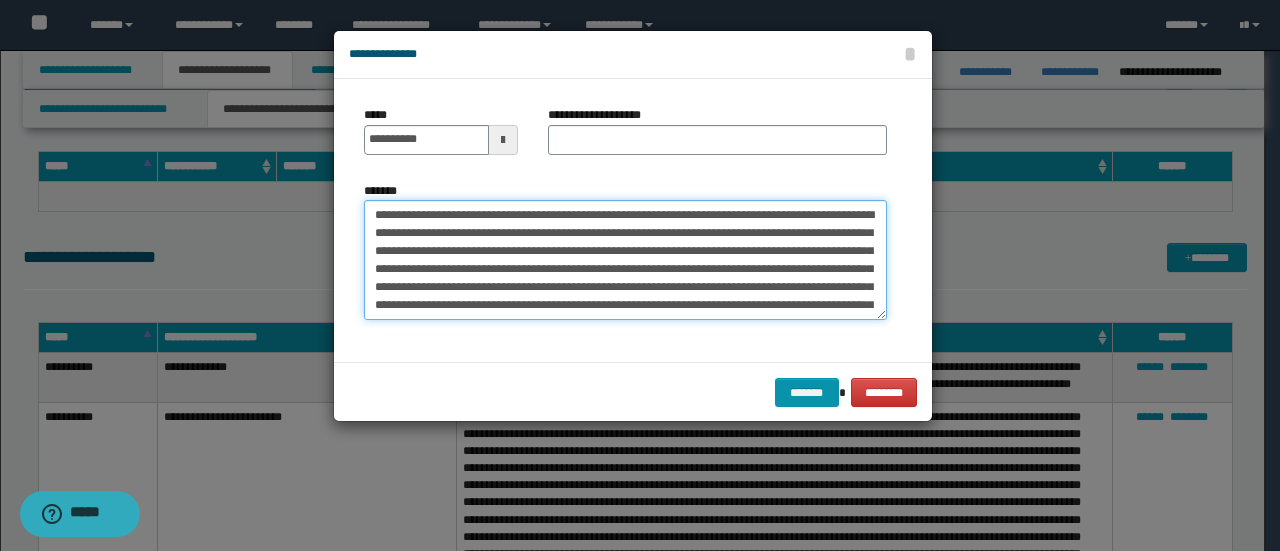 drag, startPoint x: 528, startPoint y: 218, endPoint x: 343, endPoint y: 211, distance: 185.13239 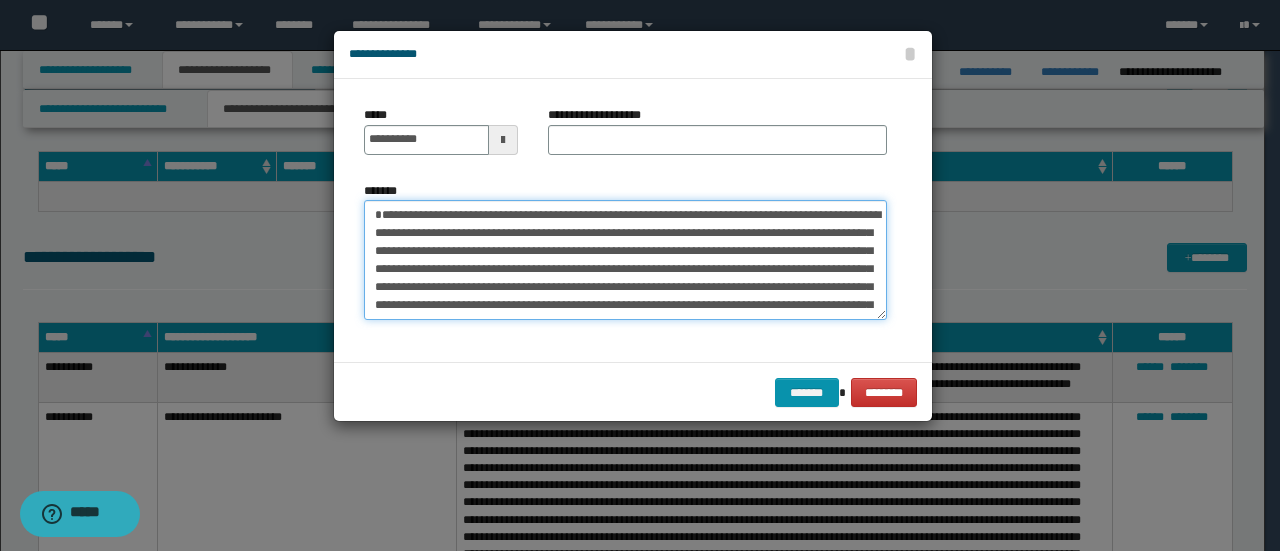 type on "**********" 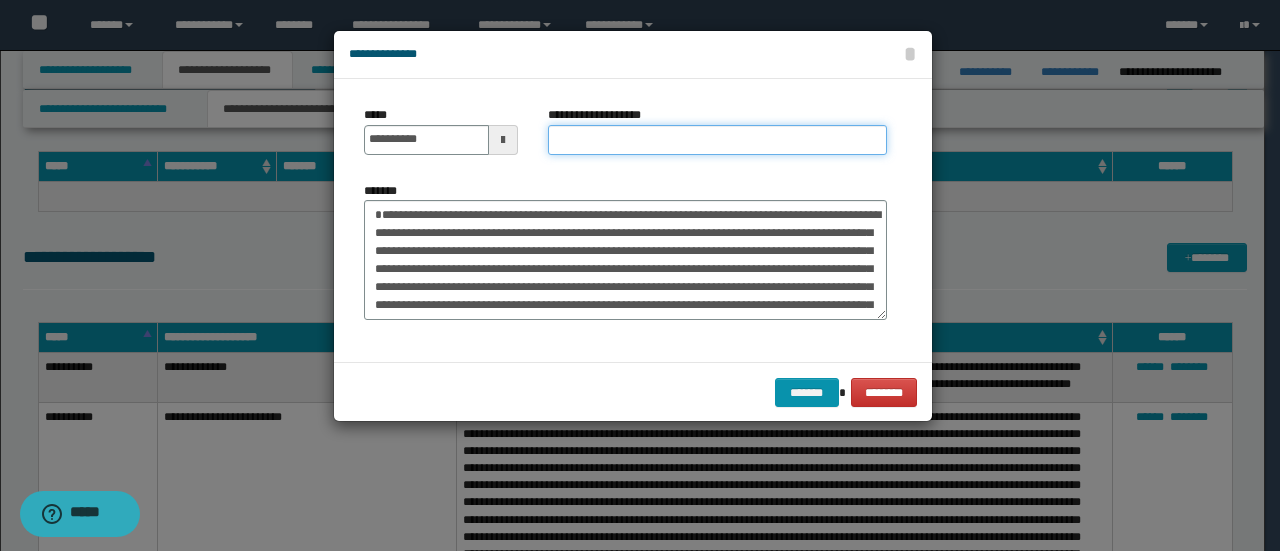 click on "**********" at bounding box center (717, 140) 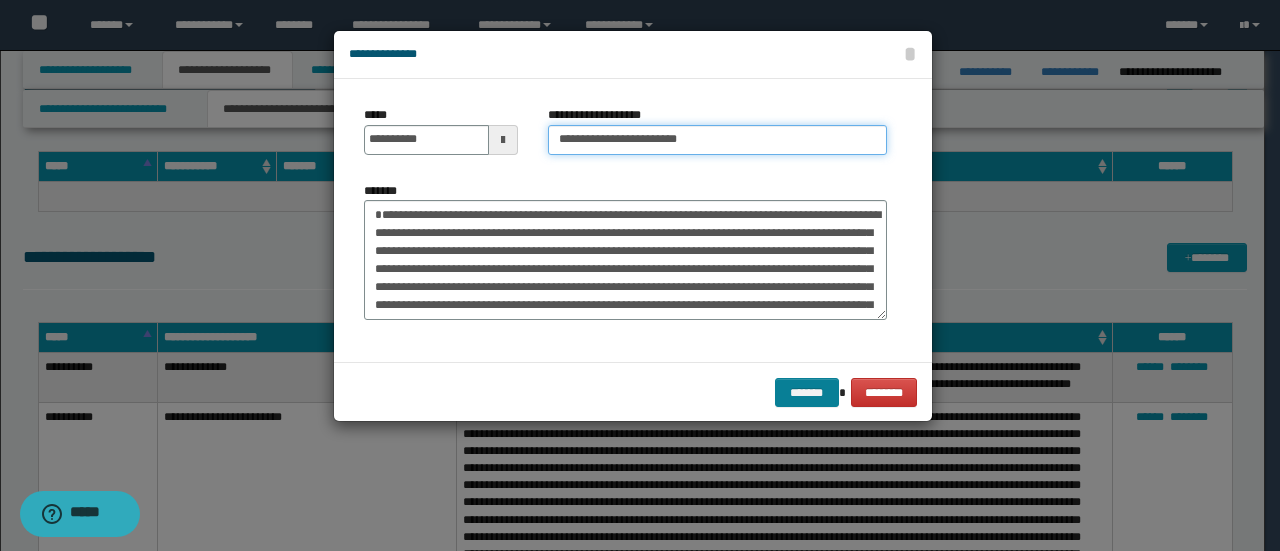 type on "**********" 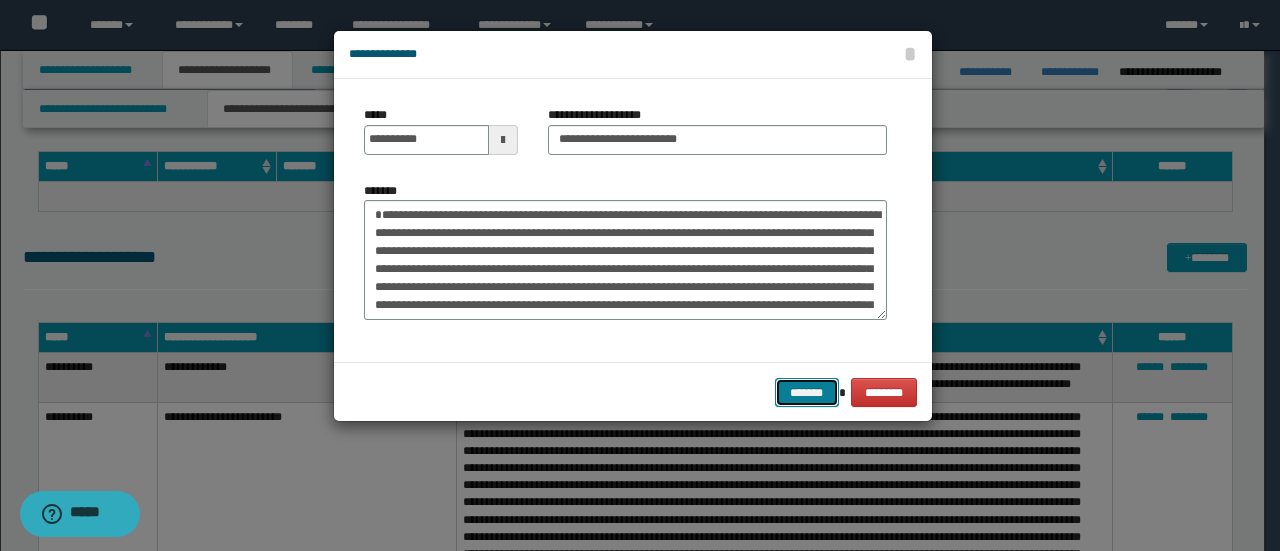 click on "*******" at bounding box center [807, 392] 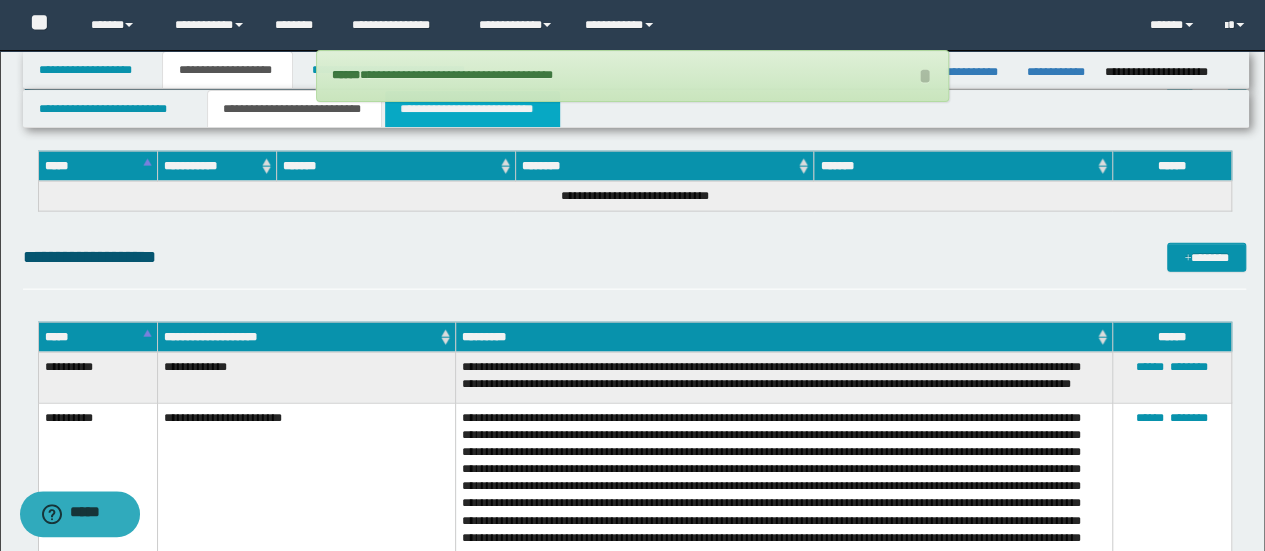 click on "**********" at bounding box center (472, 109) 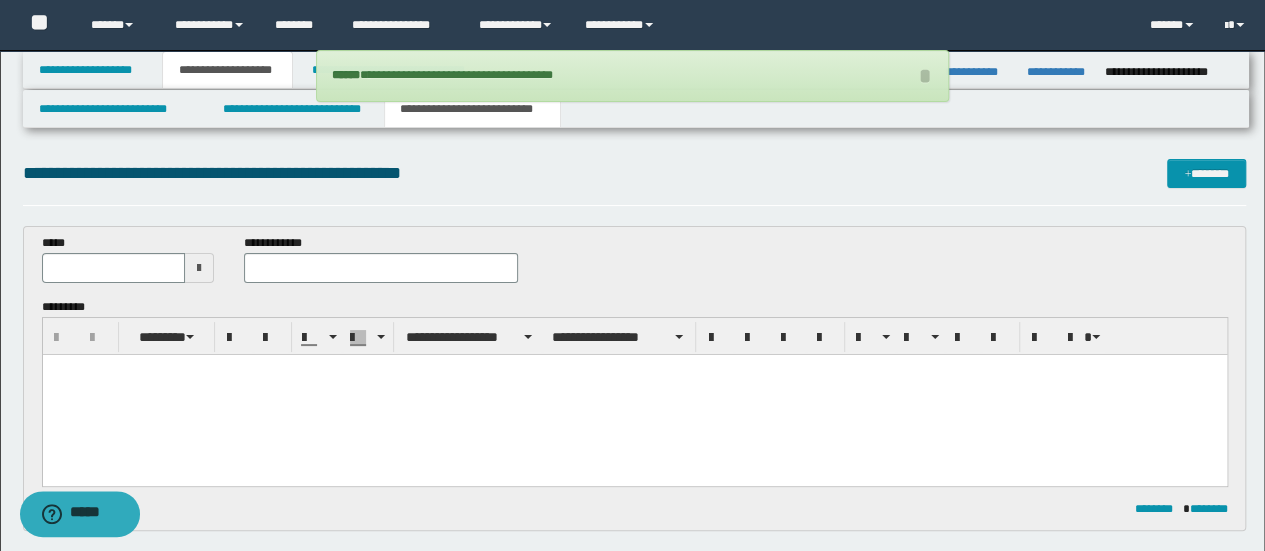 scroll, scrollTop: 0, scrollLeft: 0, axis: both 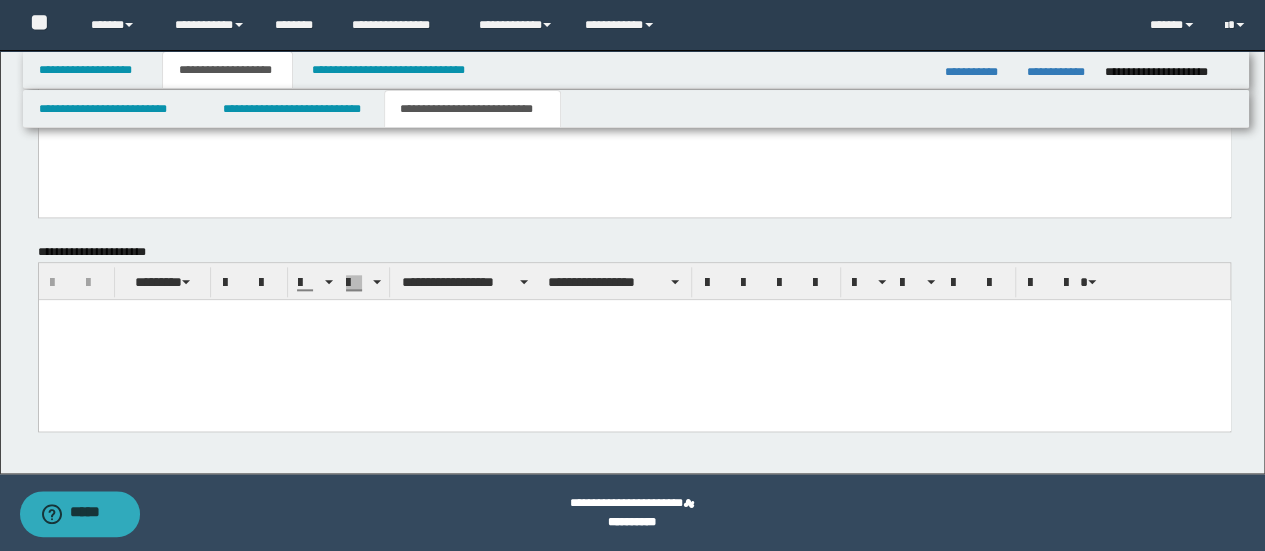 click at bounding box center (634, 339) 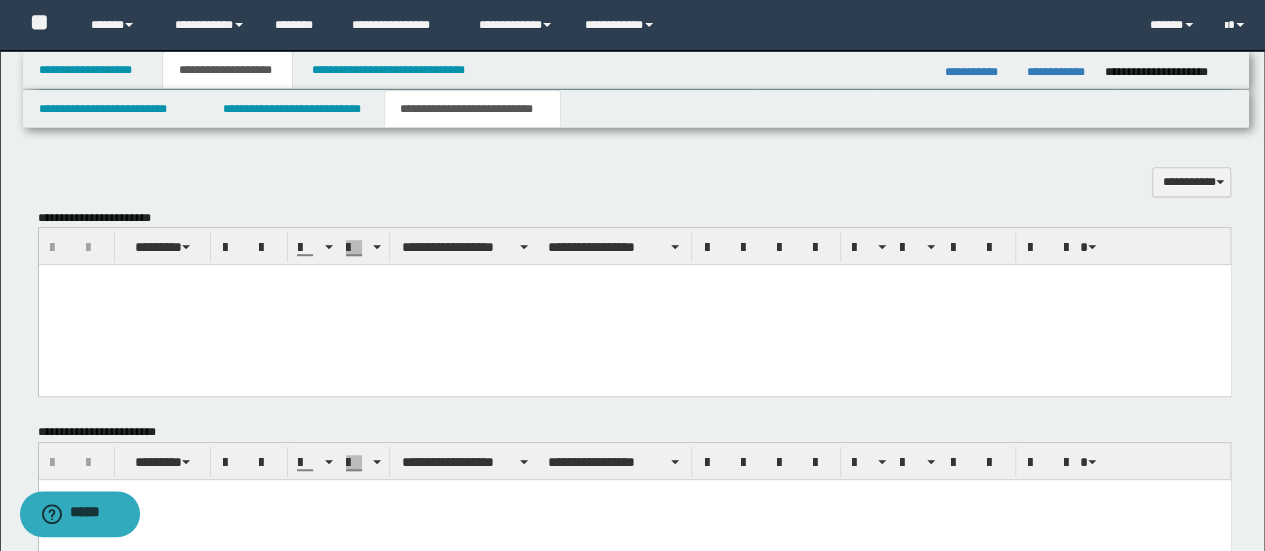 scroll, scrollTop: 552, scrollLeft: 0, axis: vertical 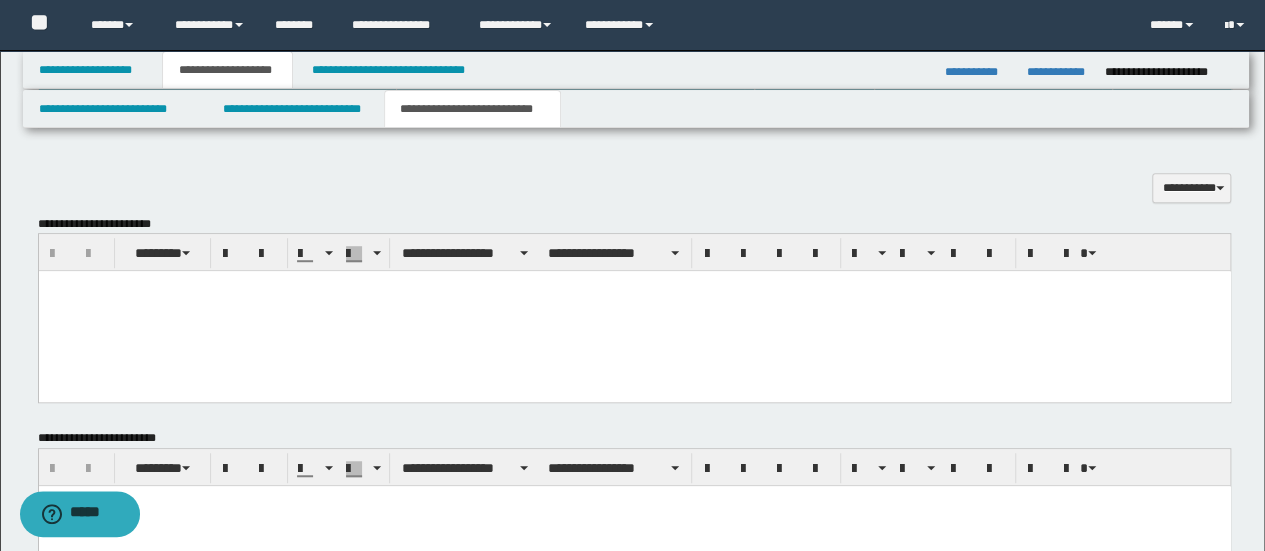 click at bounding box center [634, 311] 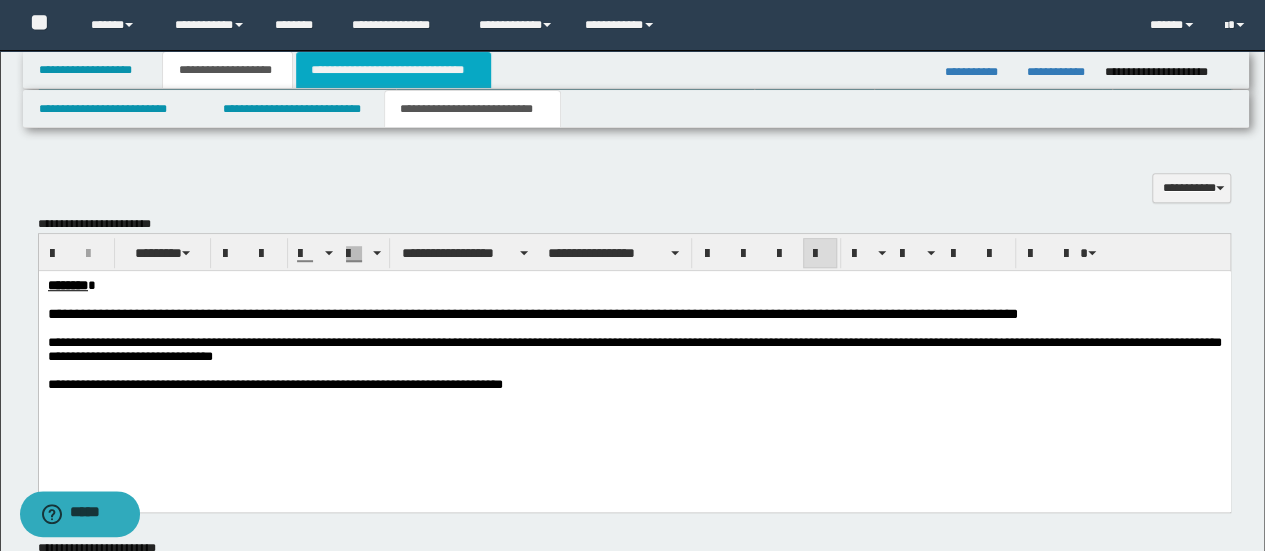 click on "**********" at bounding box center [393, 70] 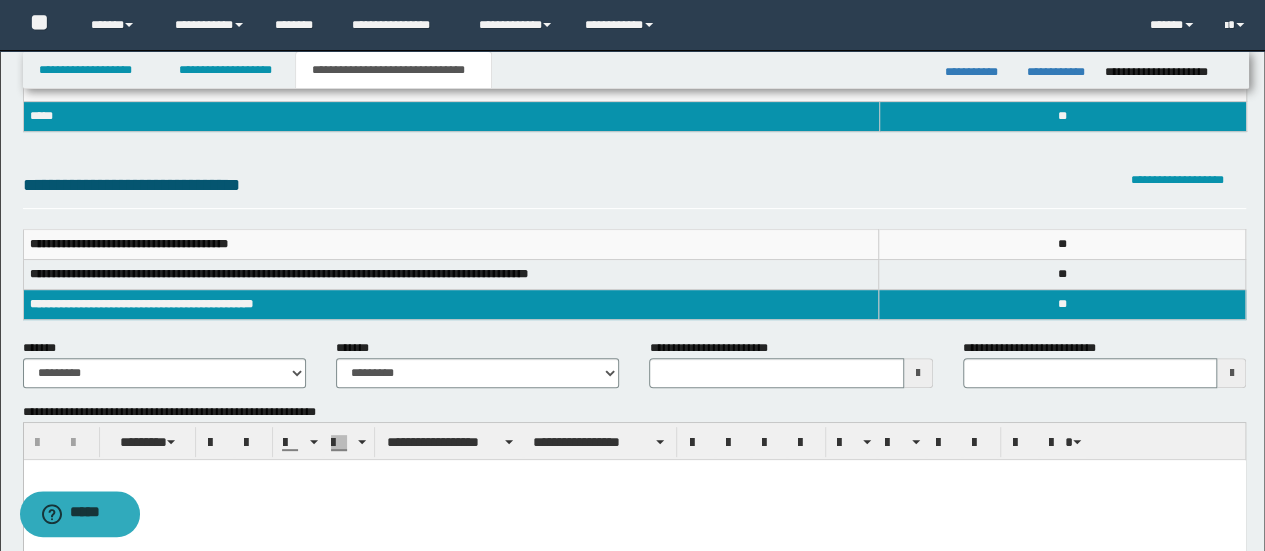 scroll, scrollTop: 400, scrollLeft: 0, axis: vertical 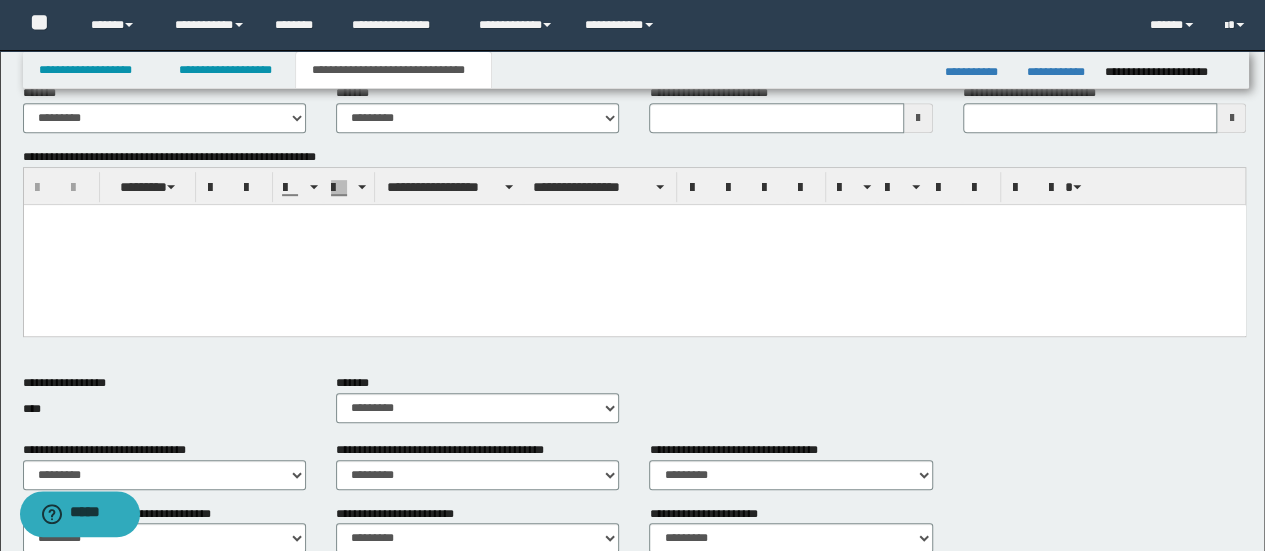 click at bounding box center (634, 244) 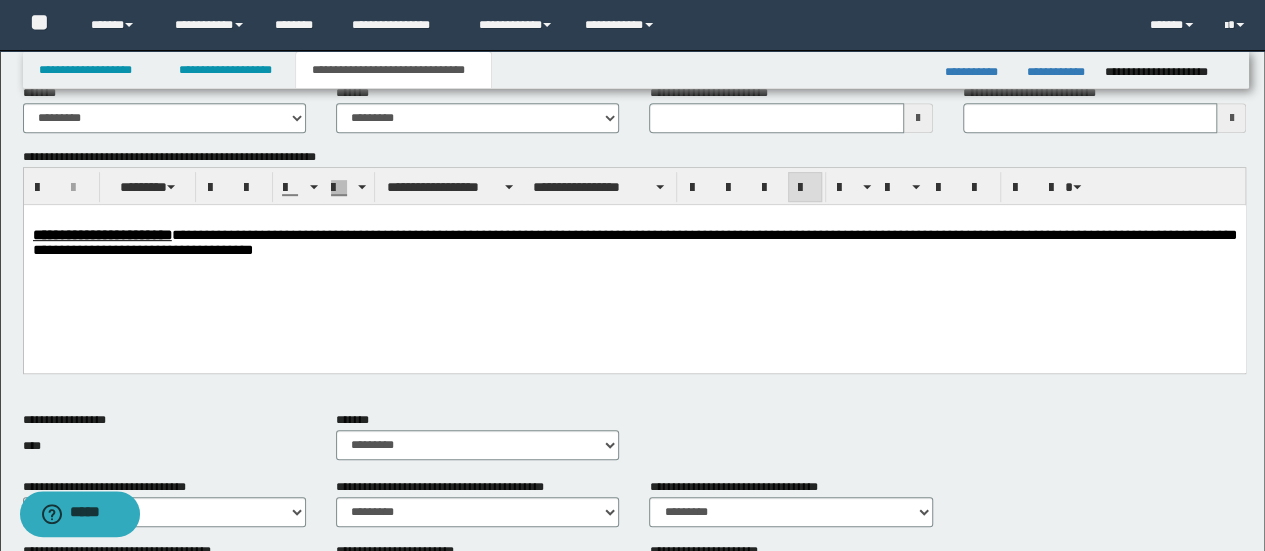 drag, startPoint x: 45, startPoint y: 436, endPoint x: 29, endPoint y: 233, distance: 203.62956 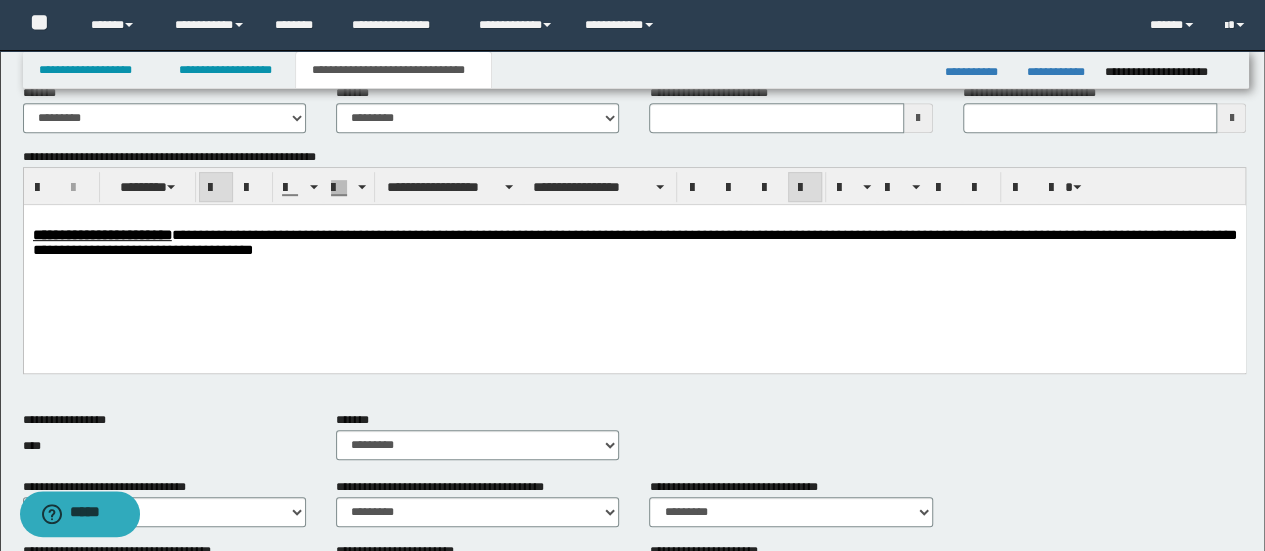 click on "**********" at bounding box center [101, 234] 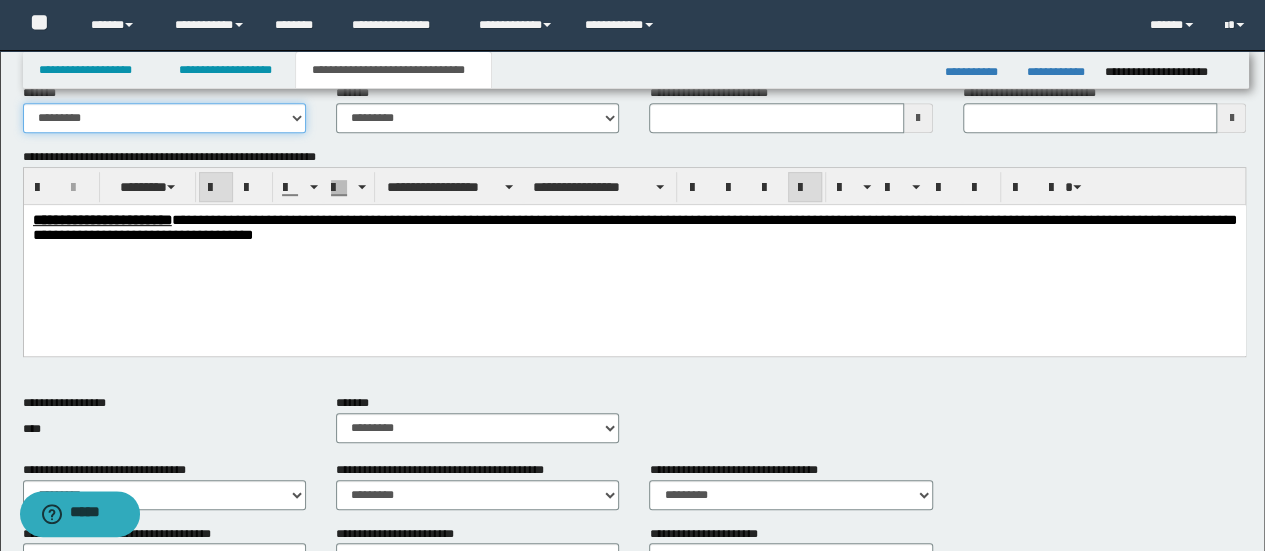click on "**********" at bounding box center [164, 118] 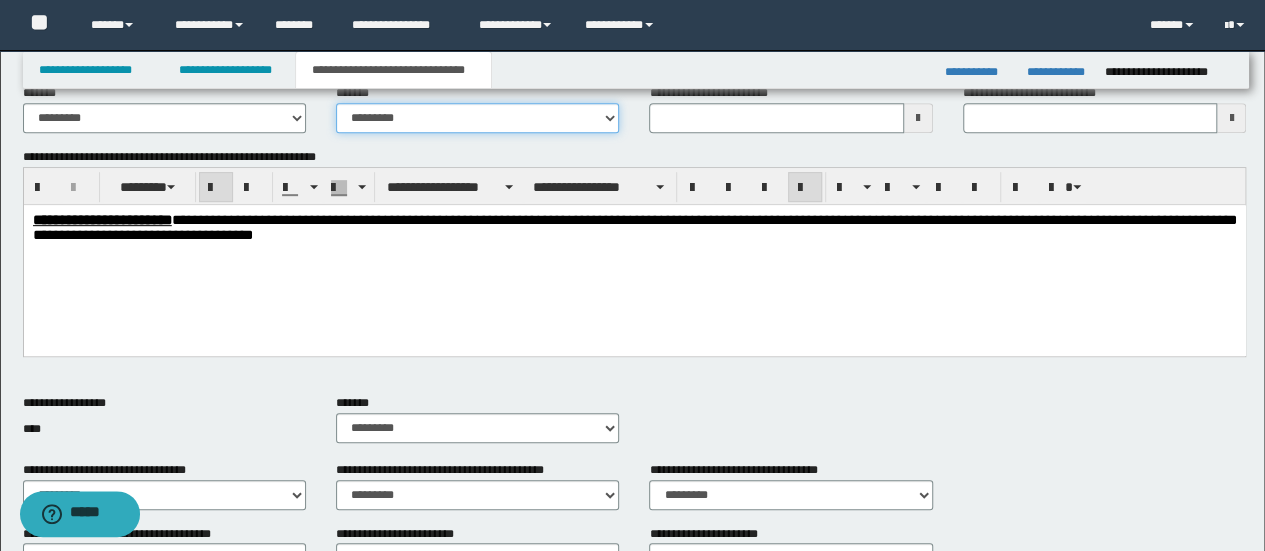 click on "**********" at bounding box center [477, 118] 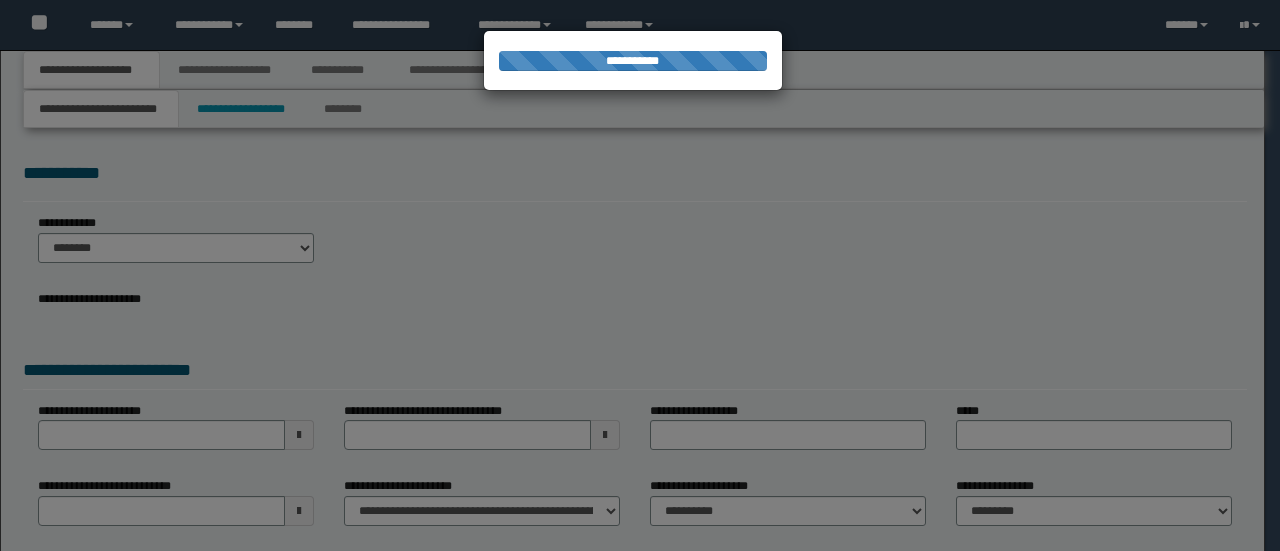 scroll, scrollTop: 0, scrollLeft: 0, axis: both 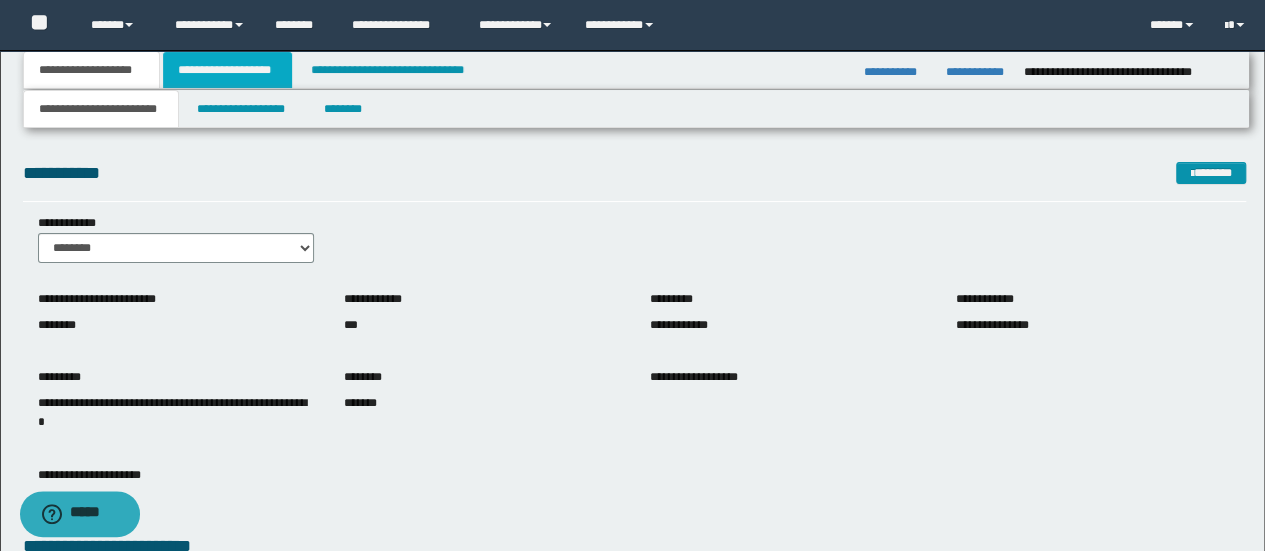 click on "**********" at bounding box center [227, 70] 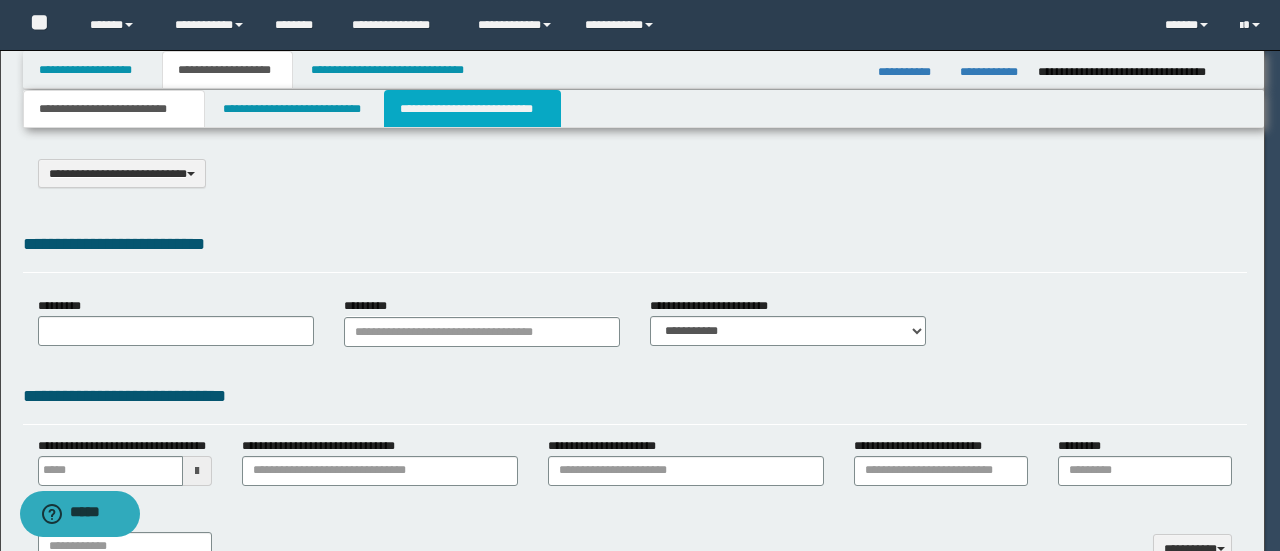 scroll, scrollTop: 0, scrollLeft: 0, axis: both 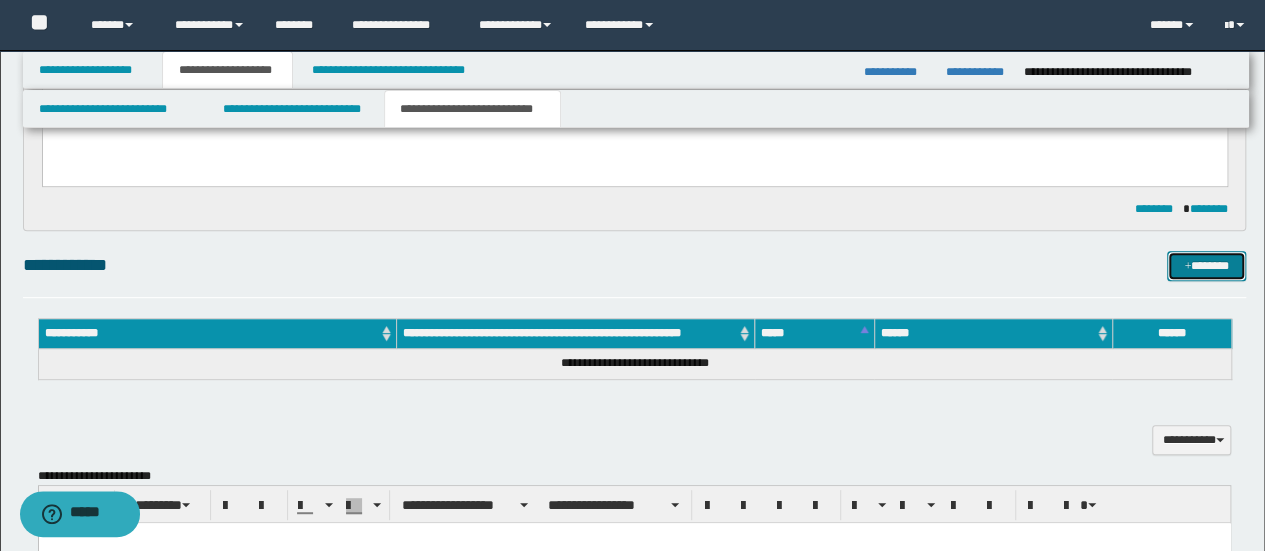 click on "*******" at bounding box center [1206, 265] 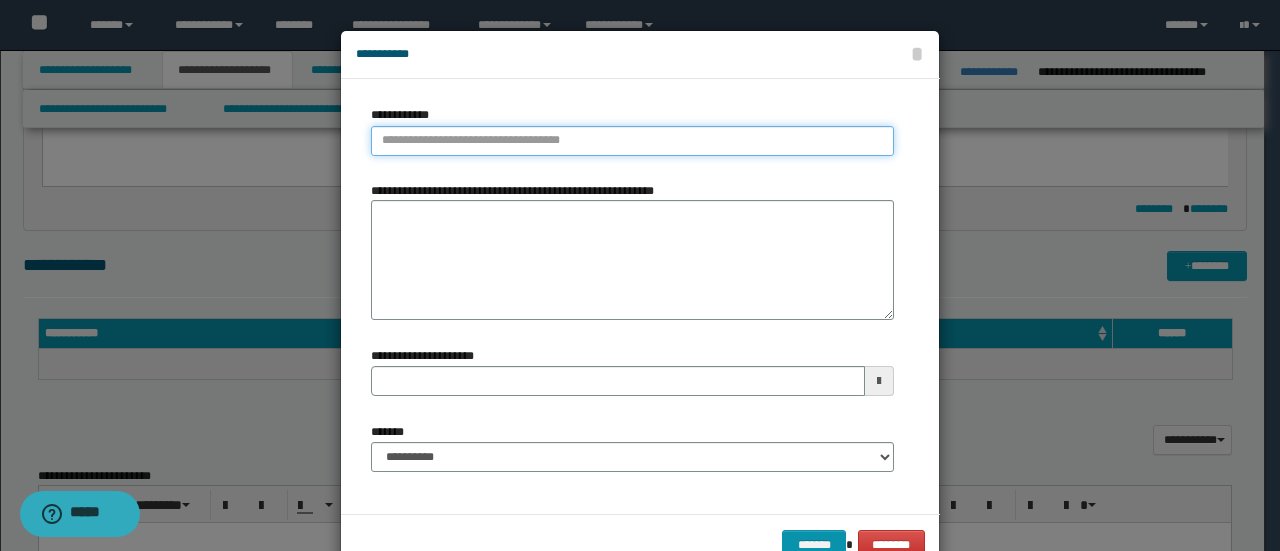 click on "**********" at bounding box center (632, 141) 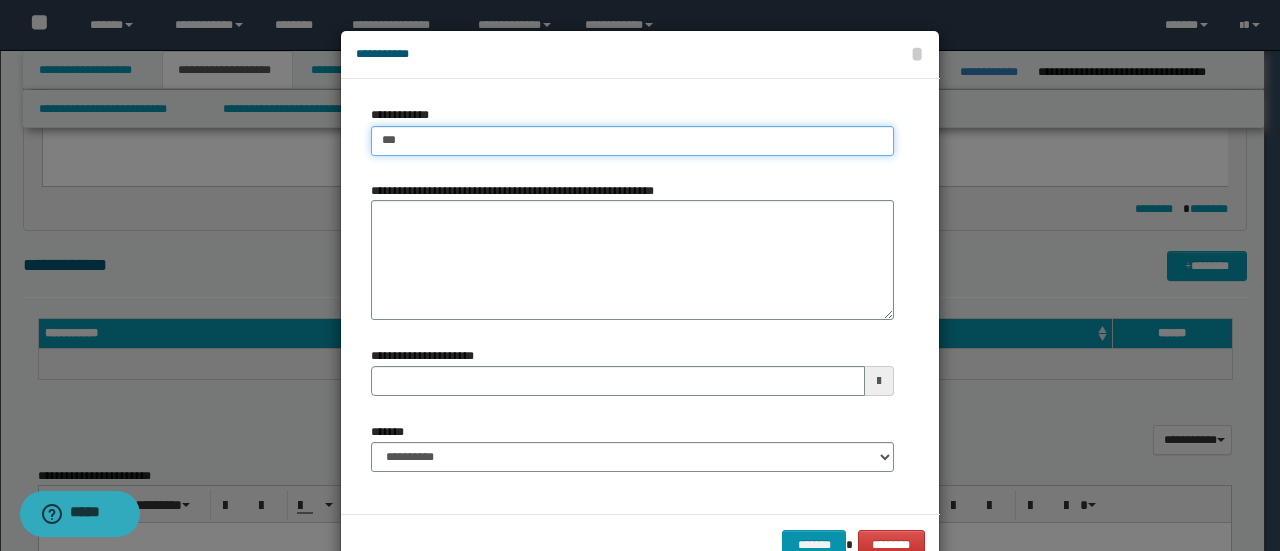 type on "****" 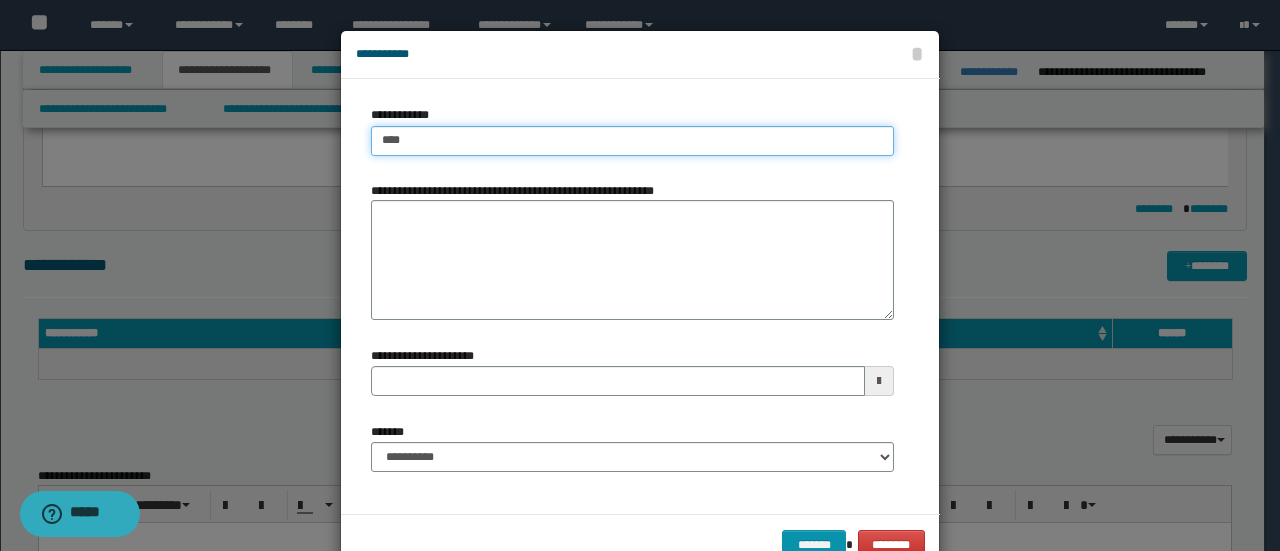 type on "****" 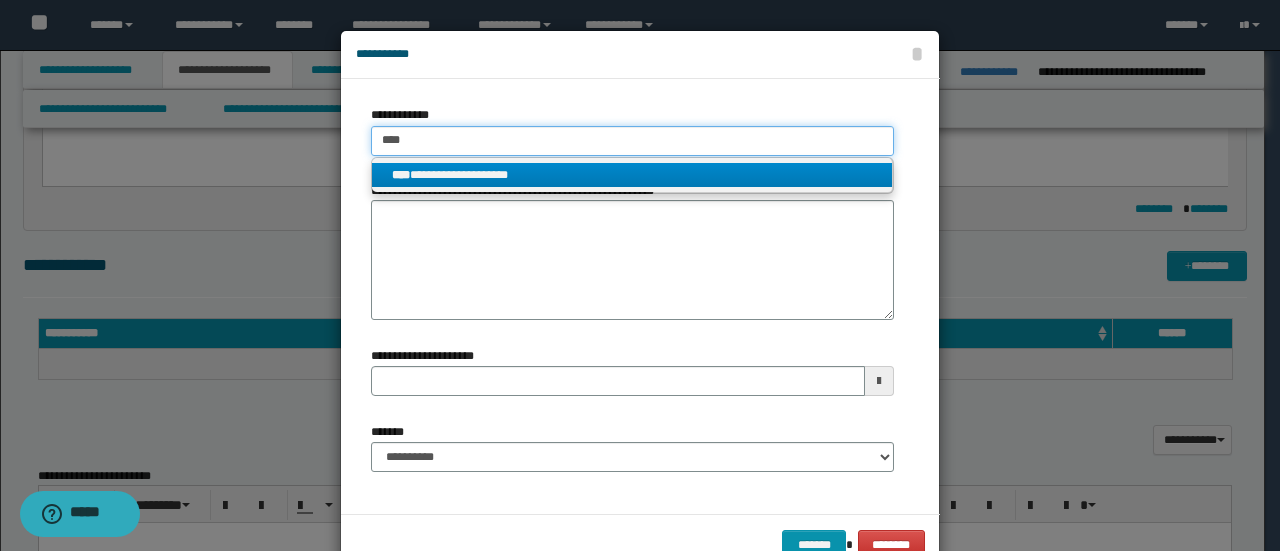type on "****" 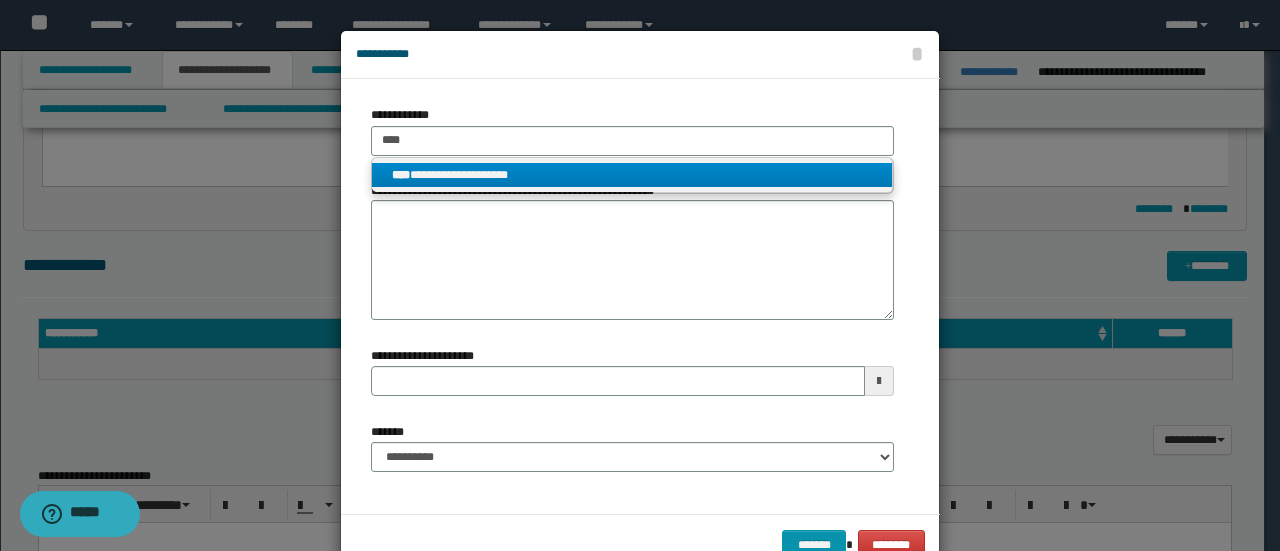 click on "**********" at bounding box center (632, 175) 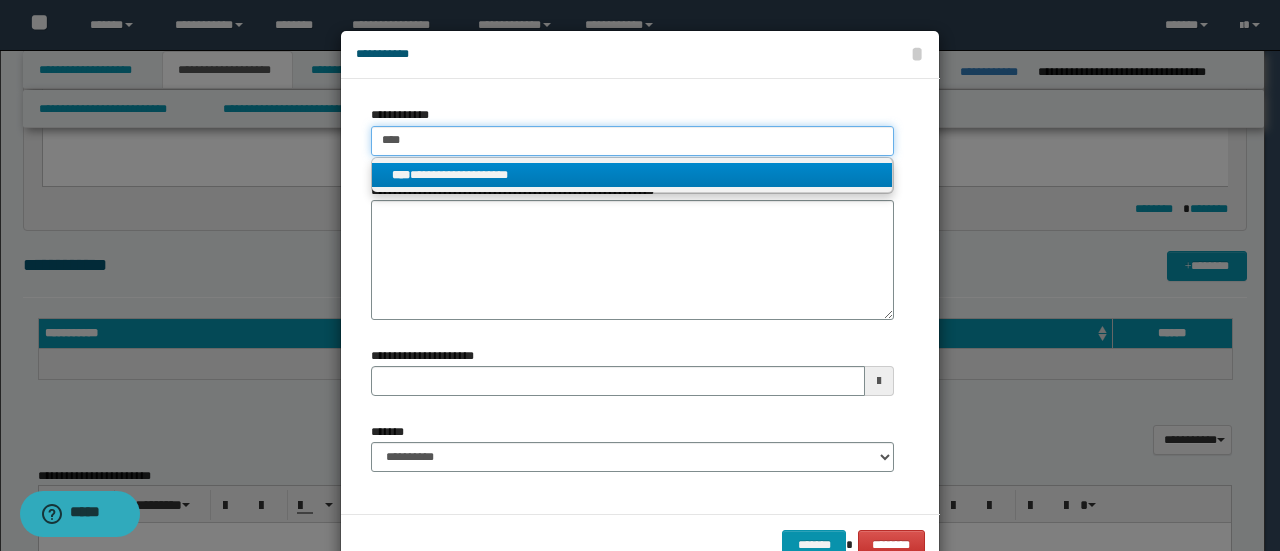 type 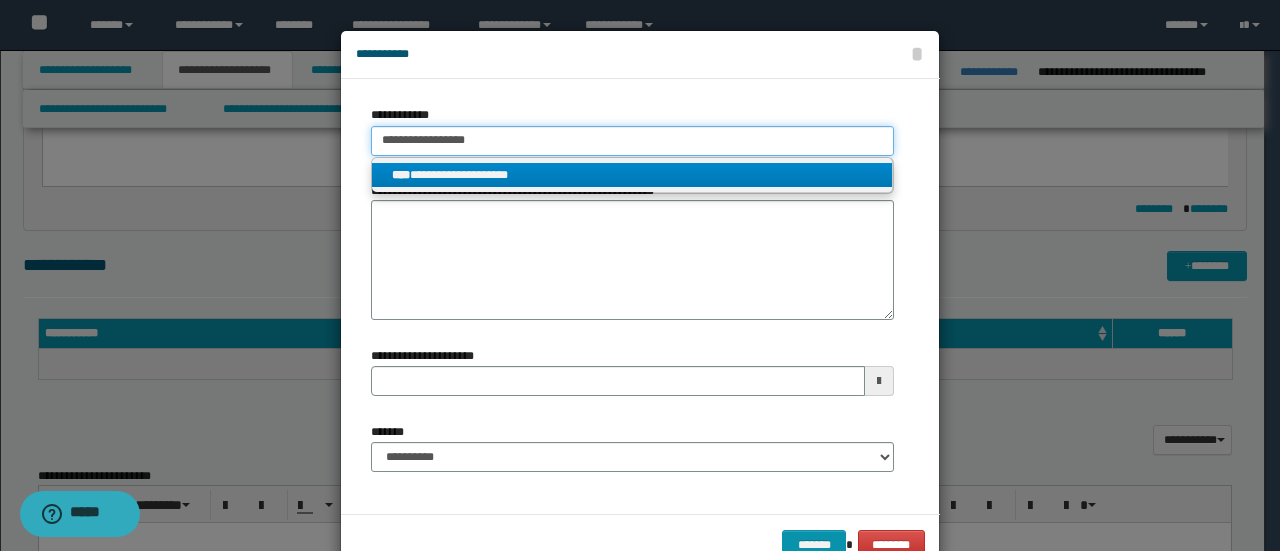 type 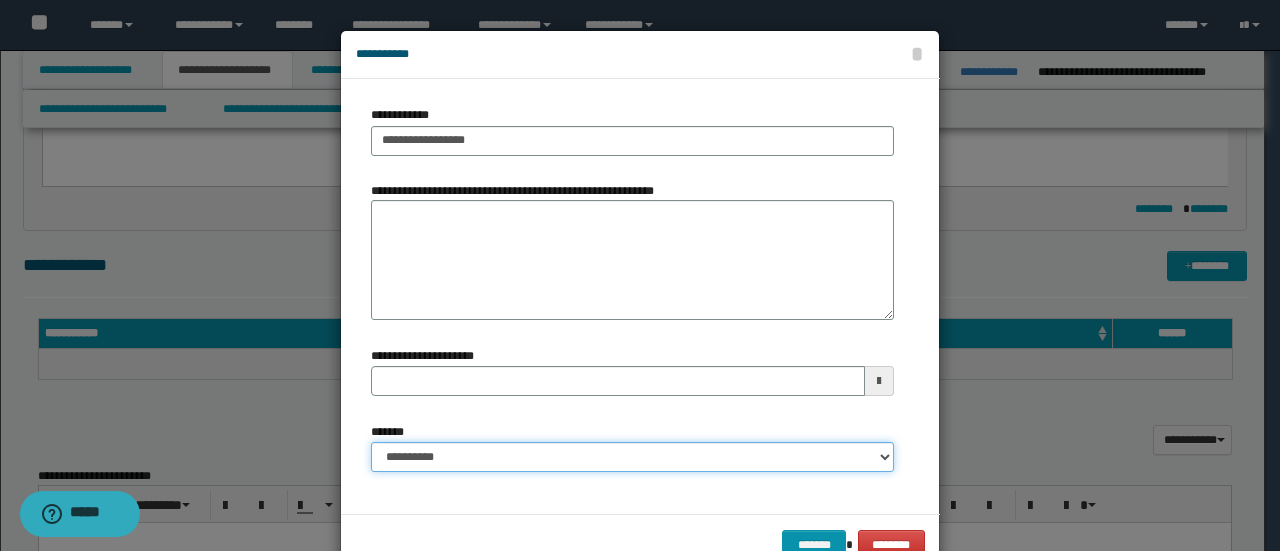 click on "**********" at bounding box center (632, 457) 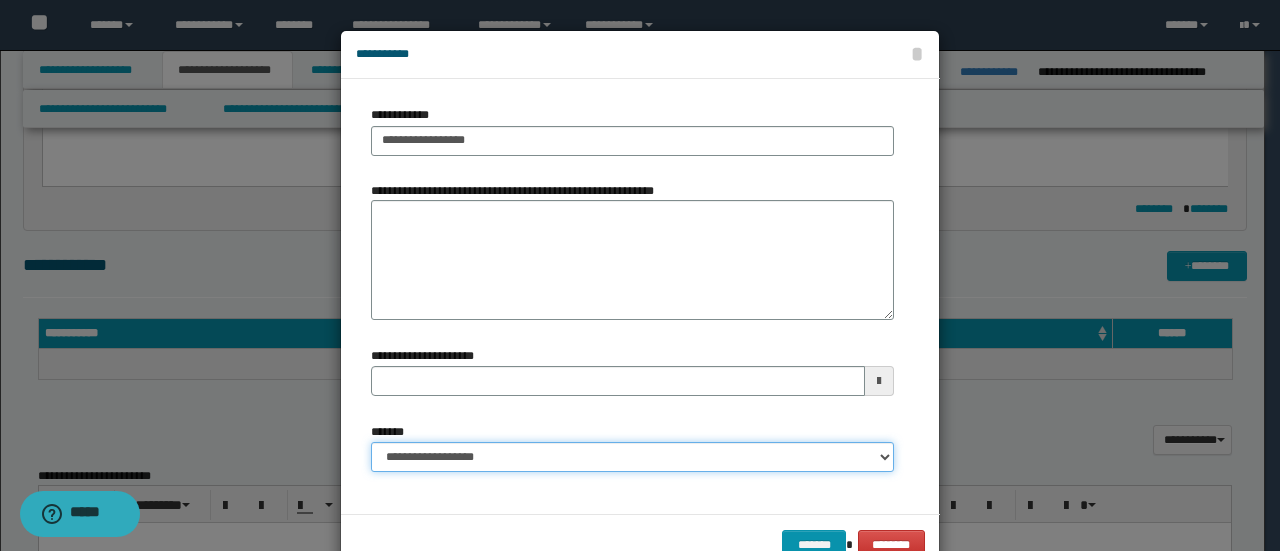 click on "**********" at bounding box center (632, 457) 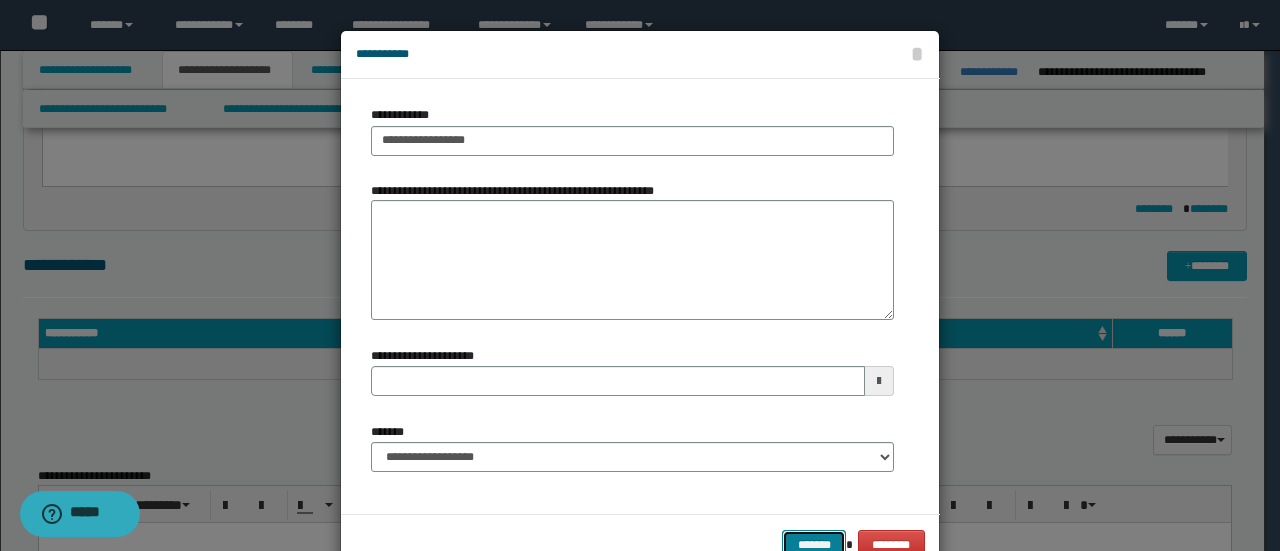click on "*******" at bounding box center (814, 544) 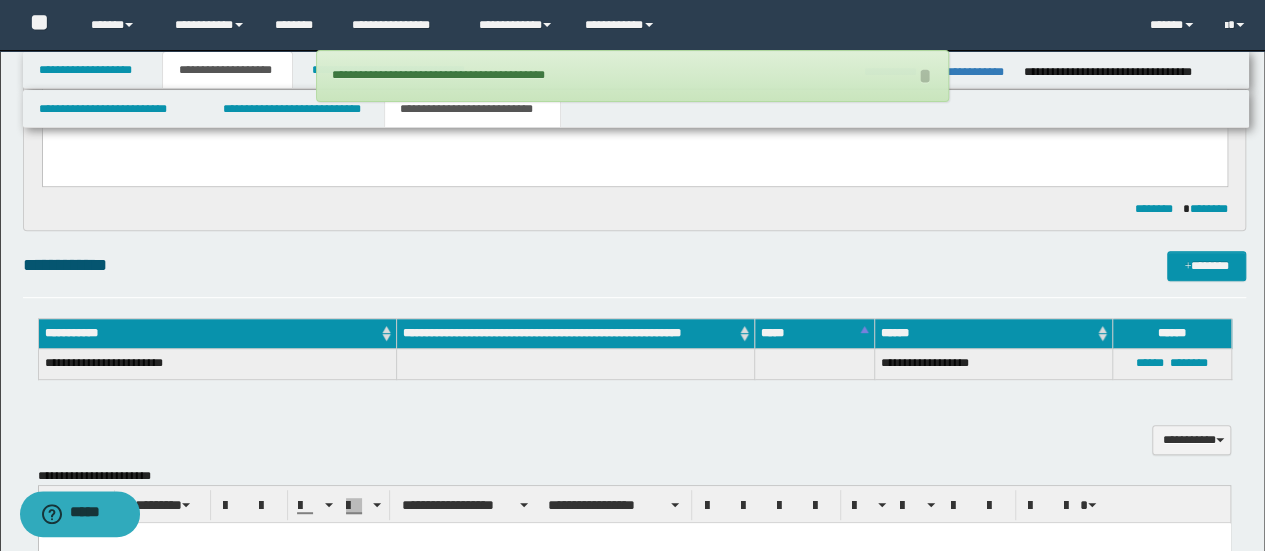 click on "**********" at bounding box center (635, 274) 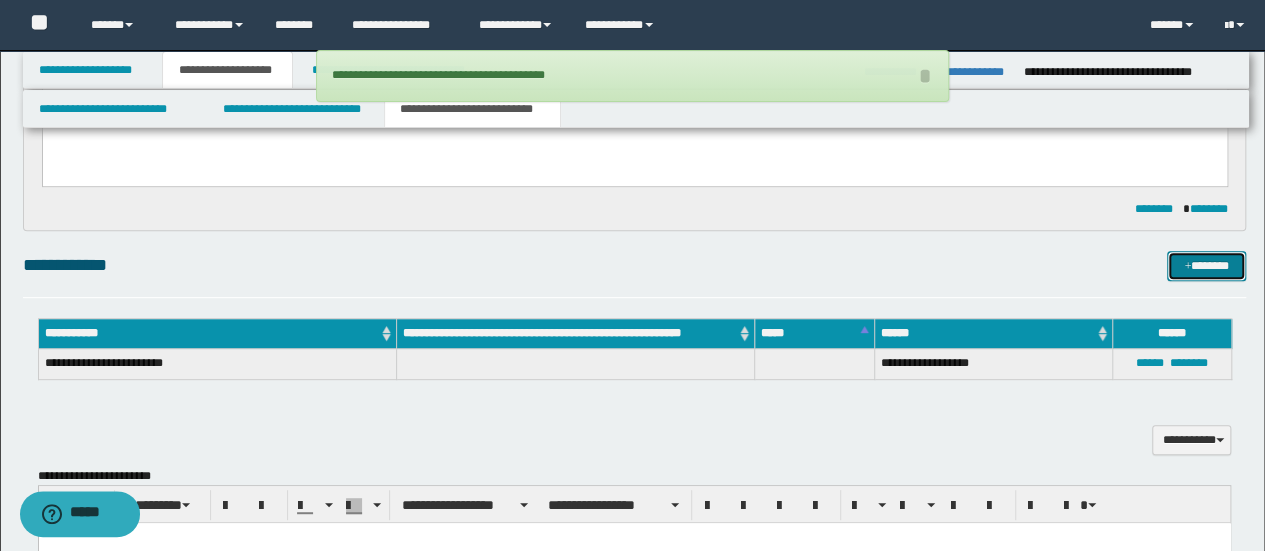 click on "*******" at bounding box center (1206, 265) 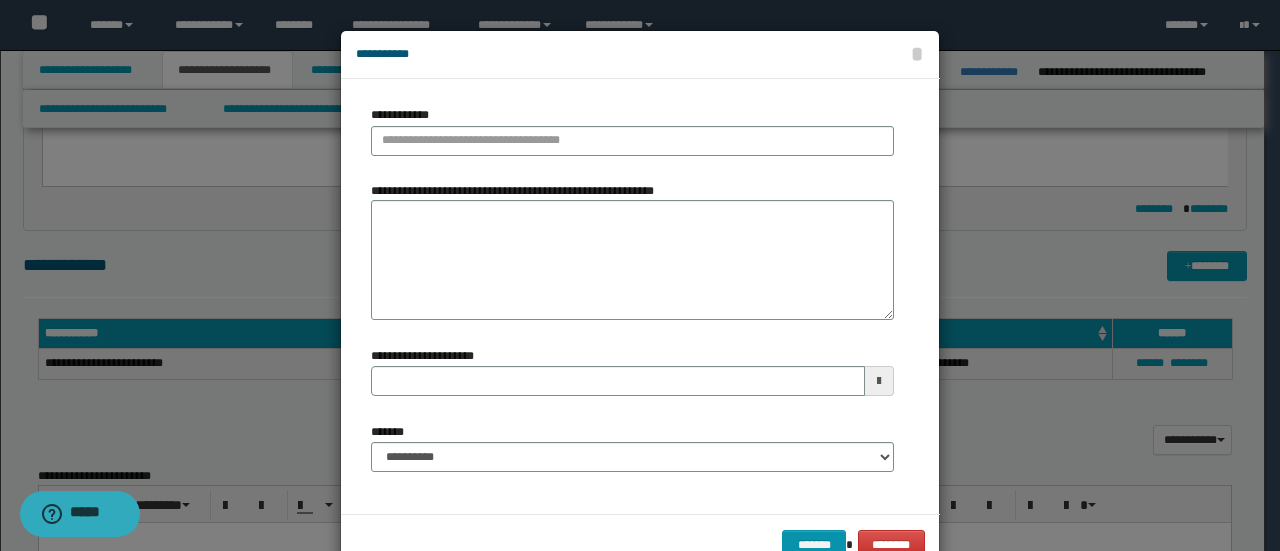 drag, startPoint x: 480, startPoint y: 161, endPoint x: 470, endPoint y: 152, distance: 13.453624 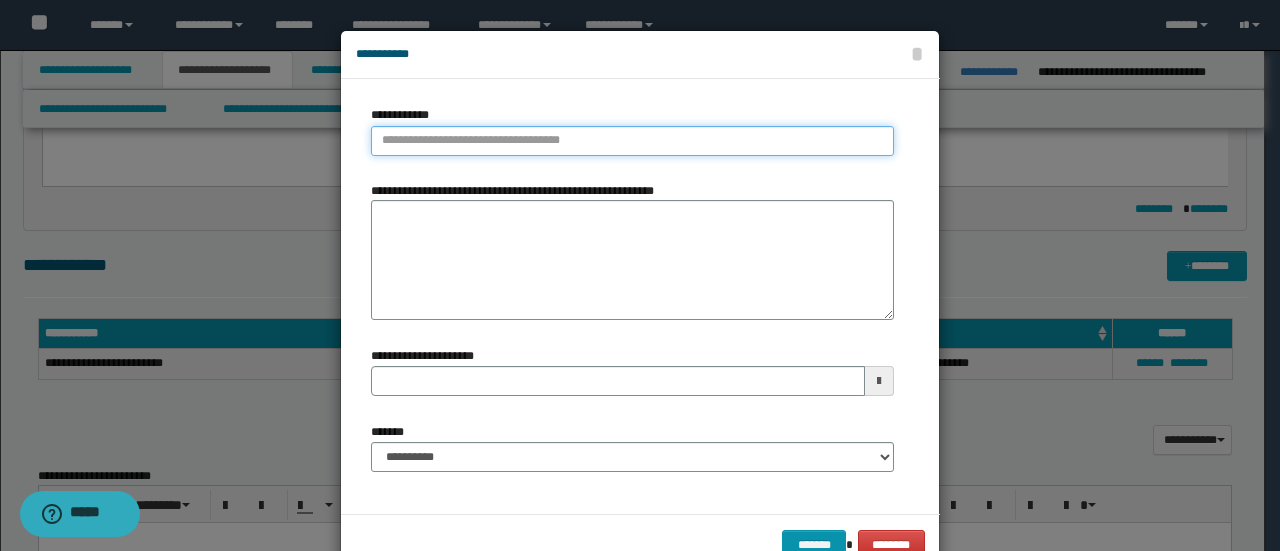 type on "**********" 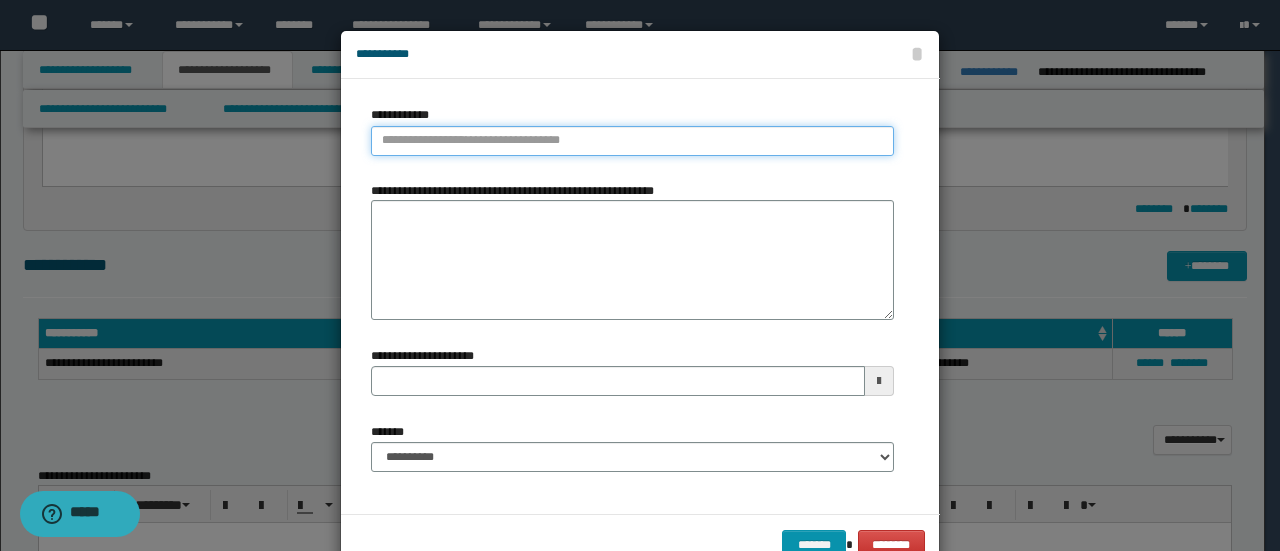 click on "**********" at bounding box center [632, 141] 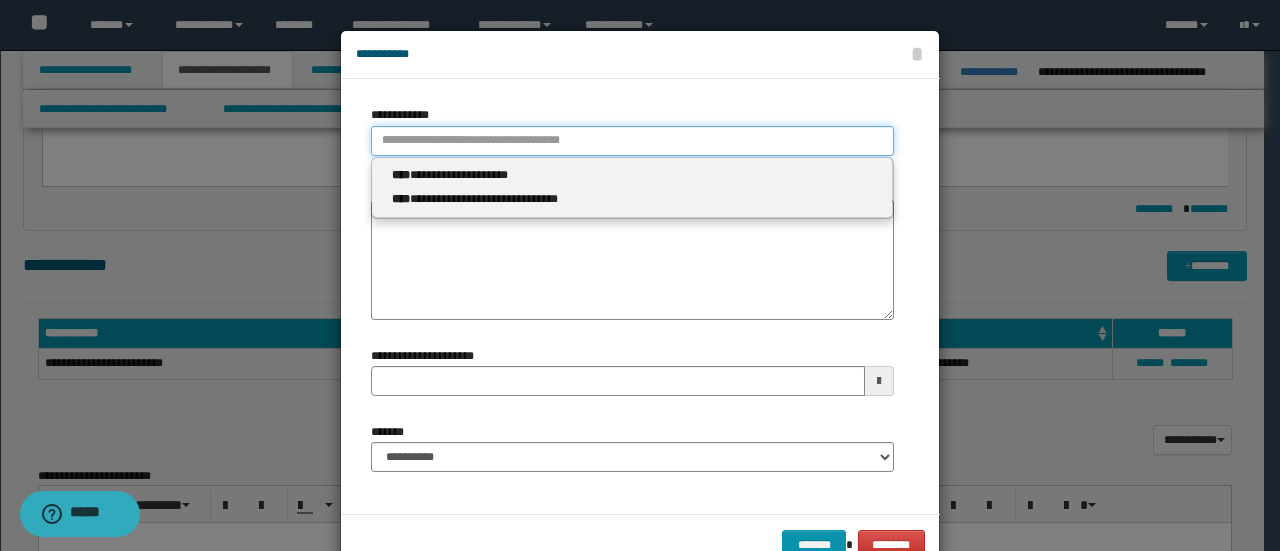 type 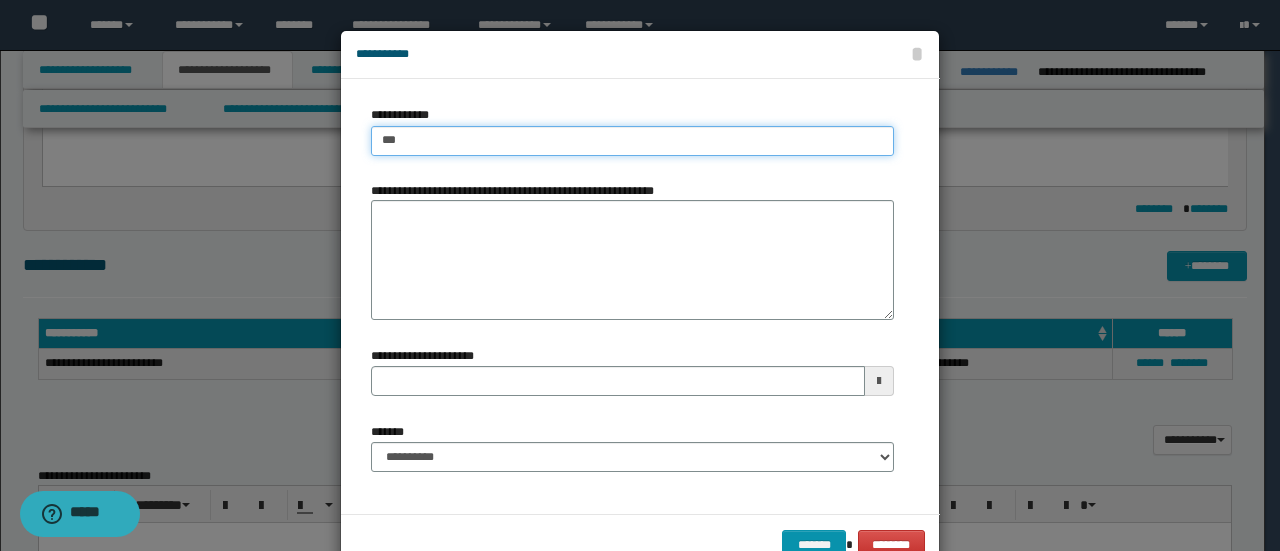 type on "****" 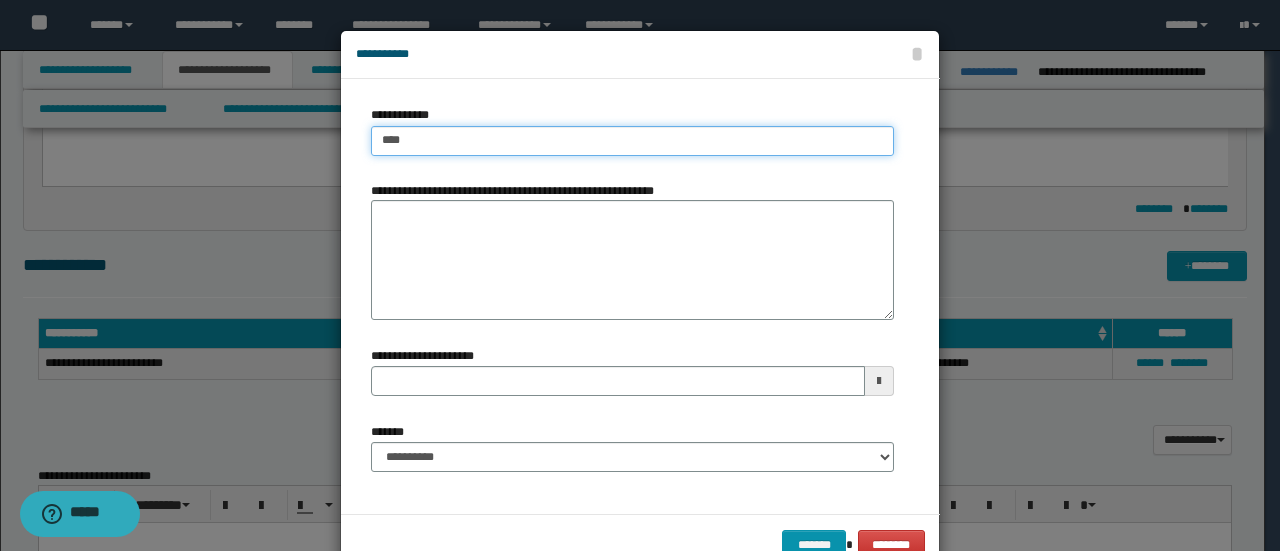 type on "****" 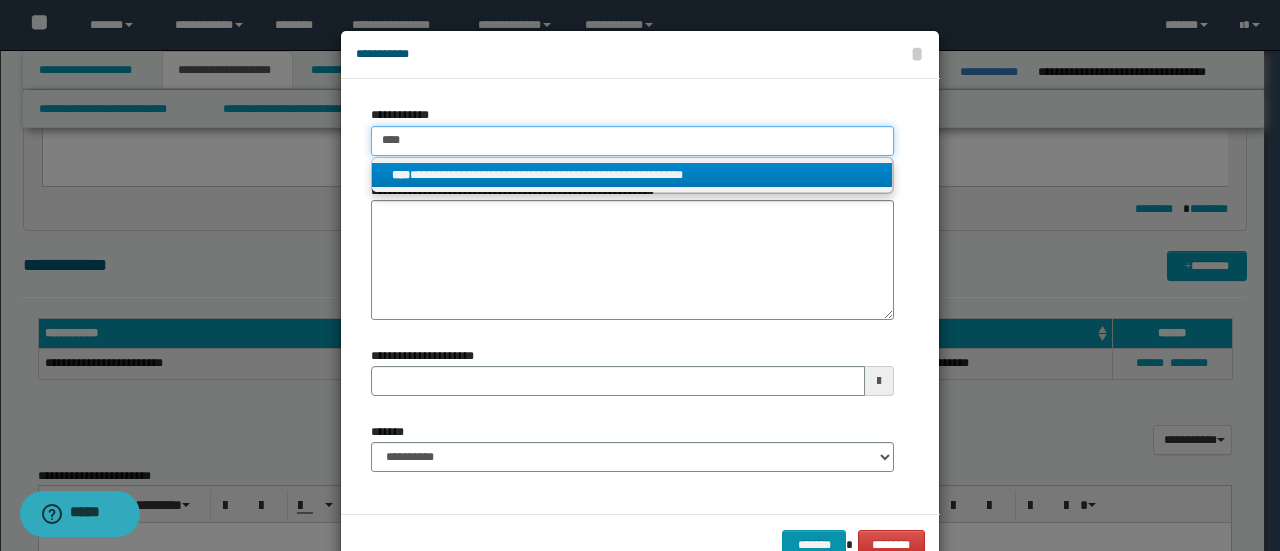 type on "****" 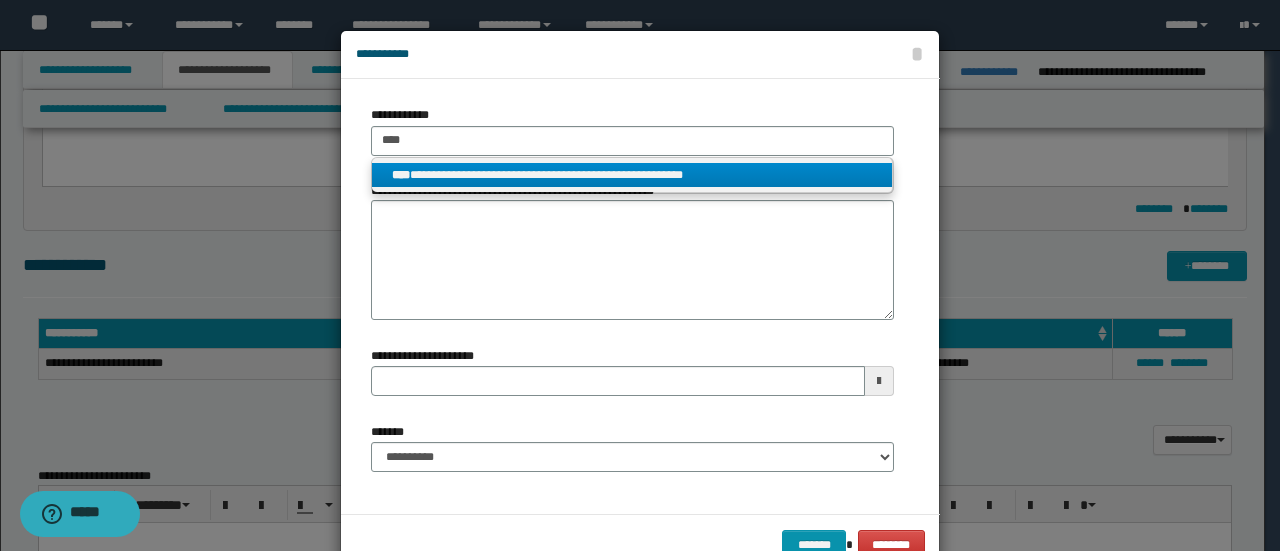 click on "**********" at bounding box center (632, 175) 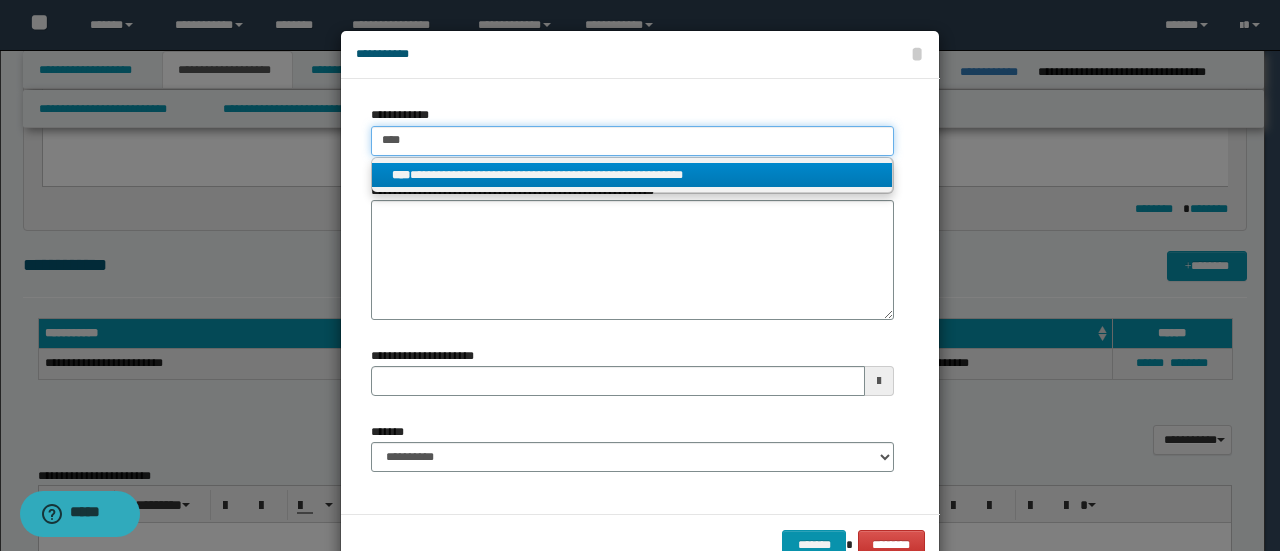 type 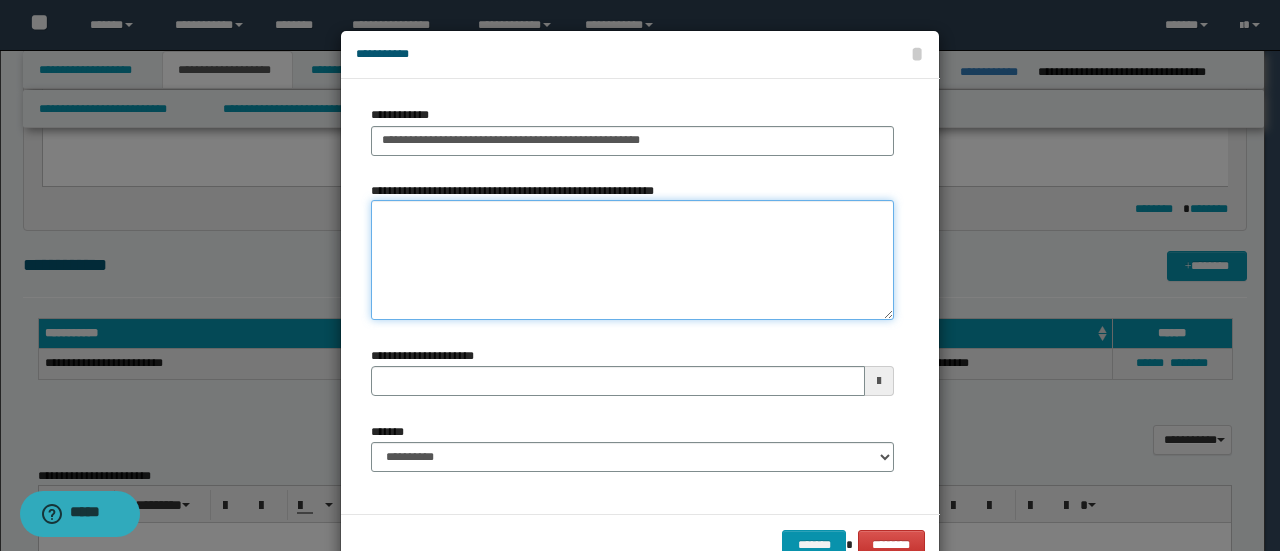 click on "**********" at bounding box center [632, 260] 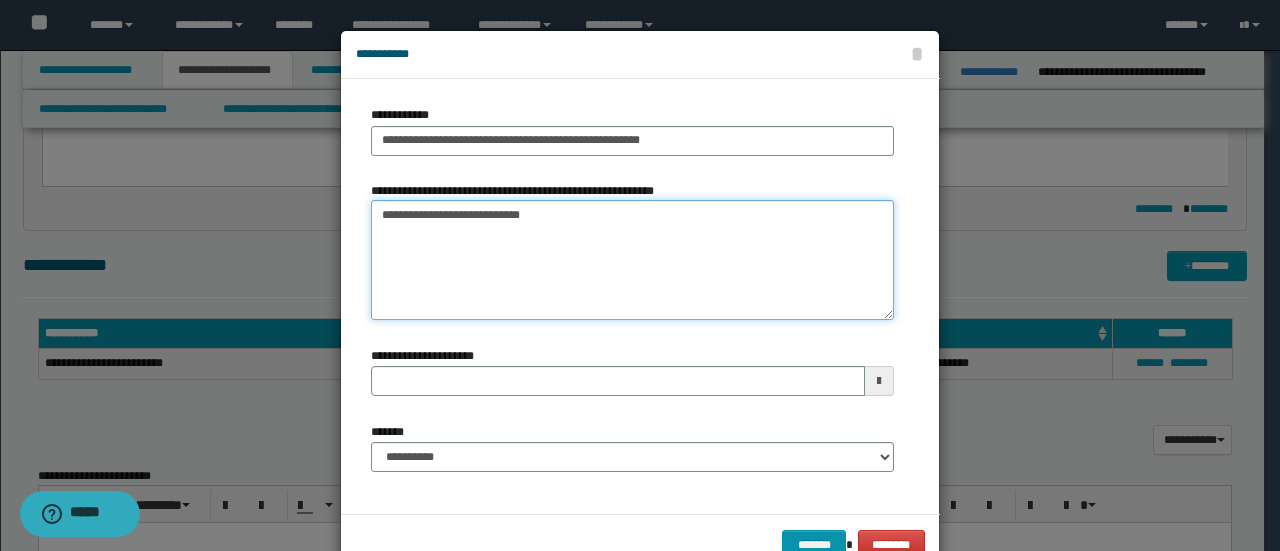 type 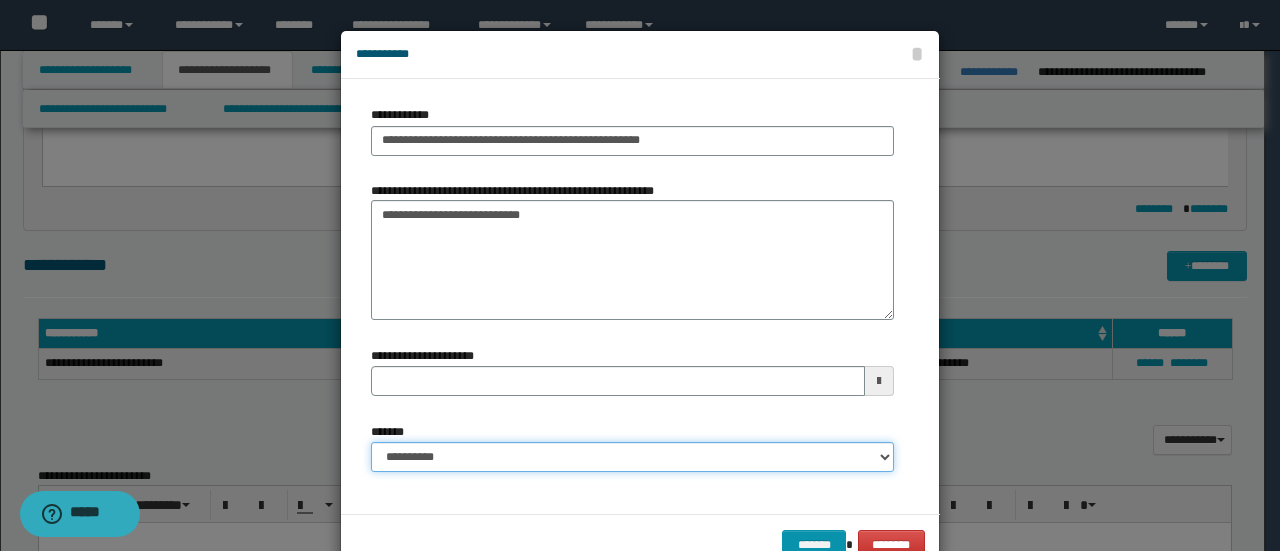 click on "**********" at bounding box center (632, 457) 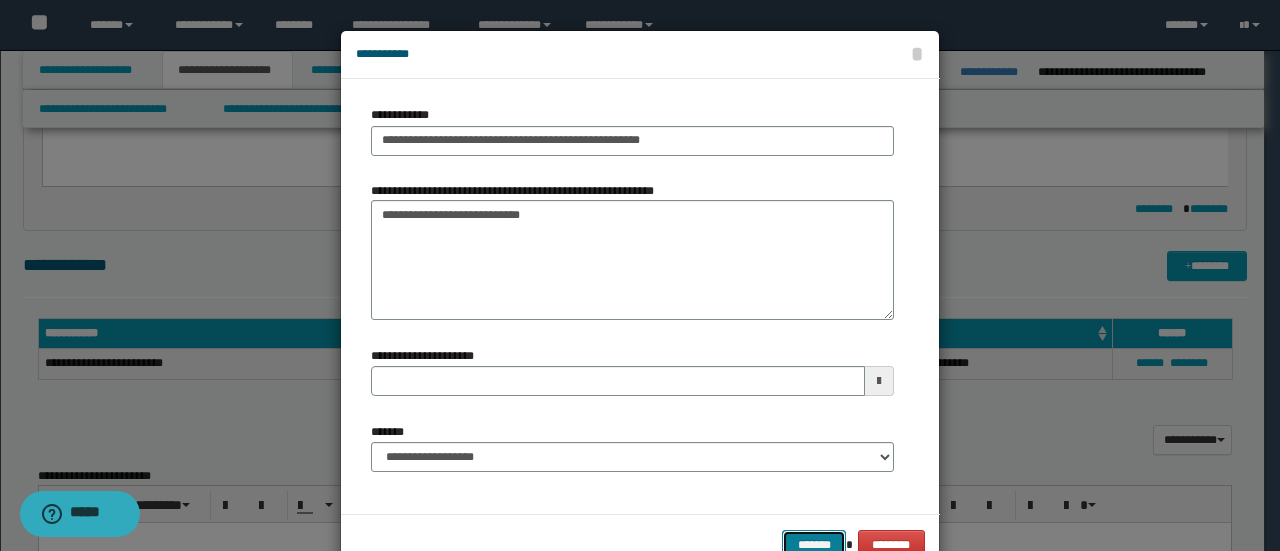 click on "*******" at bounding box center [814, 544] 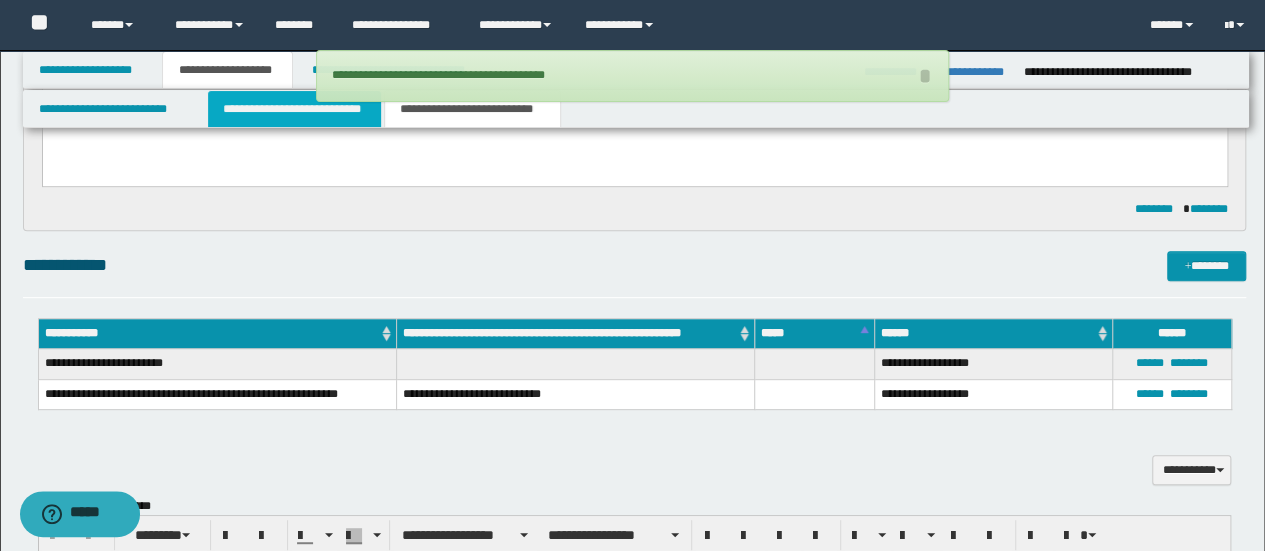 click on "**********" at bounding box center (294, 109) 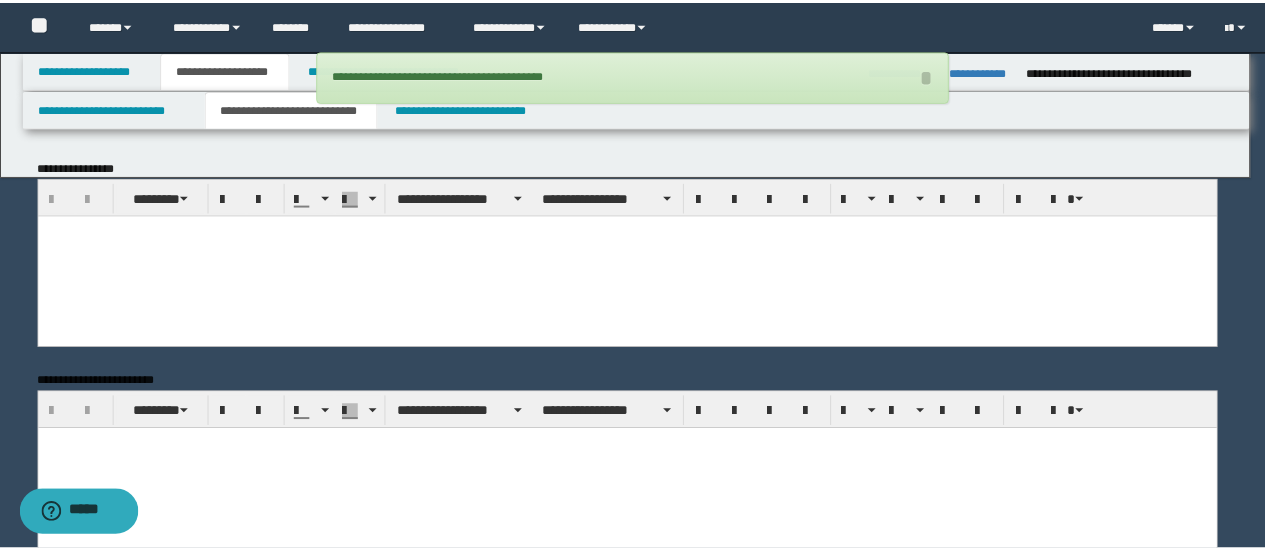 scroll, scrollTop: 0, scrollLeft: 0, axis: both 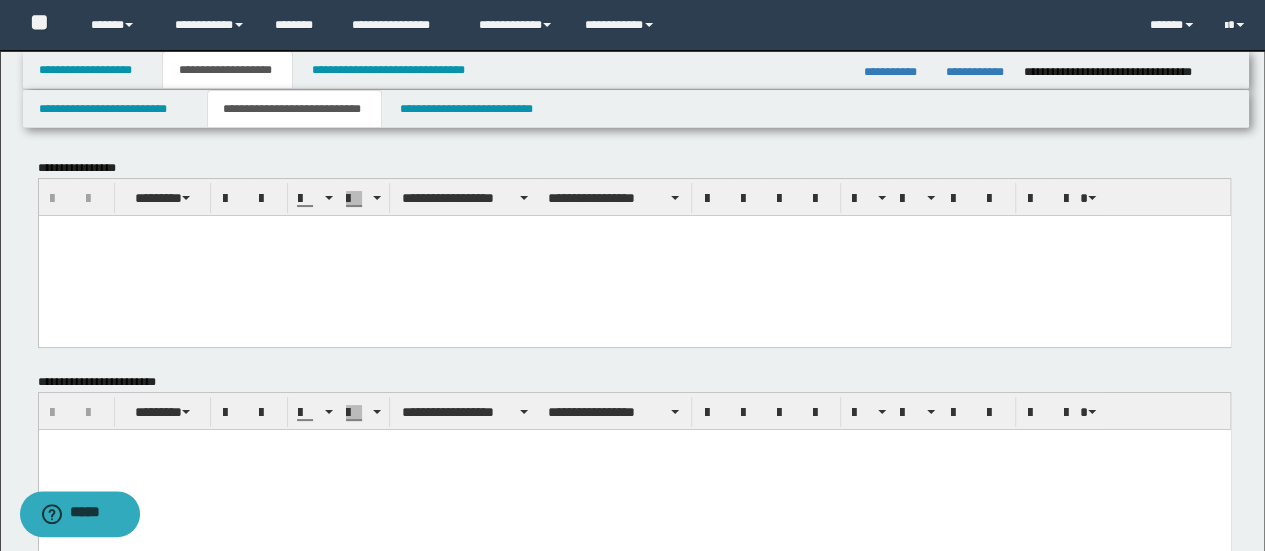 click at bounding box center [634, 255] 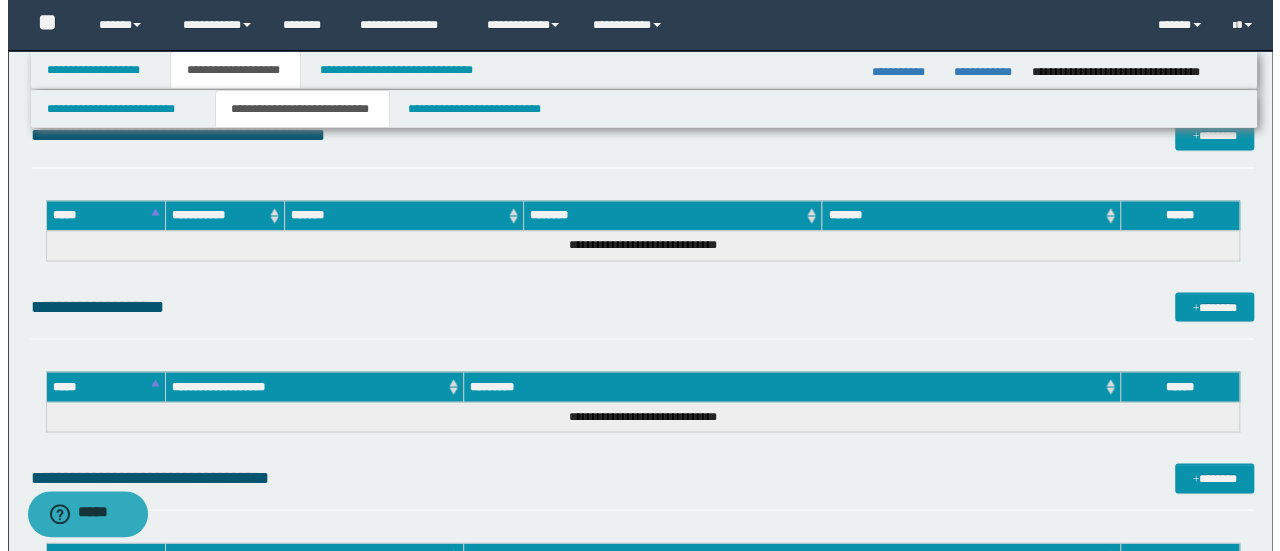 scroll, scrollTop: 1700, scrollLeft: 0, axis: vertical 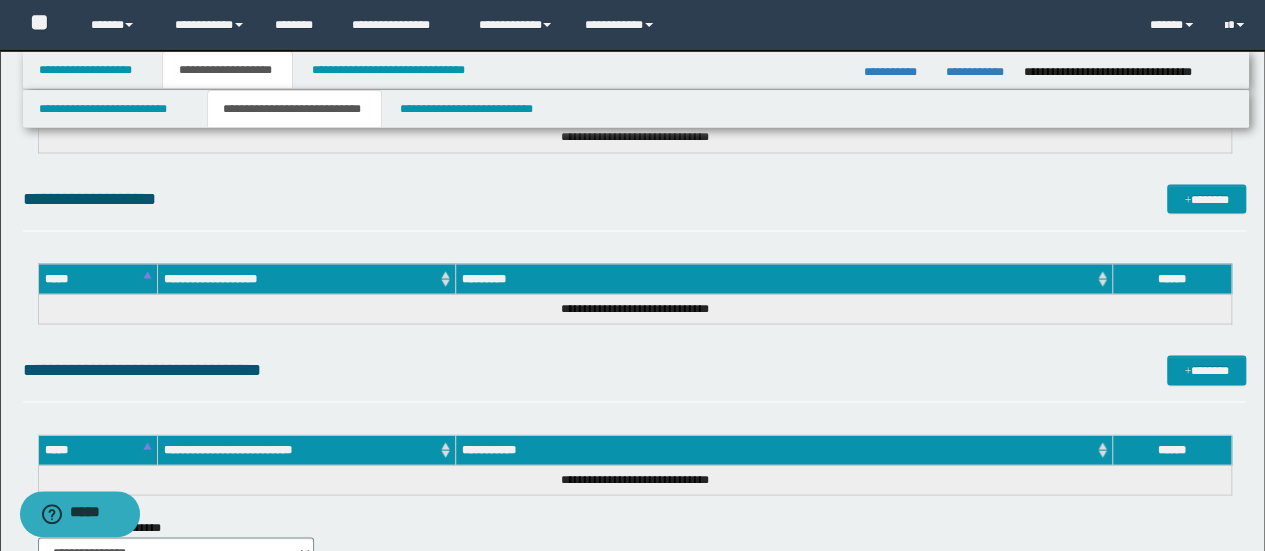 drag, startPoint x: 1228, startPoint y: 179, endPoint x: 1232, endPoint y: 190, distance: 11.7046995 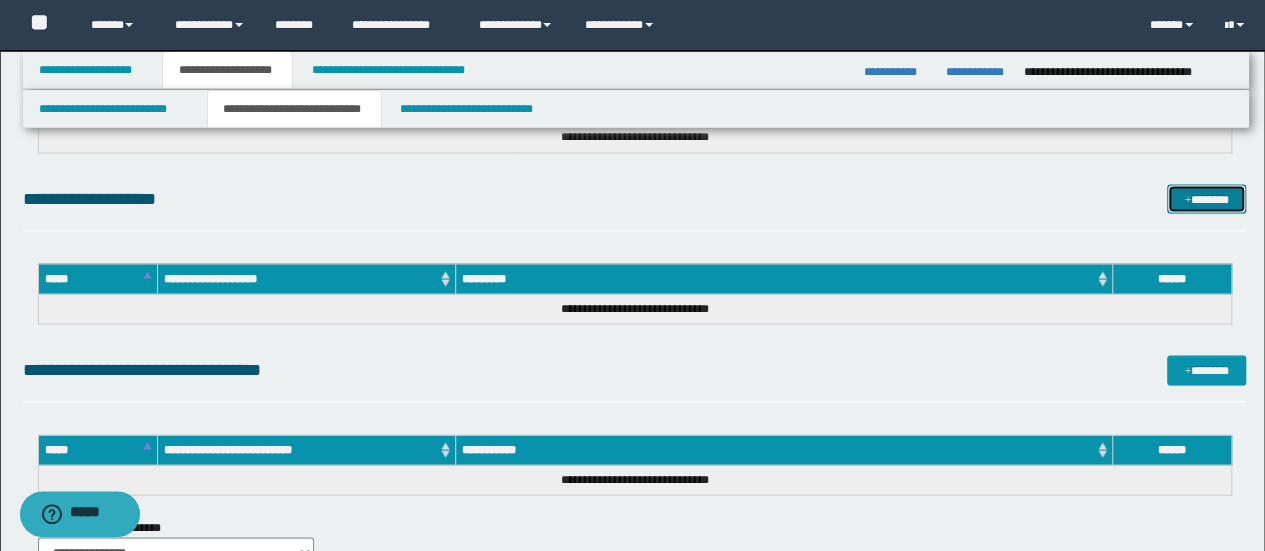 click on "*******" at bounding box center [1206, 198] 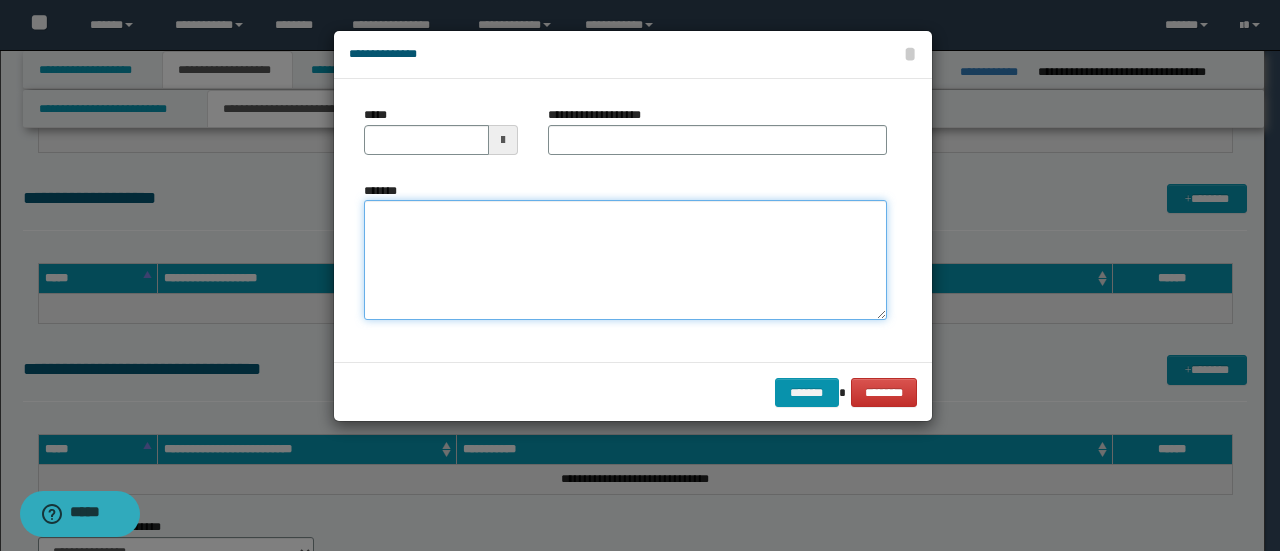 click on "*******" at bounding box center [625, 260] 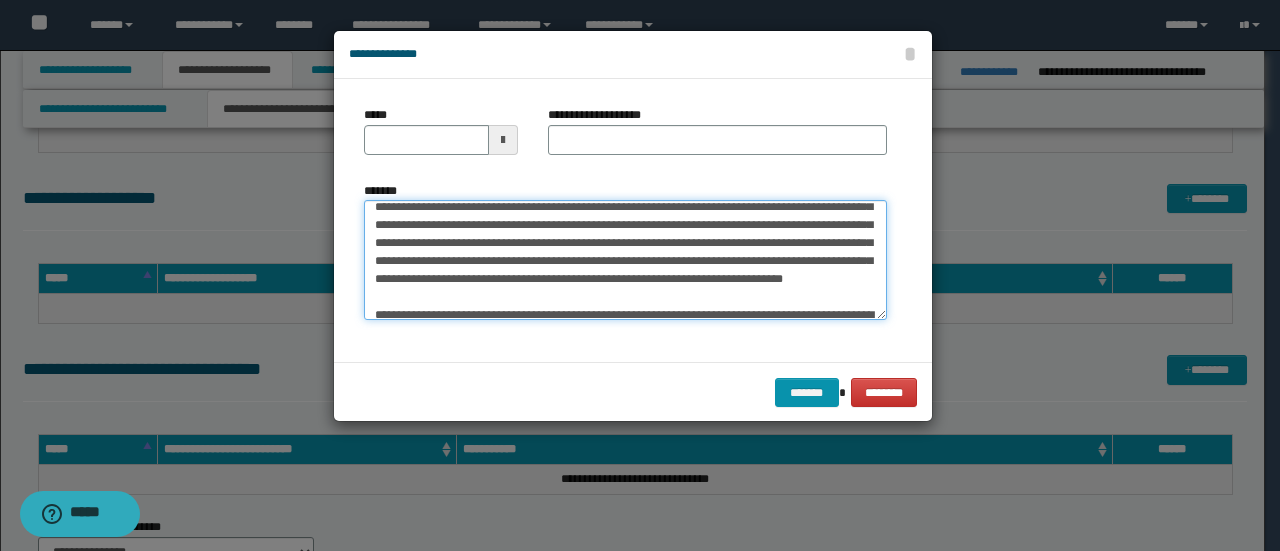 scroll, scrollTop: 0, scrollLeft: 0, axis: both 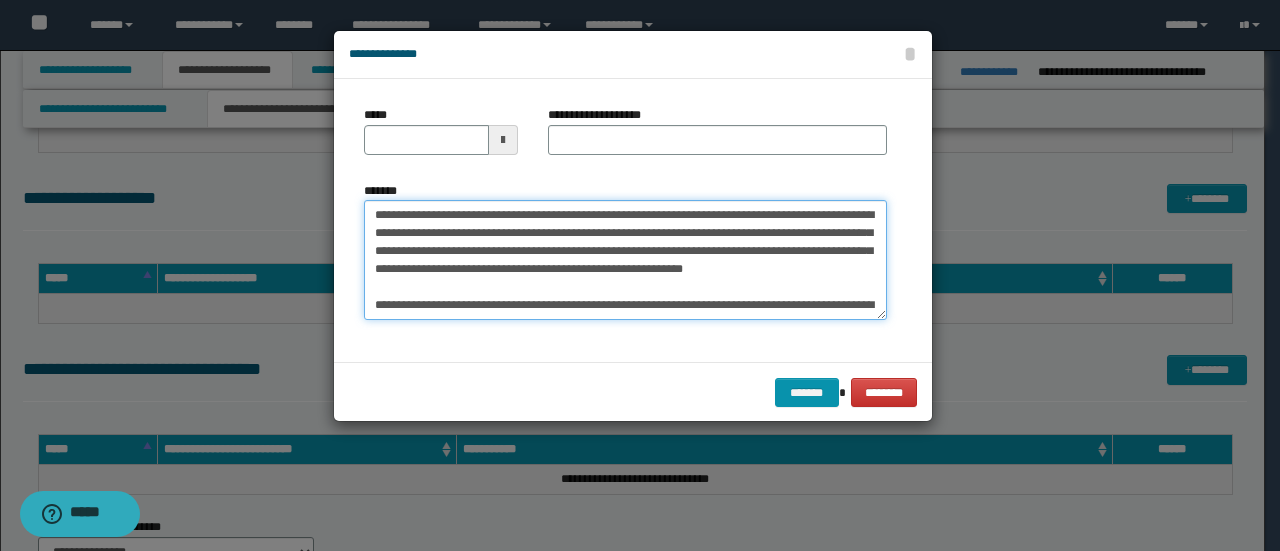 drag, startPoint x: 438, startPoint y: 213, endPoint x: 0, endPoint y: 159, distance: 441.31622 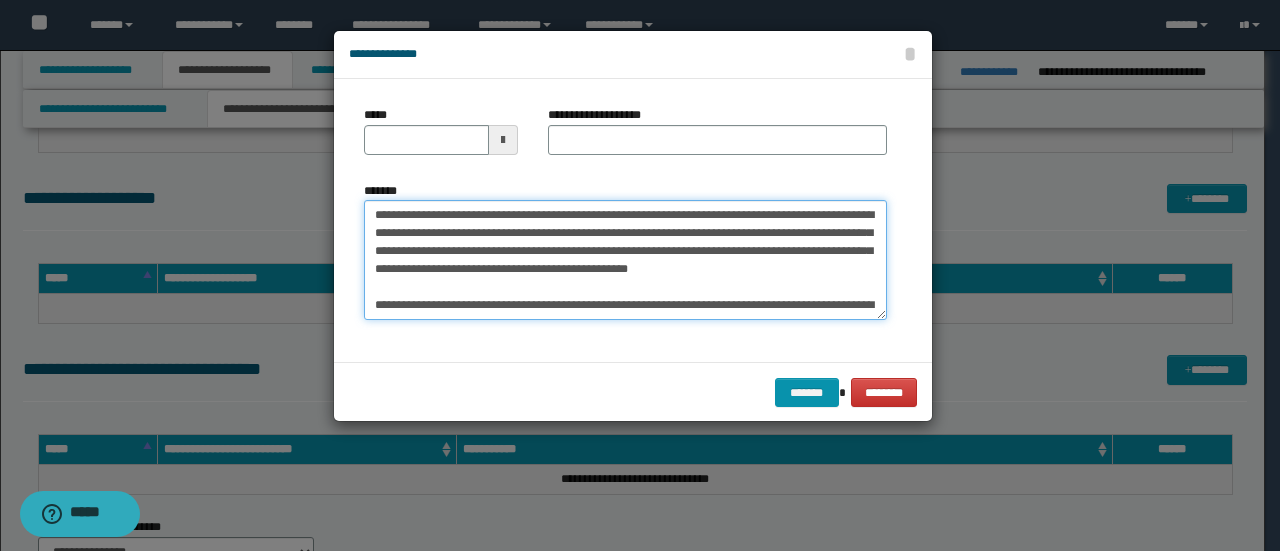 type 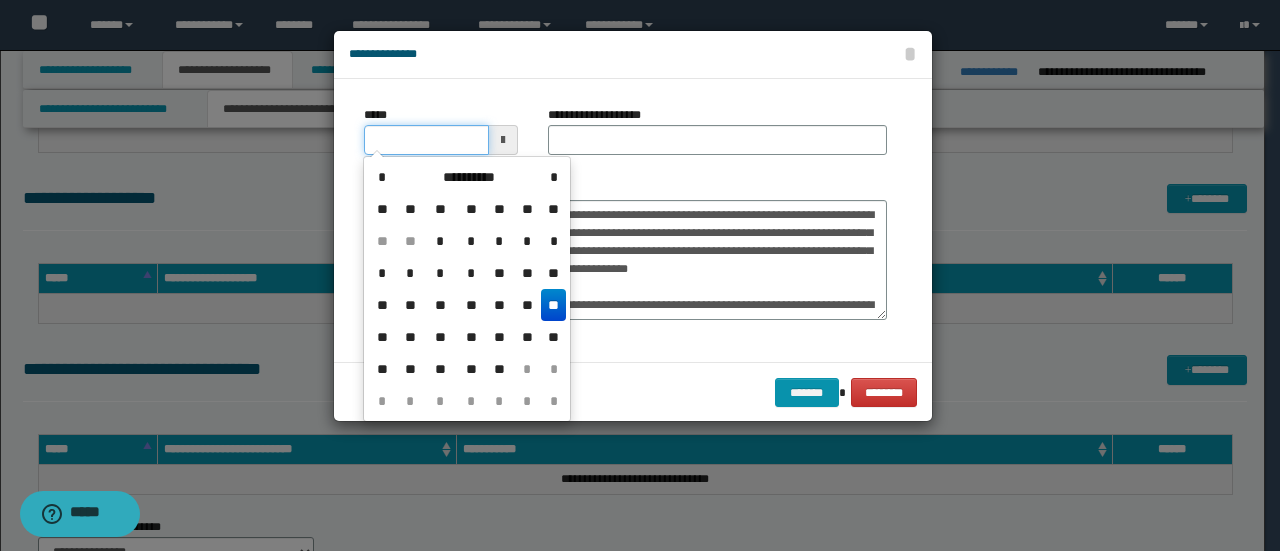 click on "*****" at bounding box center (426, 140) 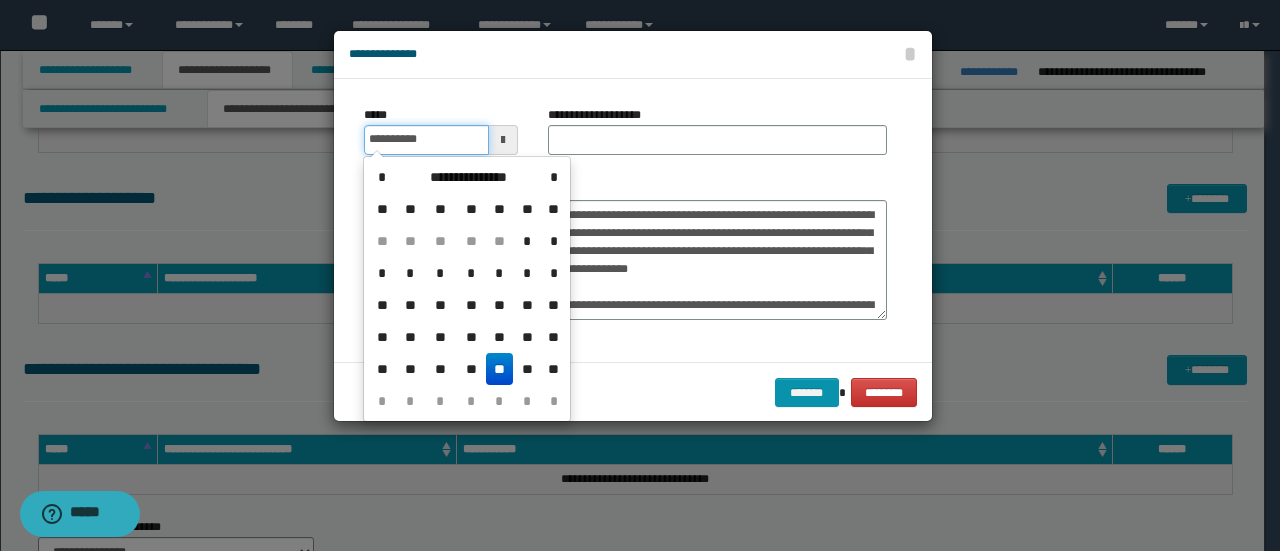type on "**********" 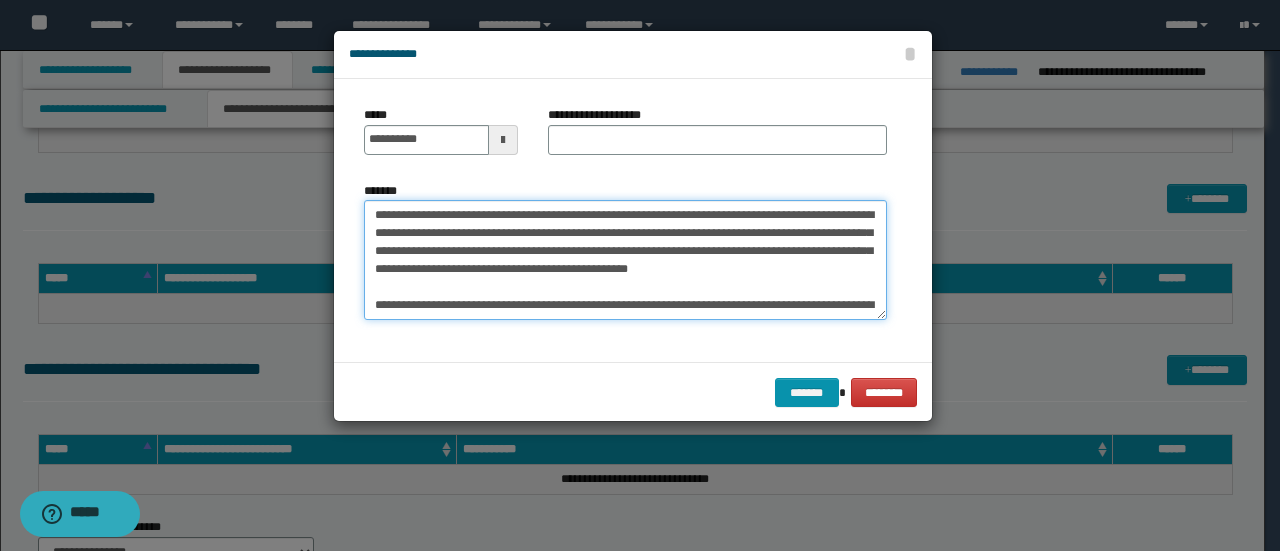 drag, startPoint x: 436, startPoint y: 209, endPoint x: 261, endPoint y: 198, distance: 175.34537 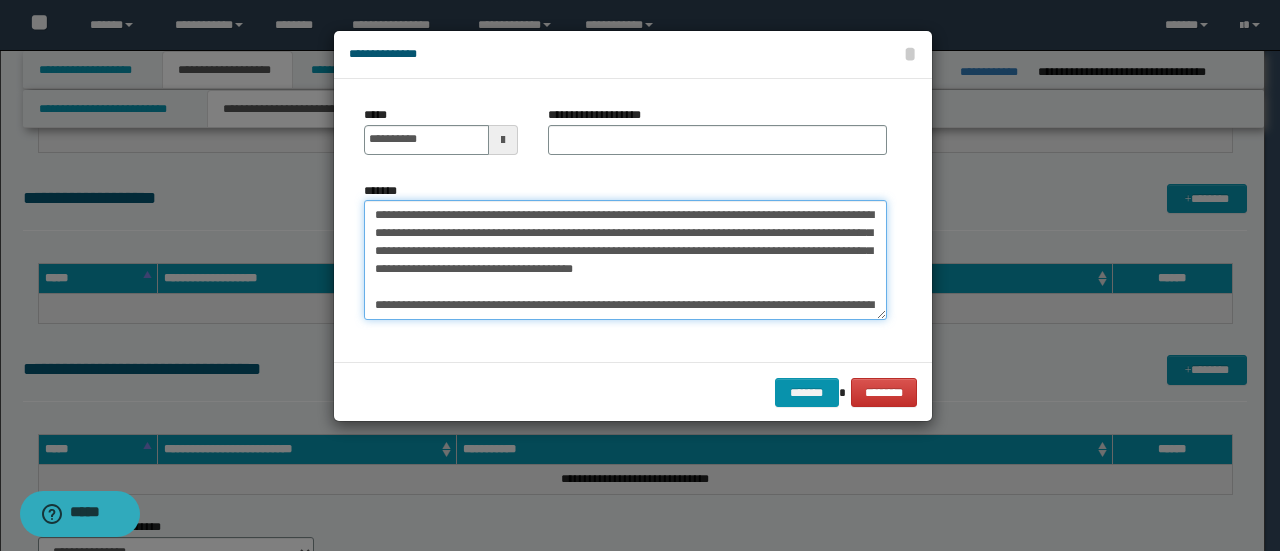 type on "**********" 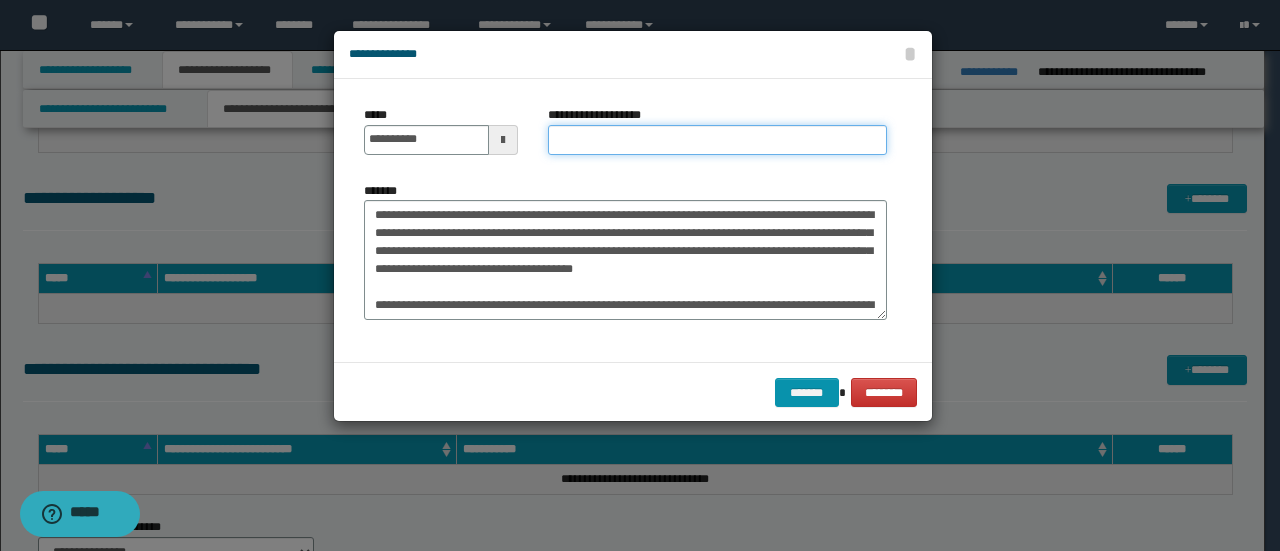 click on "**********" at bounding box center [717, 140] 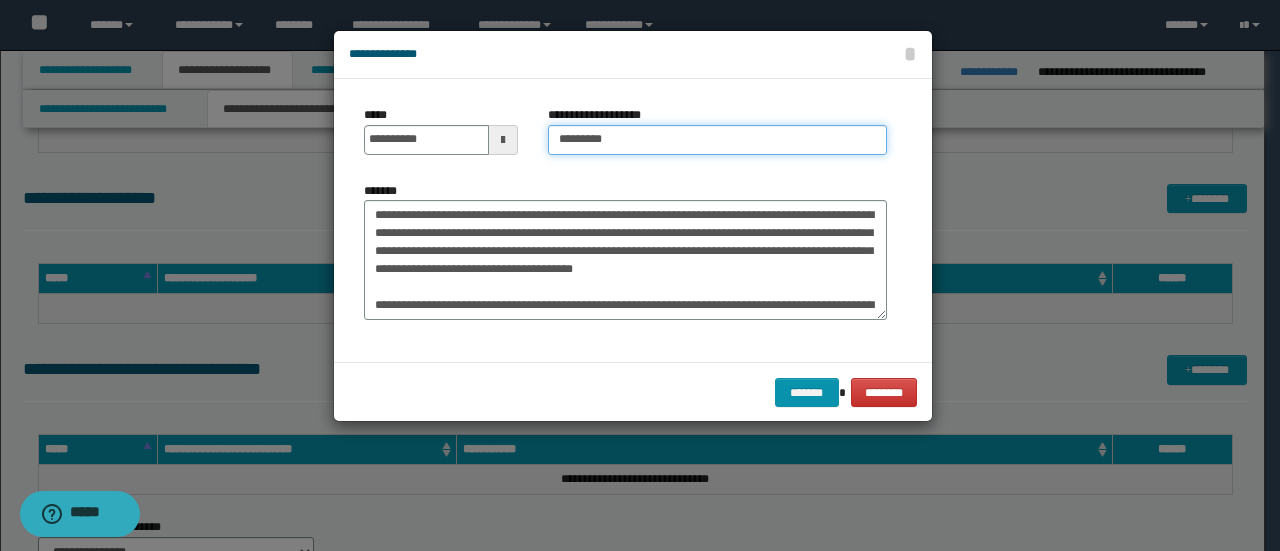type on "*********" 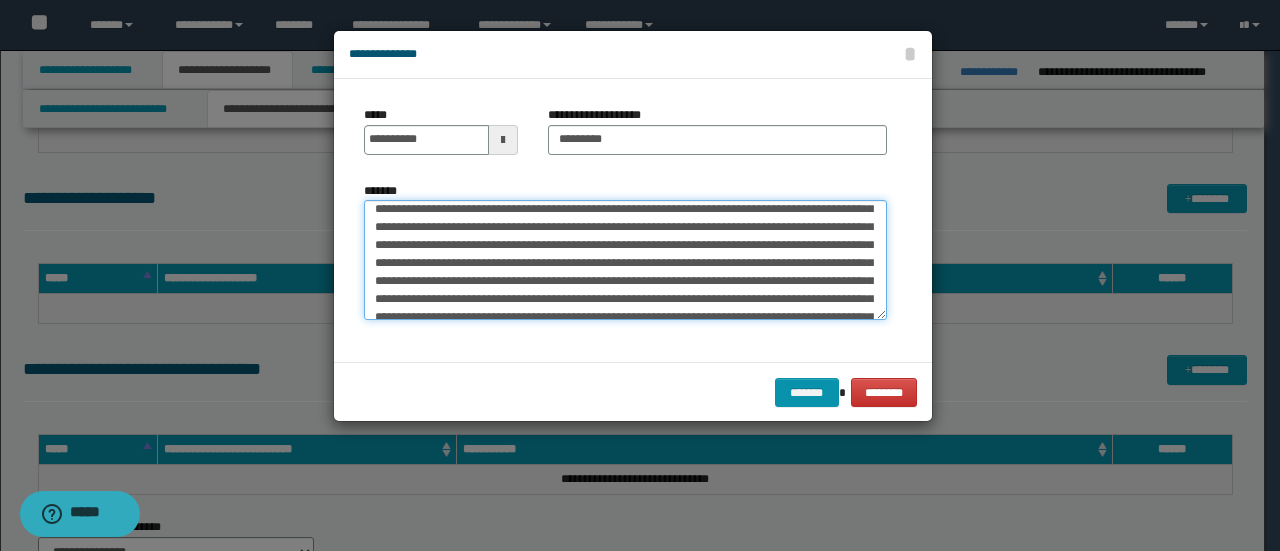 scroll, scrollTop: 1944, scrollLeft: 0, axis: vertical 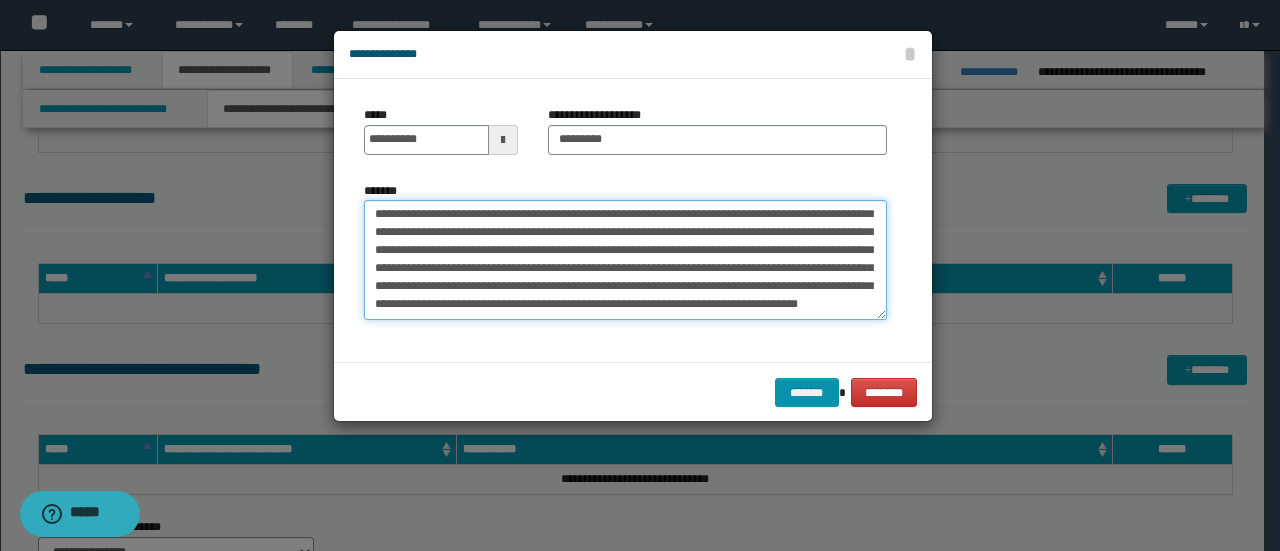 drag, startPoint x: 372, startPoint y: 307, endPoint x: 866, endPoint y: 361, distance: 496.94266 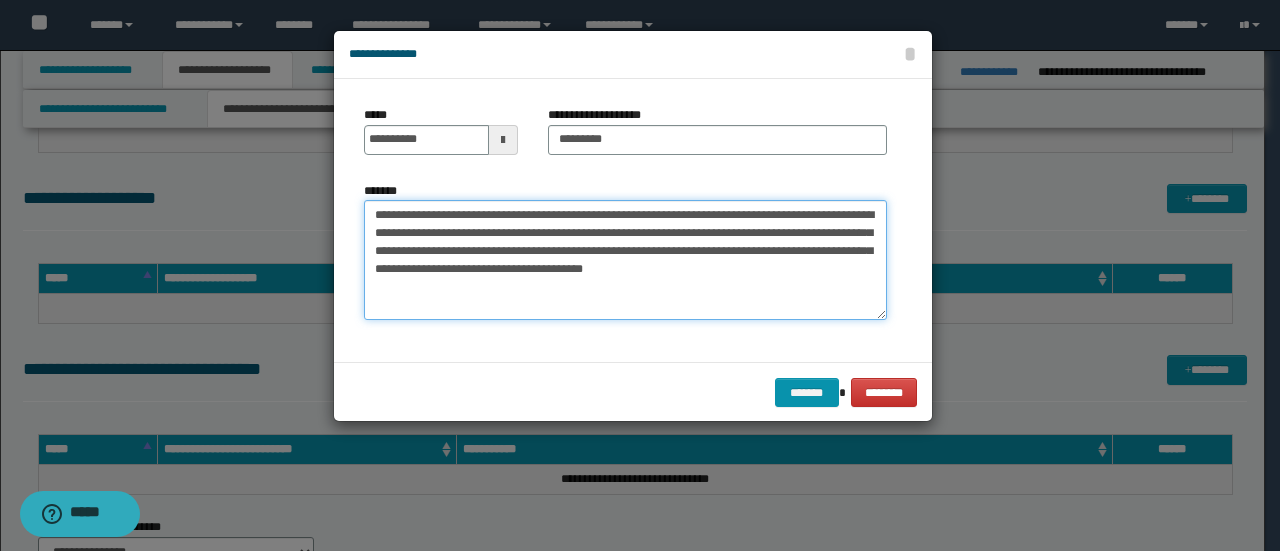 scroll, scrollTop: 0, scrollLeft: 0, axis: both 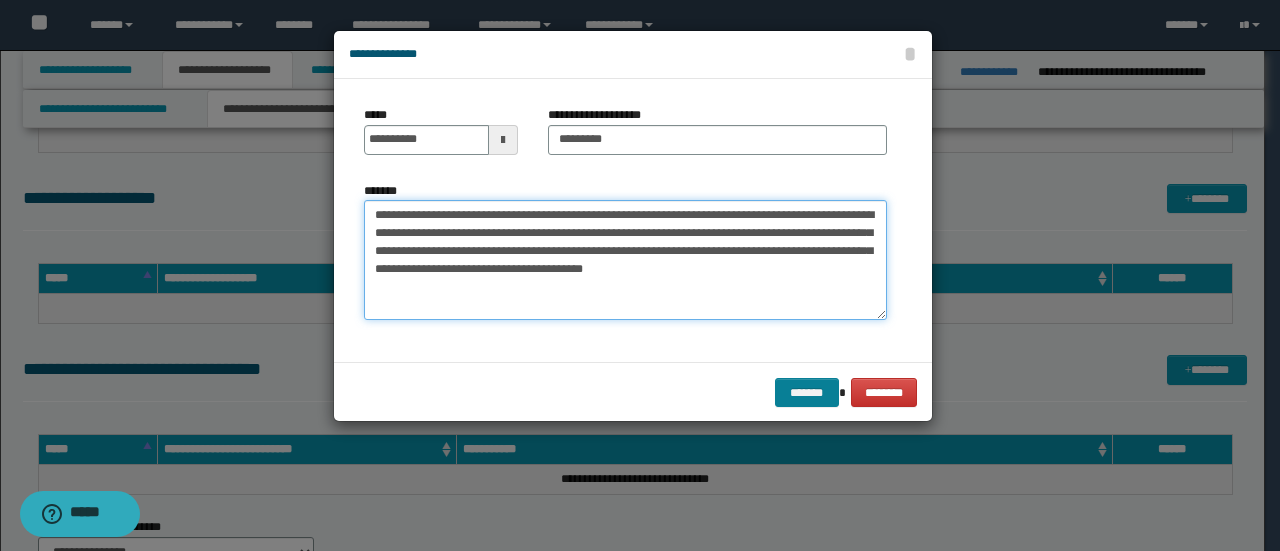 type on "**********" 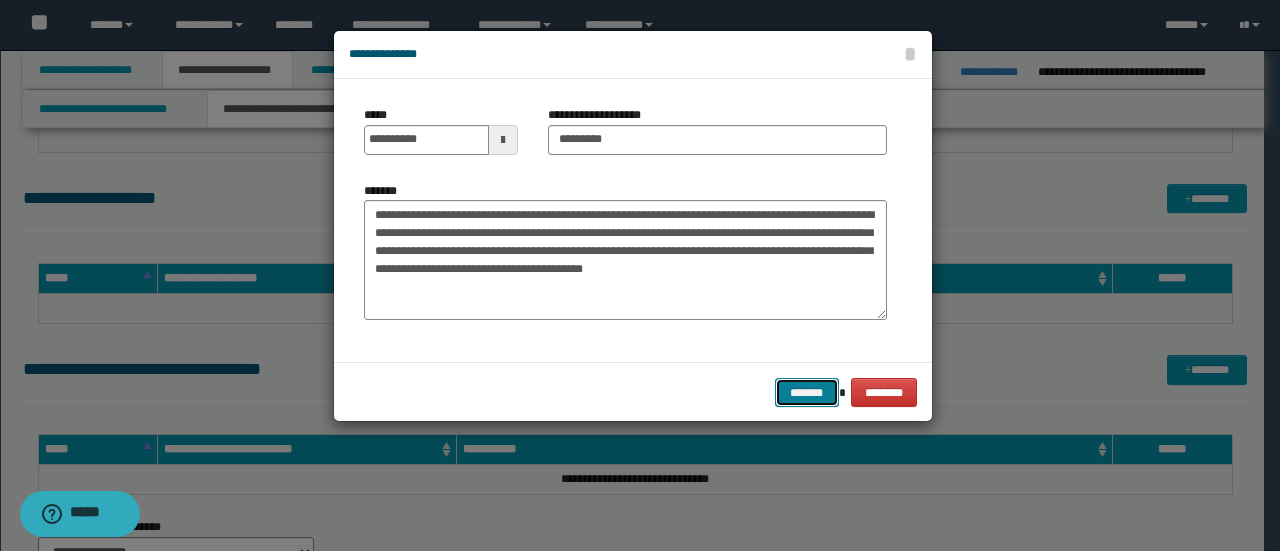 click on "*******" at bounding box center [807, 392] 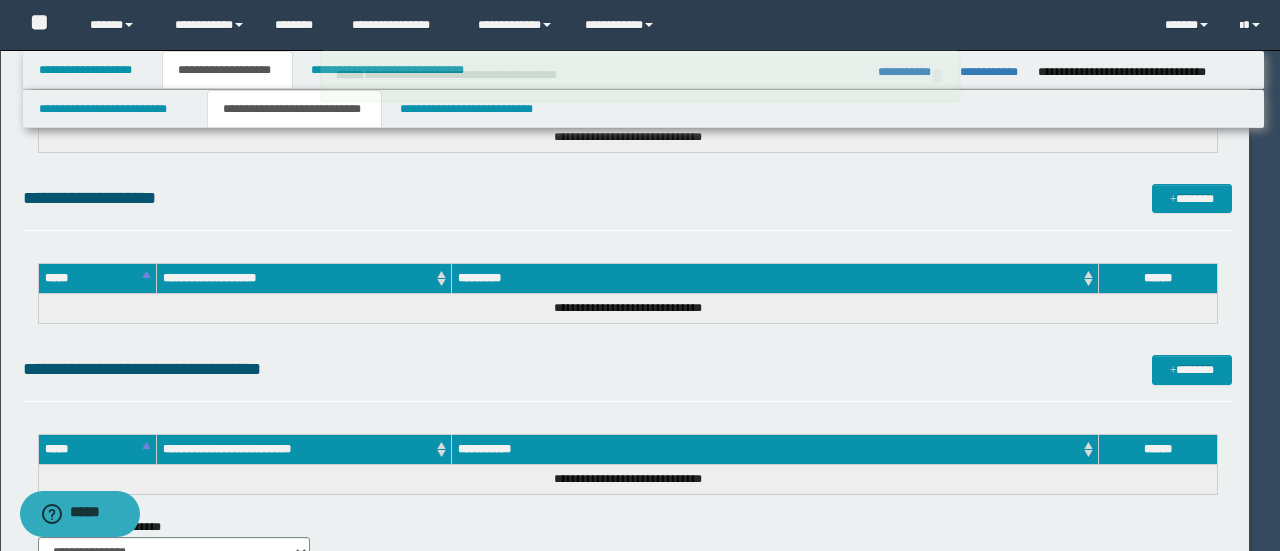 type 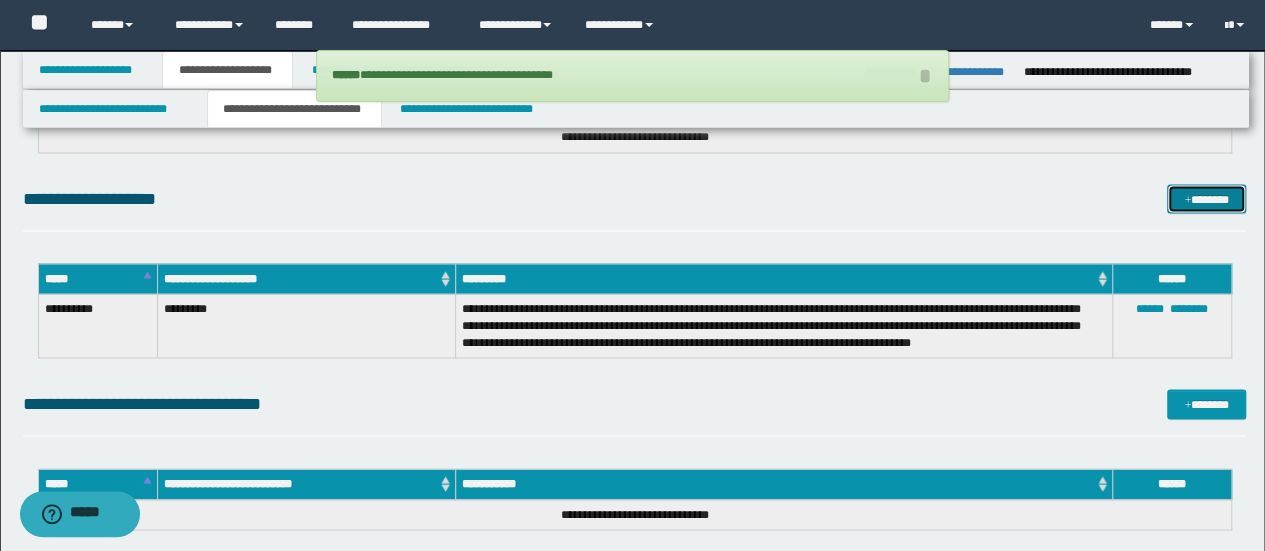 drag, startPoint x: 1230, startPoint y: 195, endPoint x: 1192, endPoint y: 173, distance: 43.908997 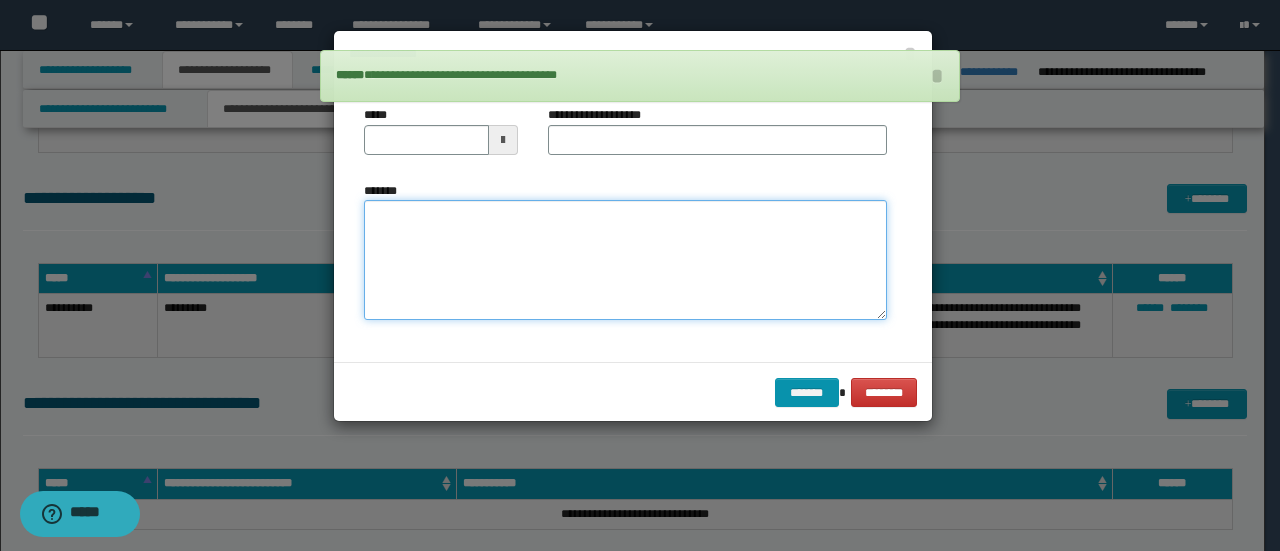 click on "*******" at bounding box center (625, 259) 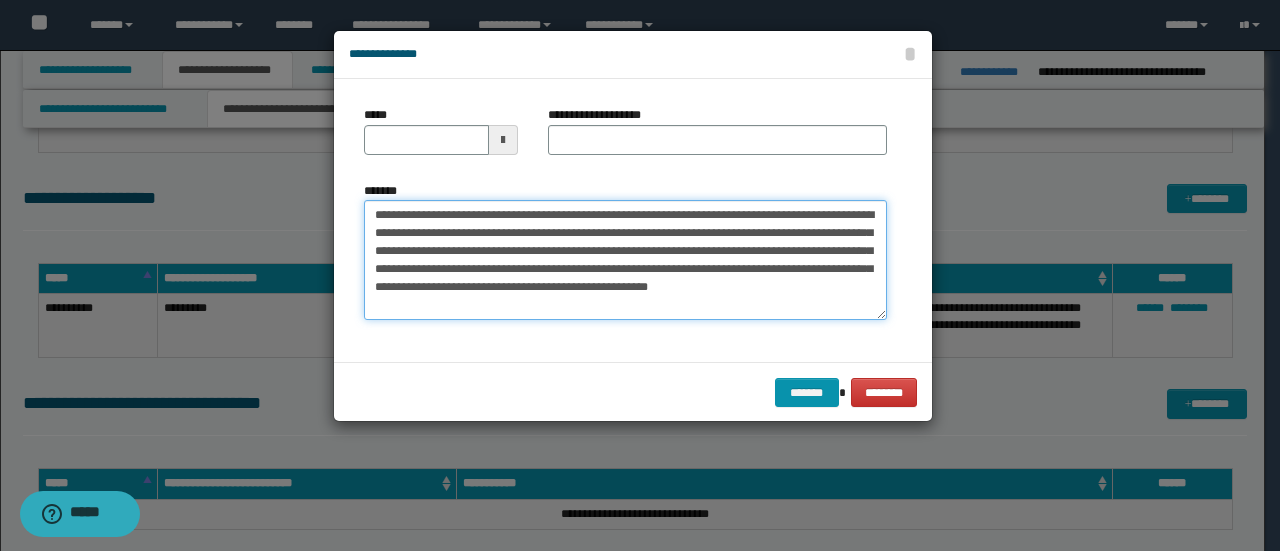 scroll, scrollTop: 0, scrollLeft: 0, axis: both 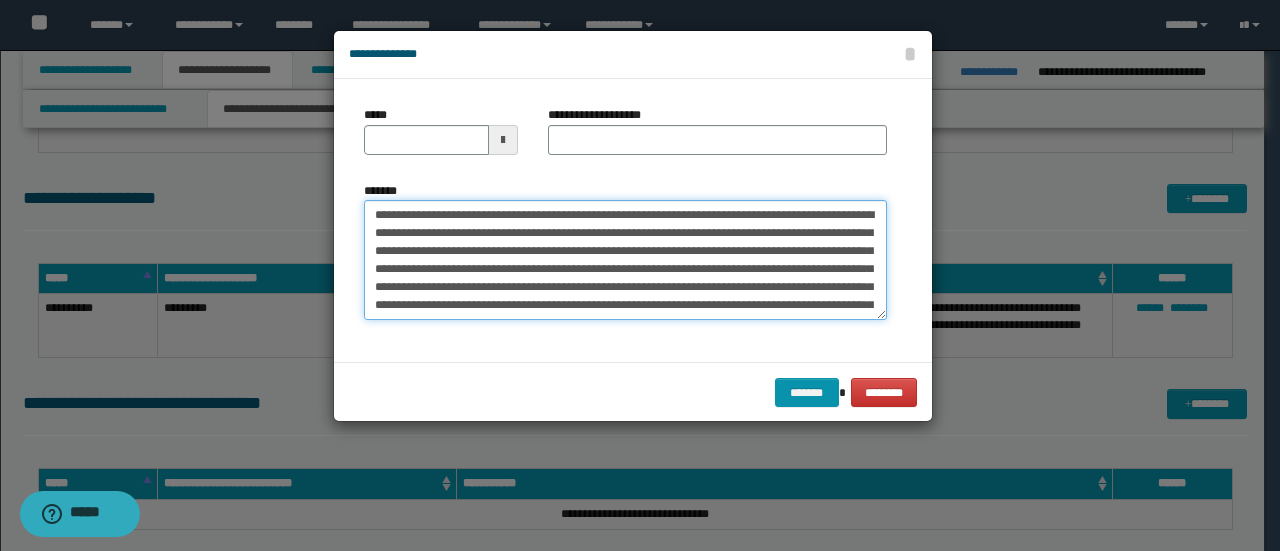 drag, startPoint x: 438, startPoint y: 210, endPoint x: 112, endPoint y: 204, distance: 326.0552 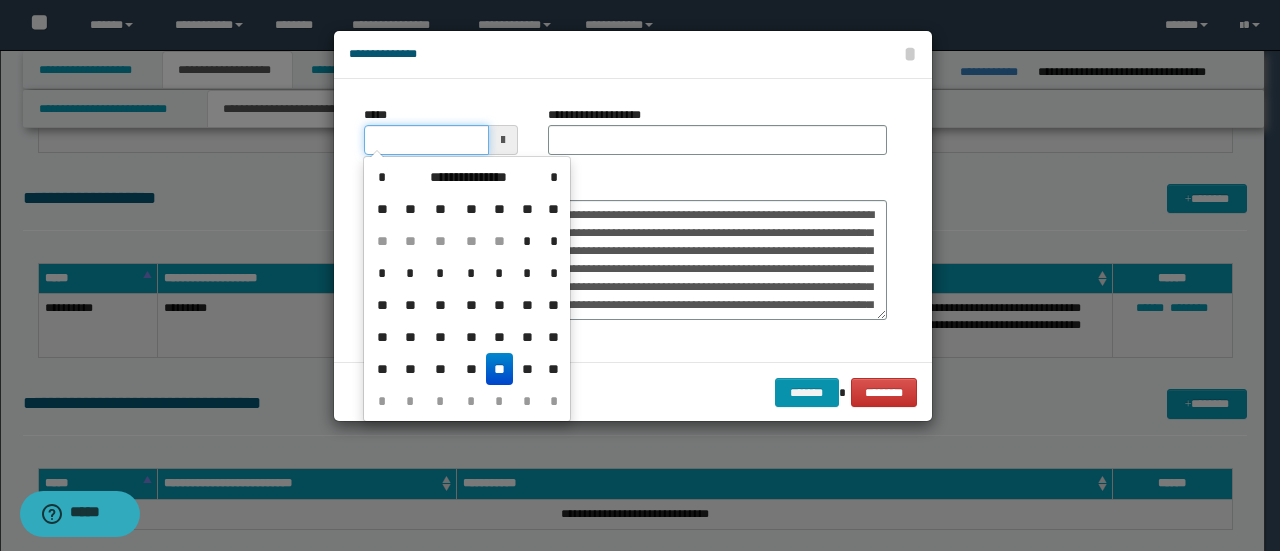 click on "*****" at bounding box center (426, 140) 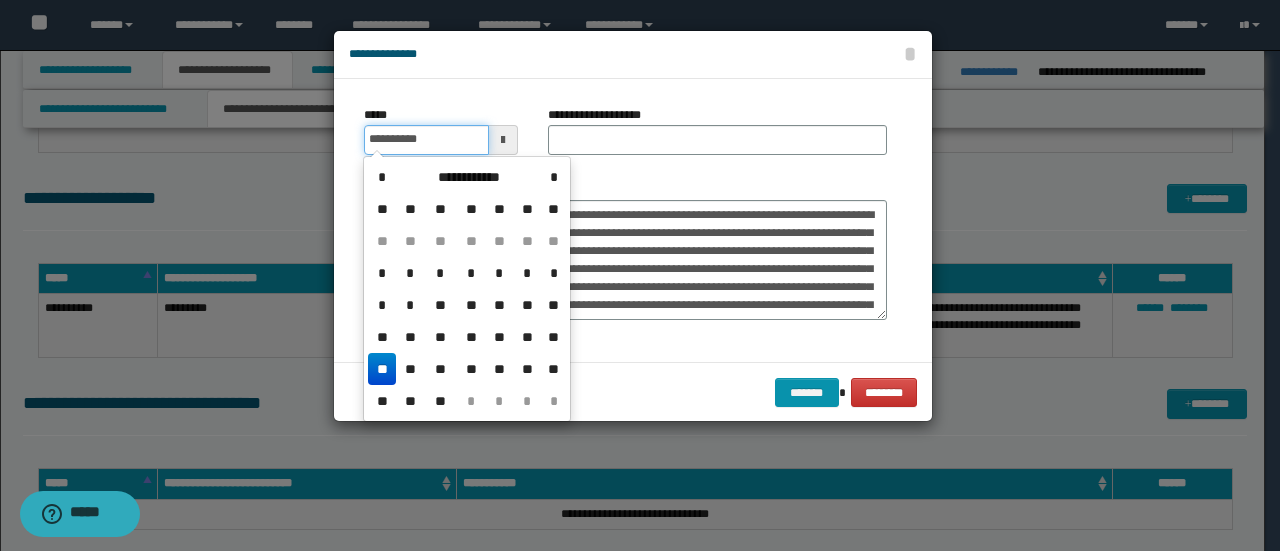 type on "**********" 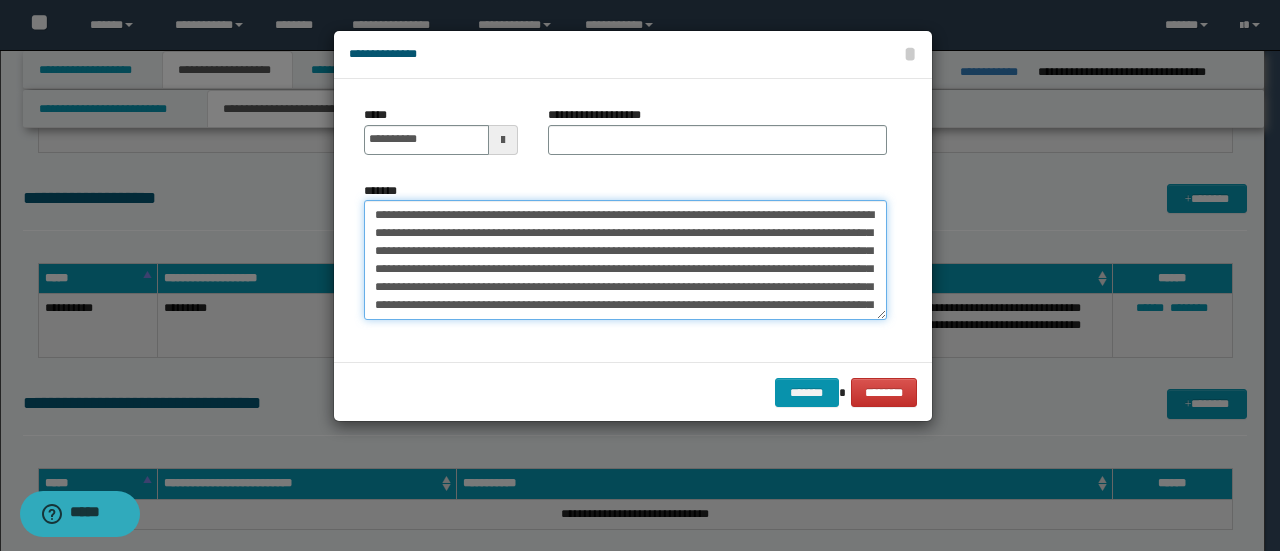 drag, startPoint x: 448, startPoint y: 214, endPoint x: 245, endPoint y: 182, distance: 205.50668 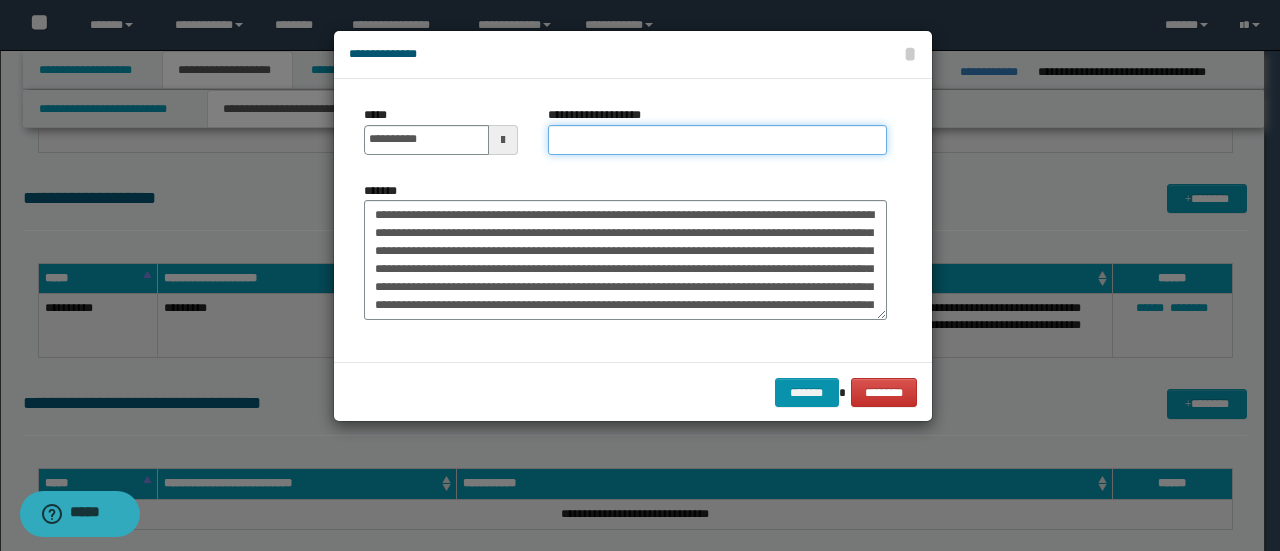 click on "**********" at bounding box center (717, 140) 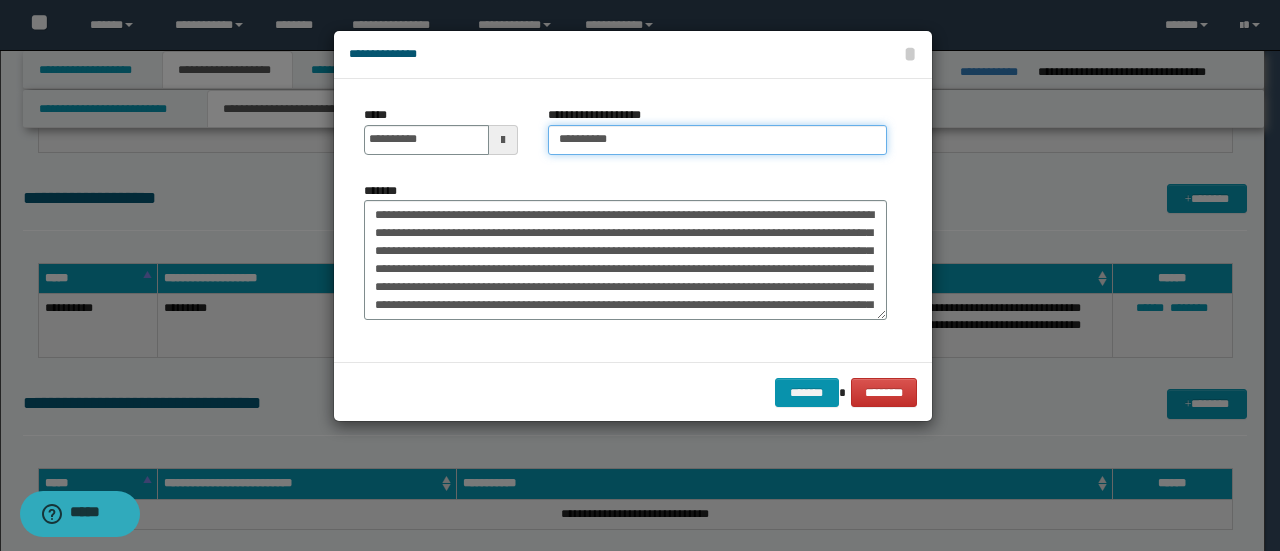 type on "**********" 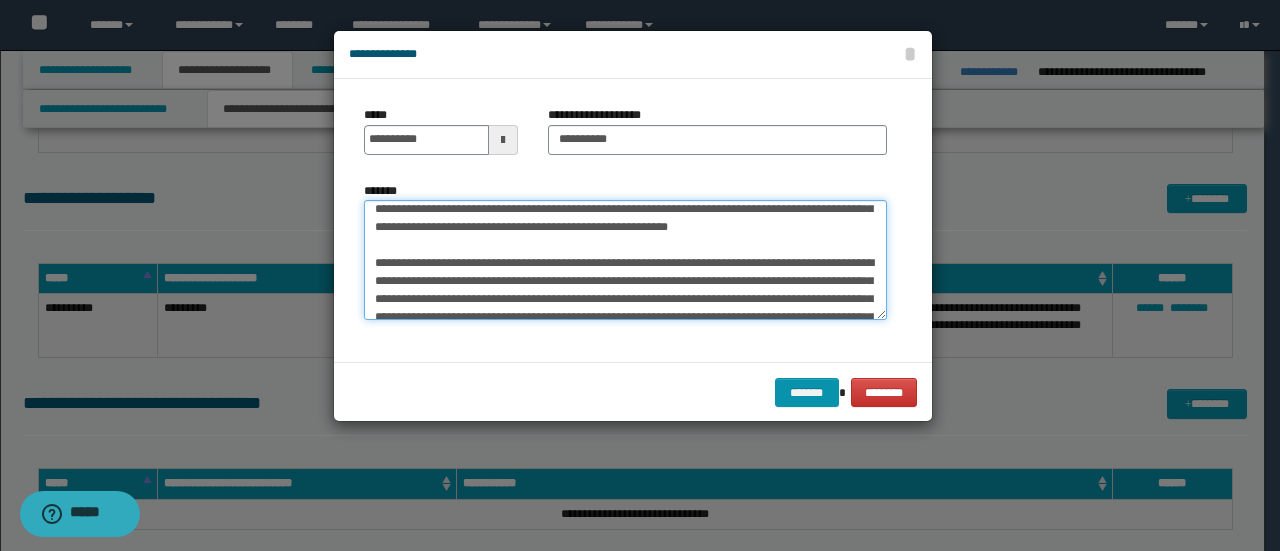 scroll, scrollTop: 120, scrollLeft: 0, axis: vertical 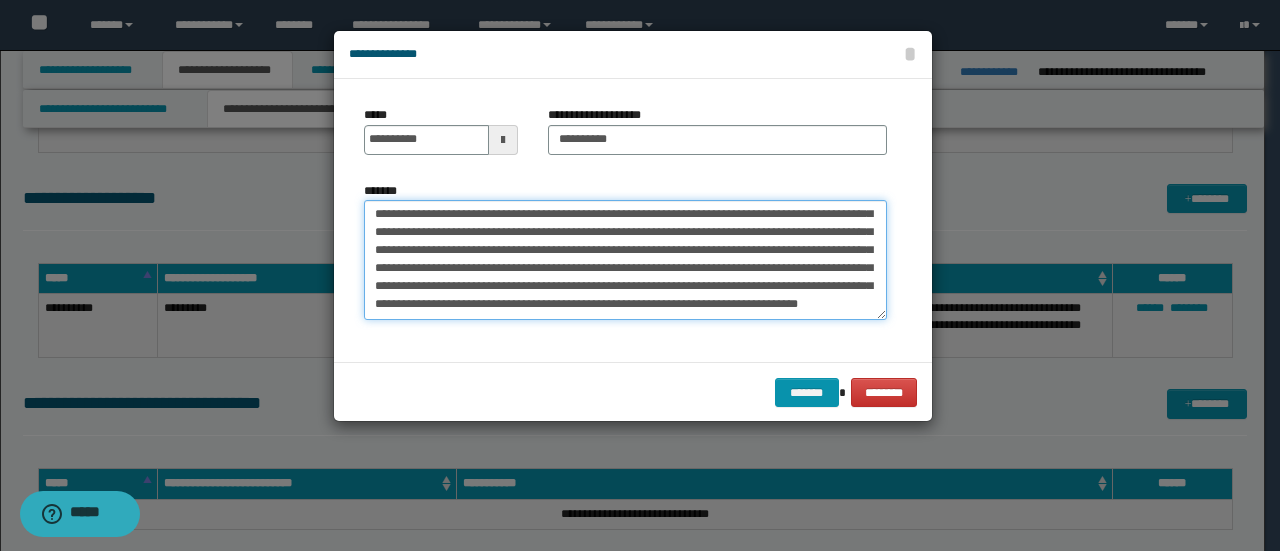 drag, startPoint x: 374, startPoint y: 277, endPoint x: 883, endPoint y: 370, distance: 517.42633 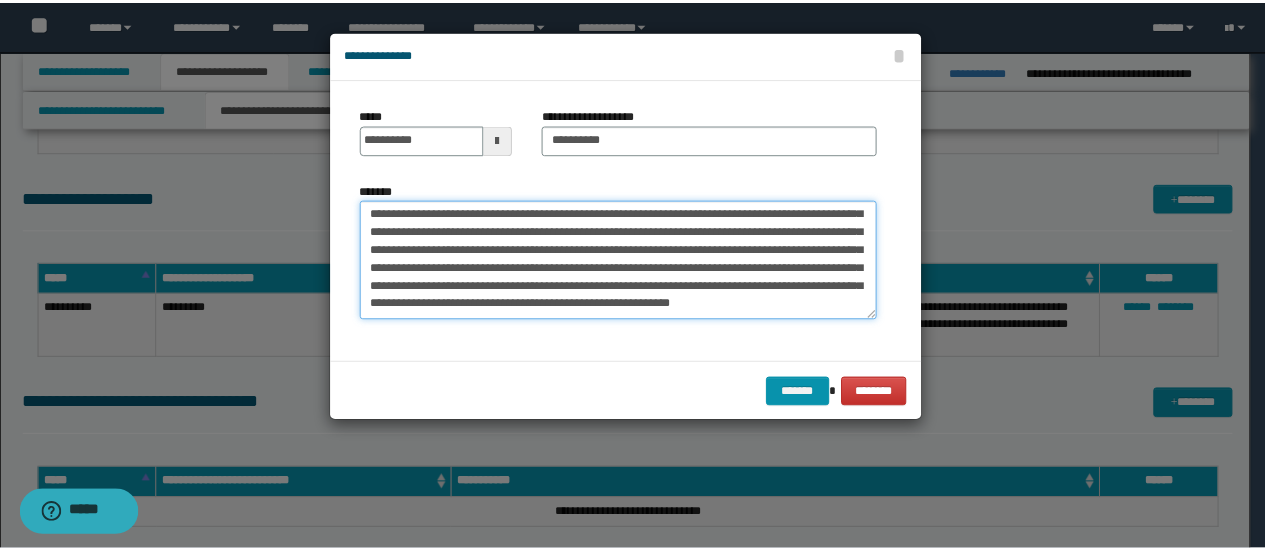 scroll, scrollTop: 90, scrollLeft: 0, axis: vertical 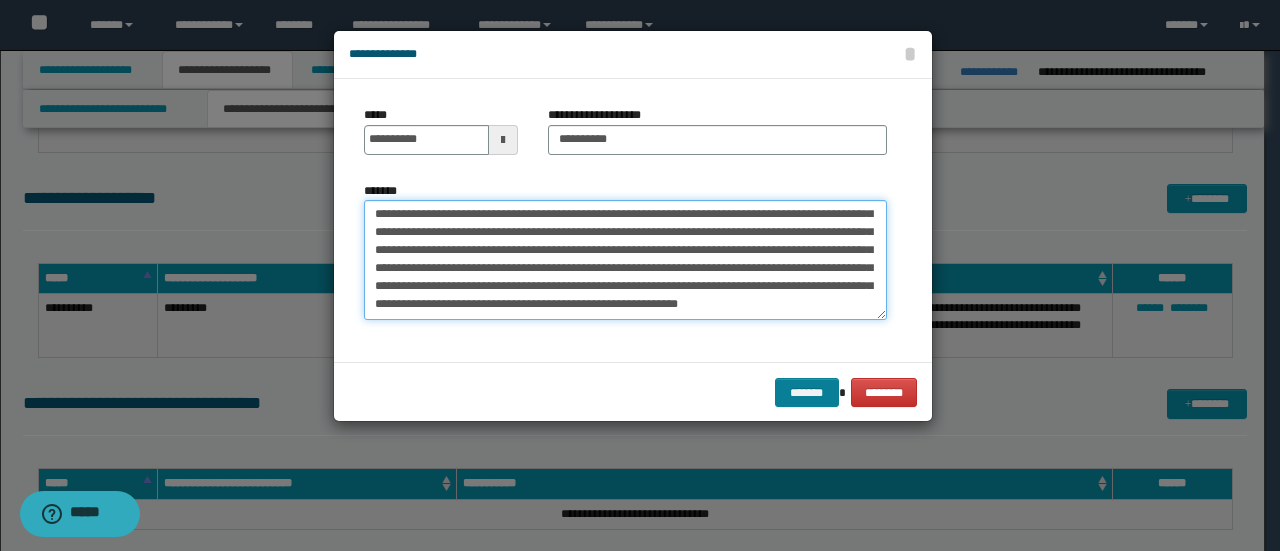 type on "**********" 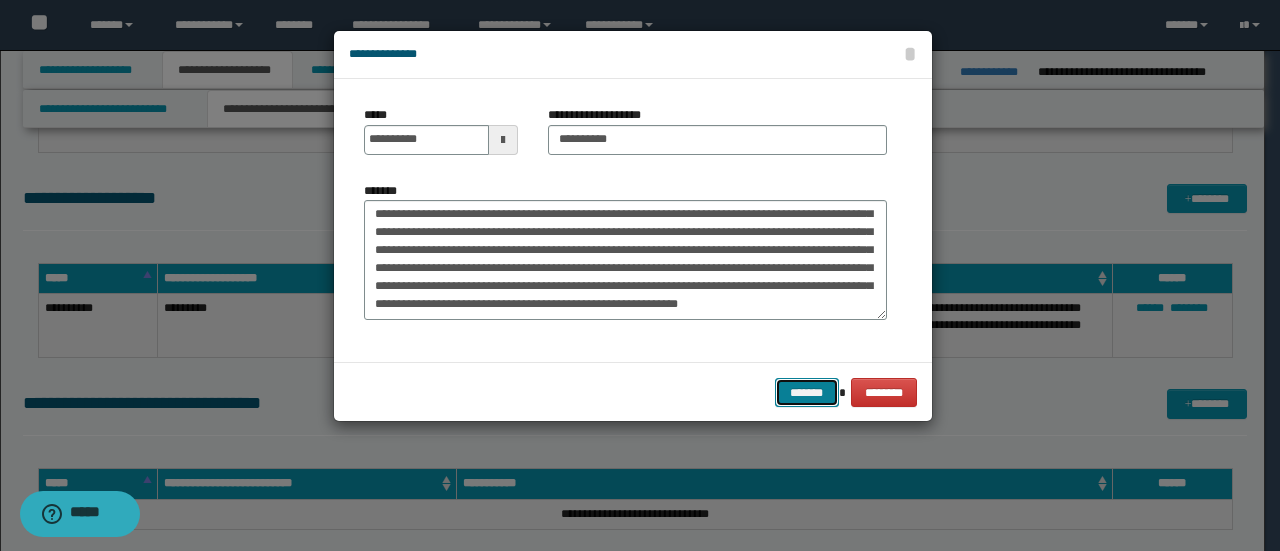 click on "*******" at bounding box center [807, 392] 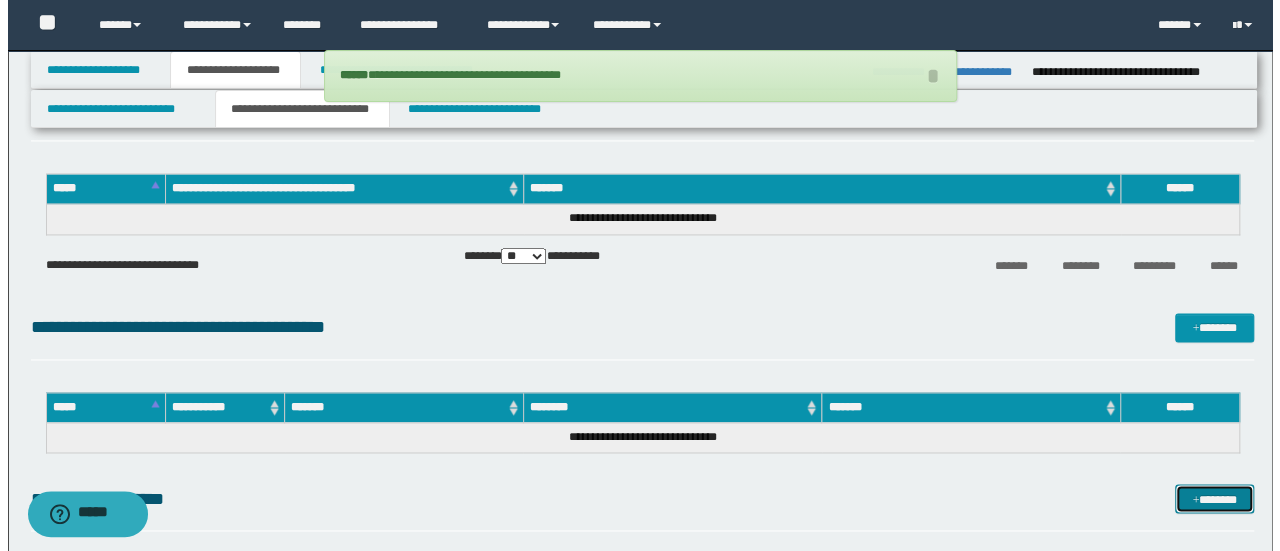 scroll, scrollTop: 1200, scrollLeft: 0, axis: vertical 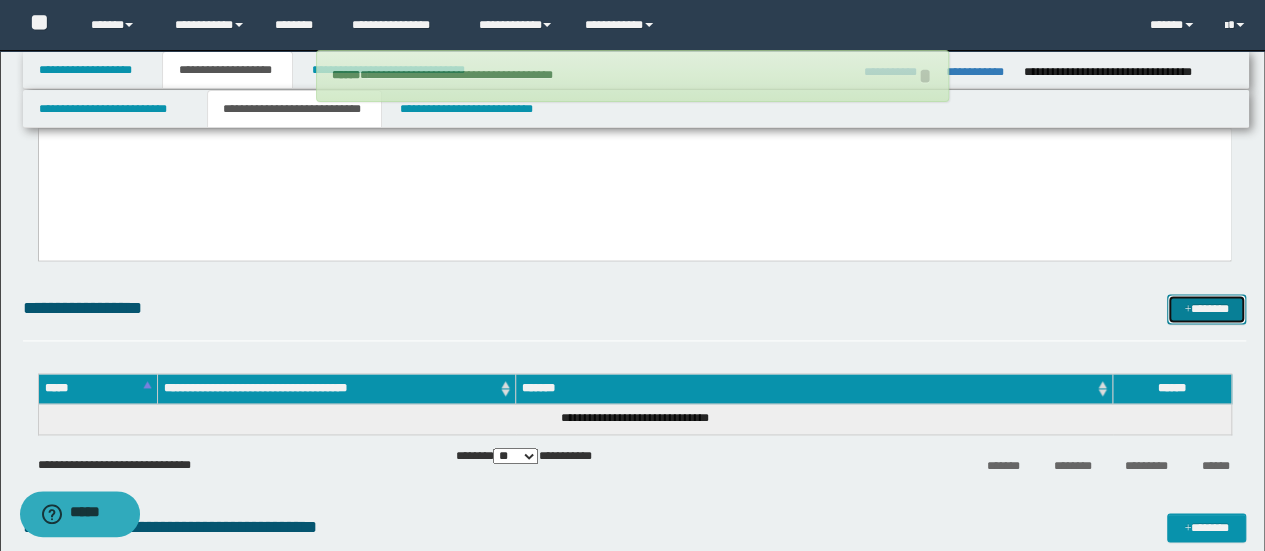 click on "*******" at bounding box center [1206, 308] 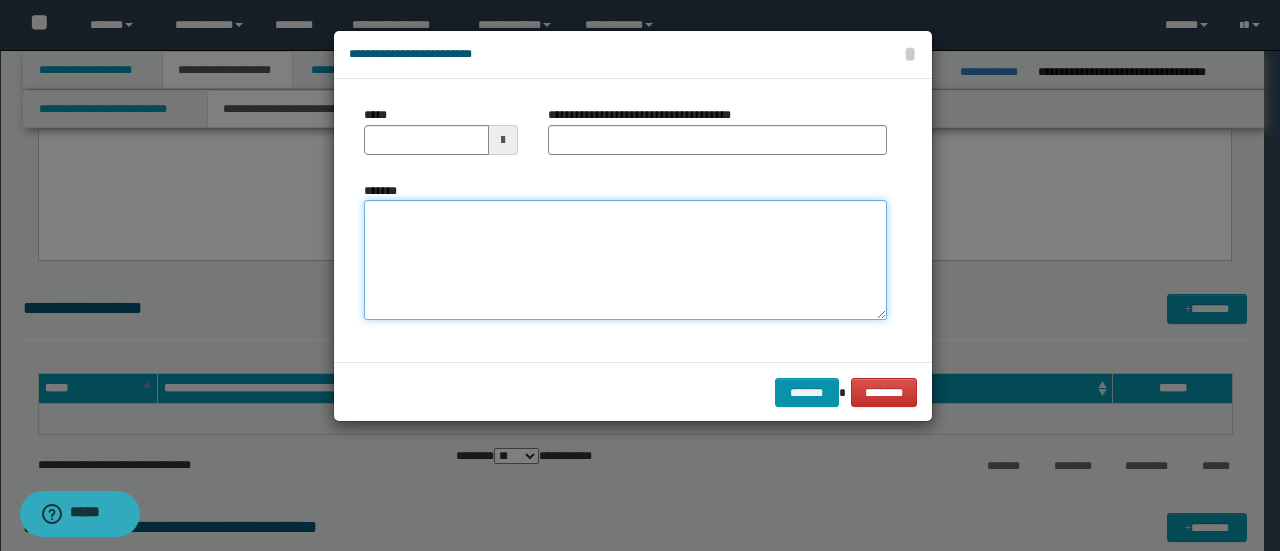 click on "*******" at bounding box center (625, 260) 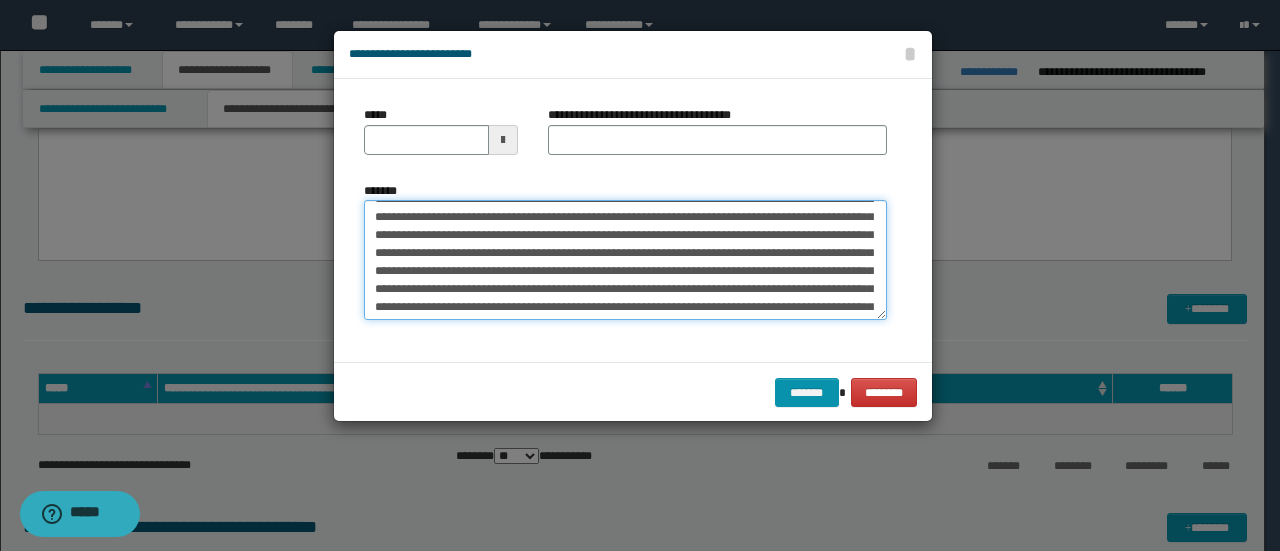 scroll, scrollTop: 0, scrollLeft: 0, axis: both 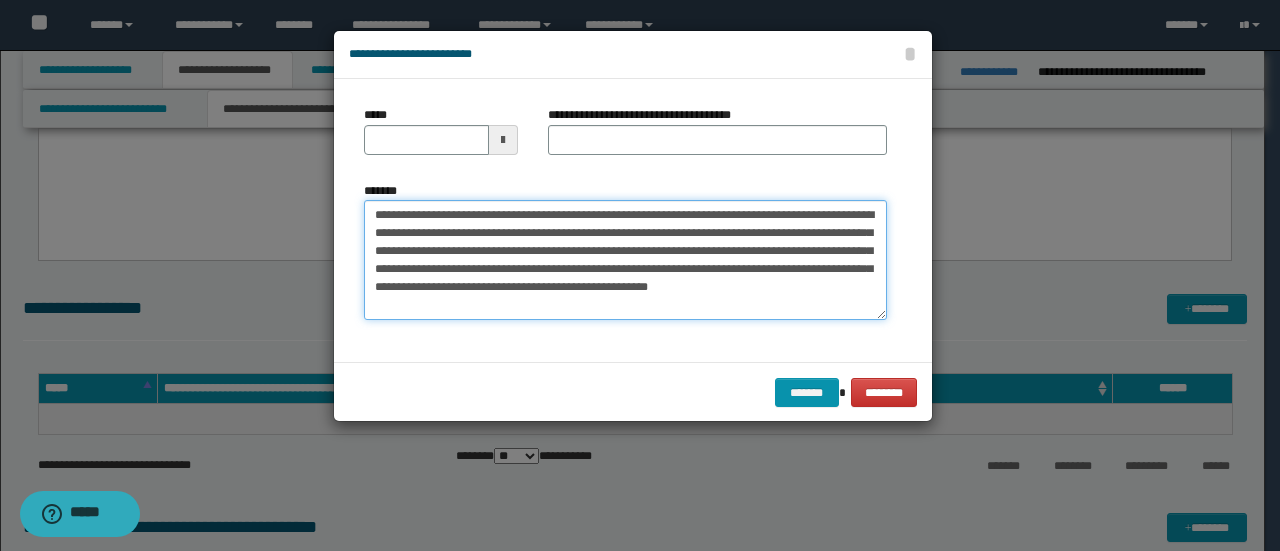 drag, startPoint x: 438, startPoint y: 213, endPoint x: 83, endPoint y: 233, distance: 355.56293 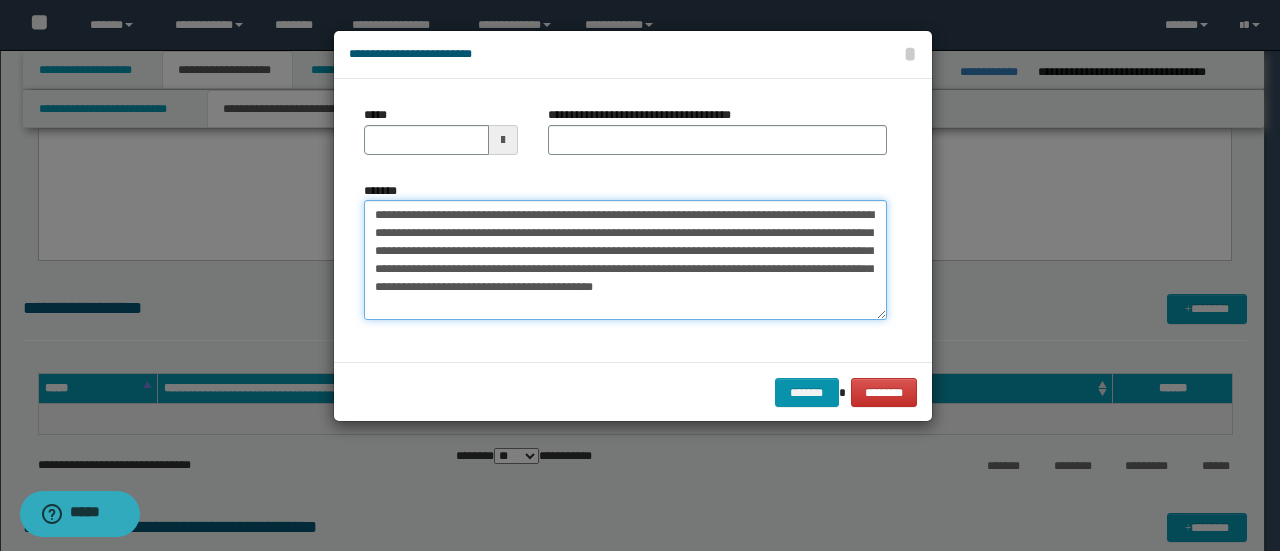 type 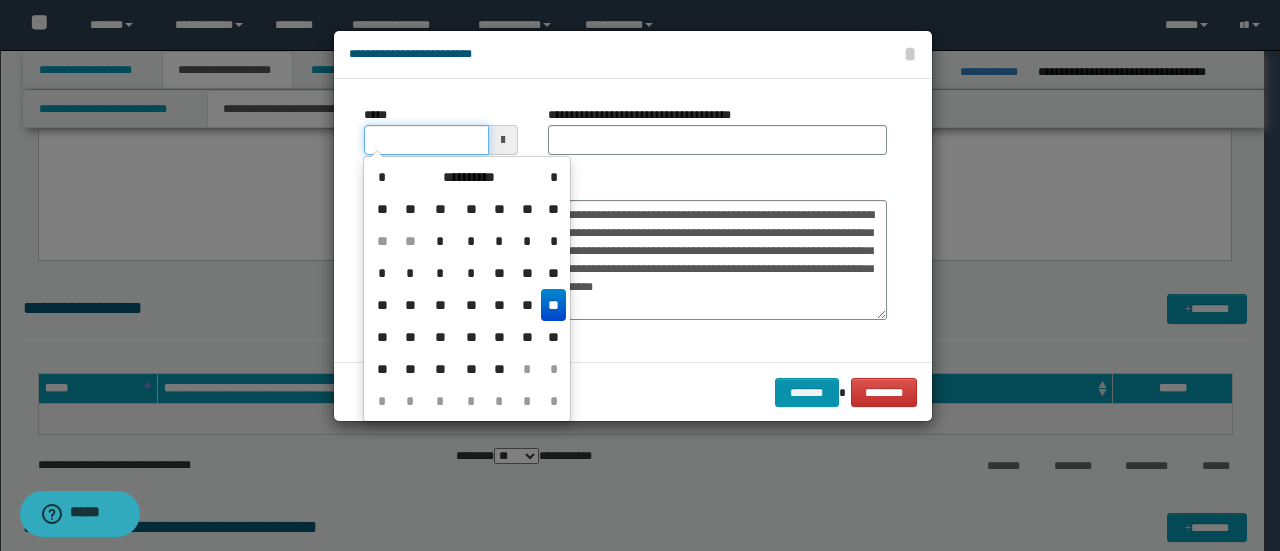 click on "**********" at bounding box center (640, -925) 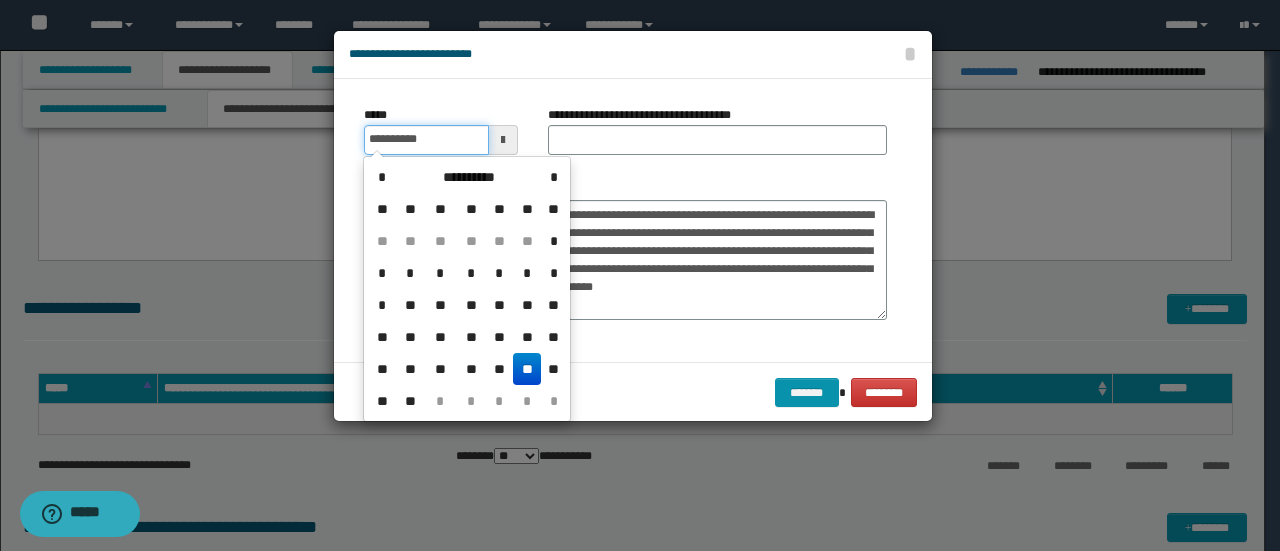 type on "**********" 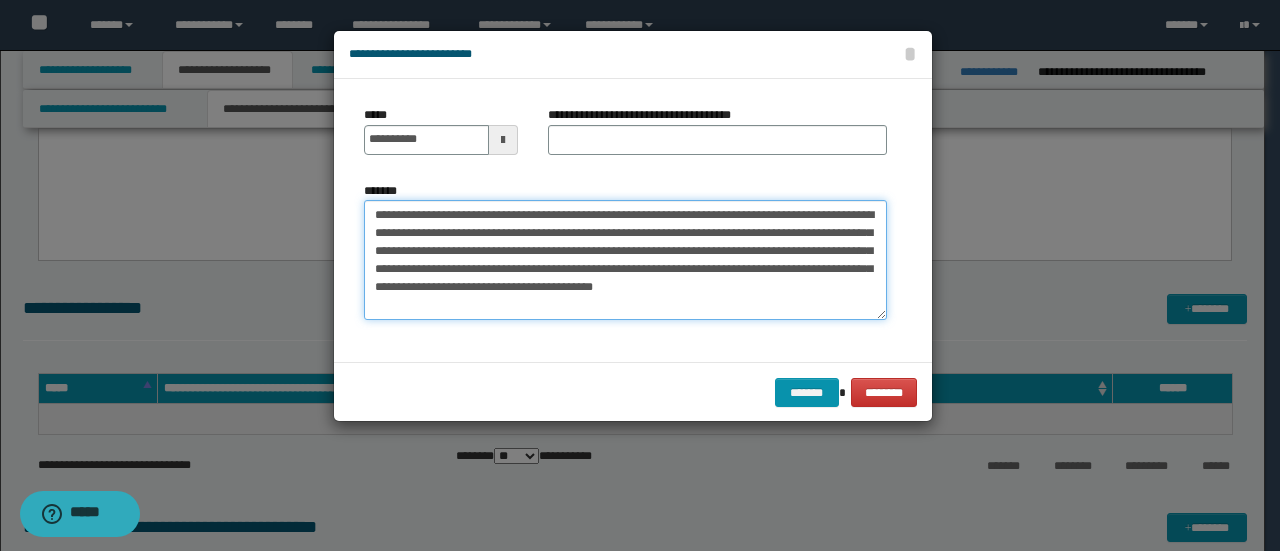 drag, startPoint x: 442, startPoint y: 213, endPoint x: 120, endPoint y: 211, distance: 322.00623 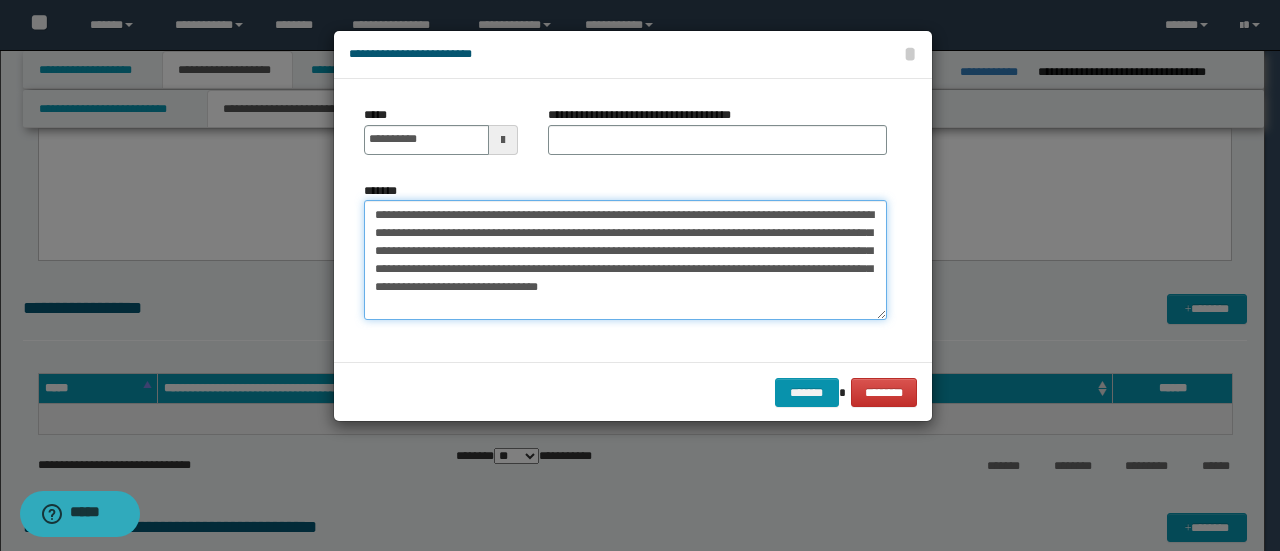 type on "**********" 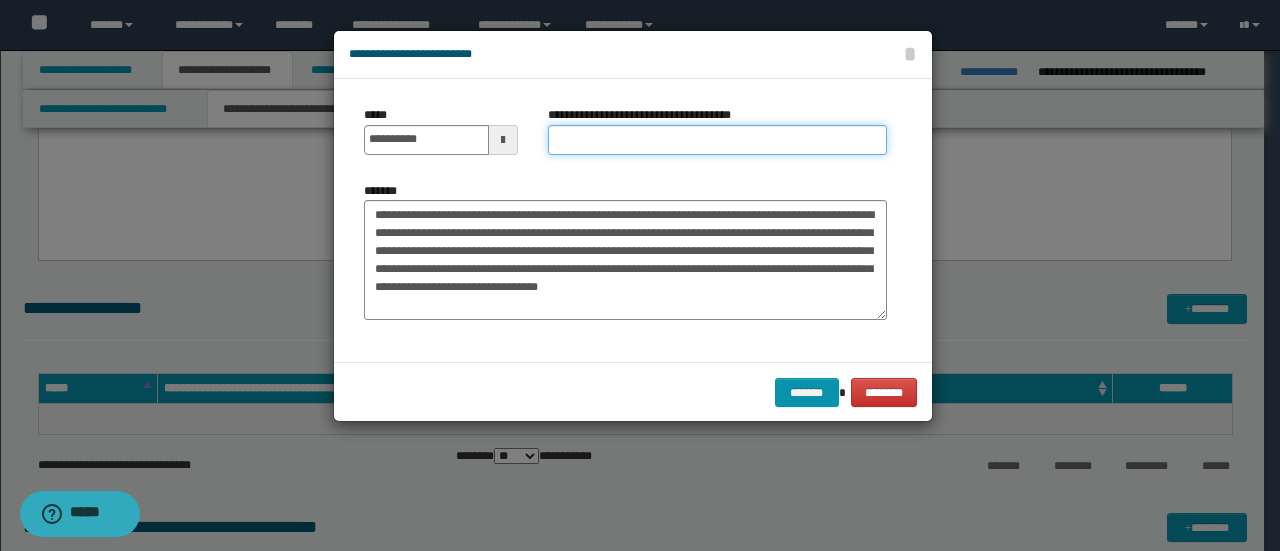 click on "**********" at bounding box center (717, 140) 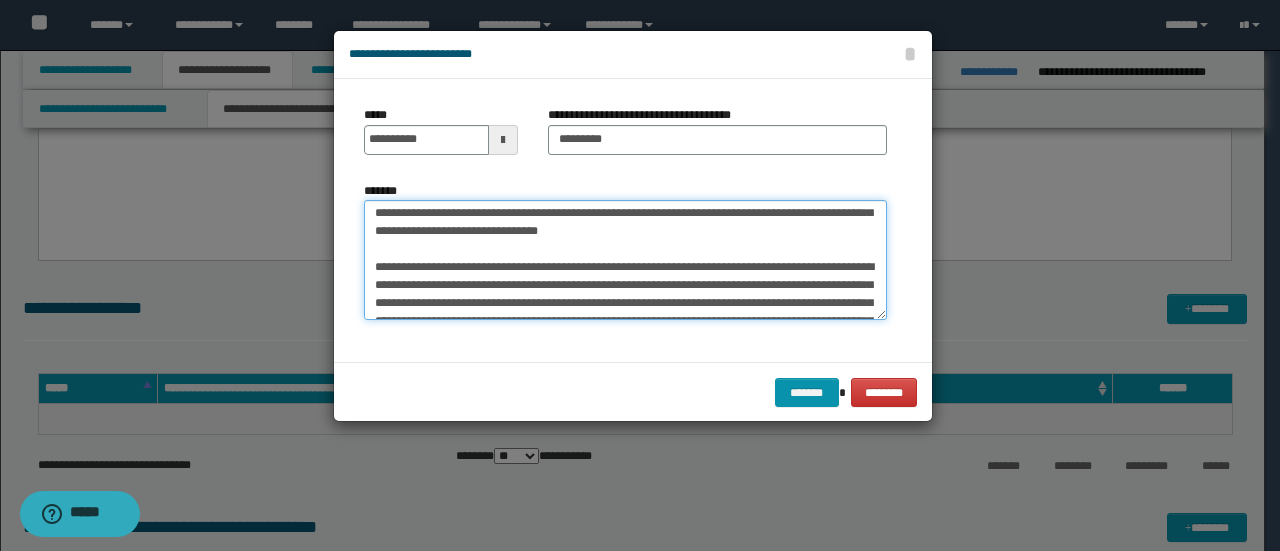 scroll, scrollTop: 80, scrollLeft: 0, axis: vertical 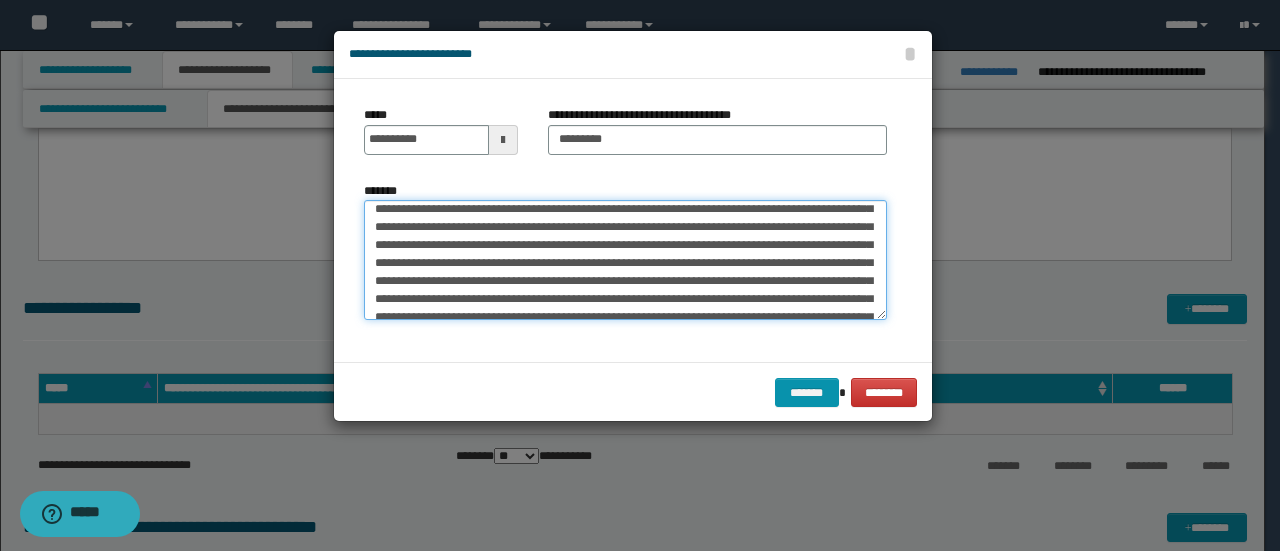 drag, startPoint x: 378, startPoint y: 241, endPoint x: 547, endPoint y: 240, distance: 169.00296 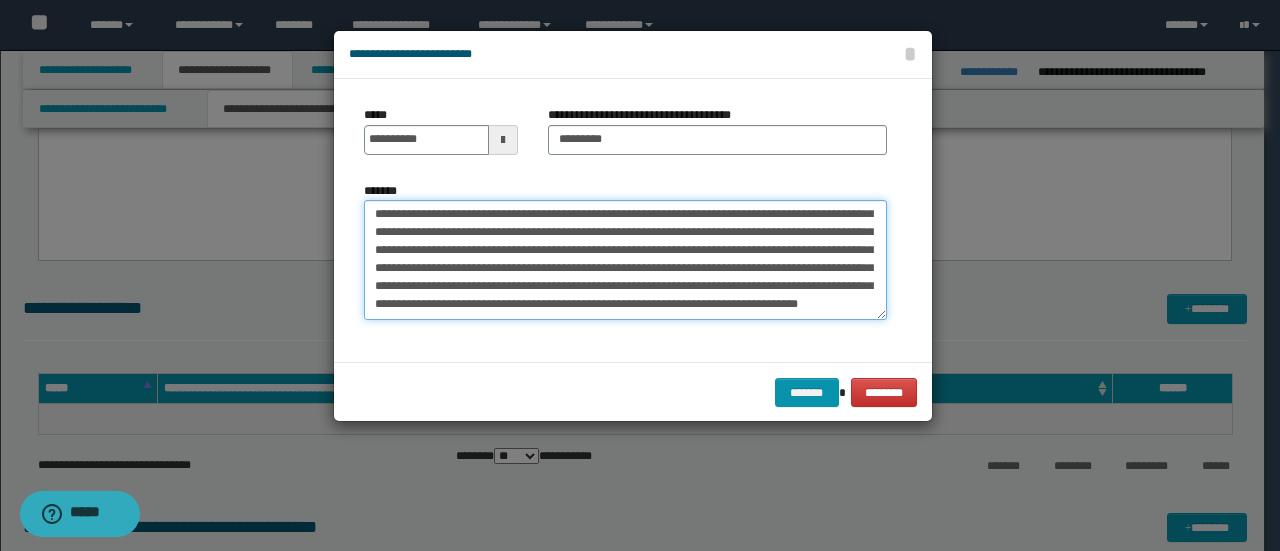 drag, startPoint x: 372, startPoint y: 267, endPoint x: 806, endPoint y: 326, distance: 437.992 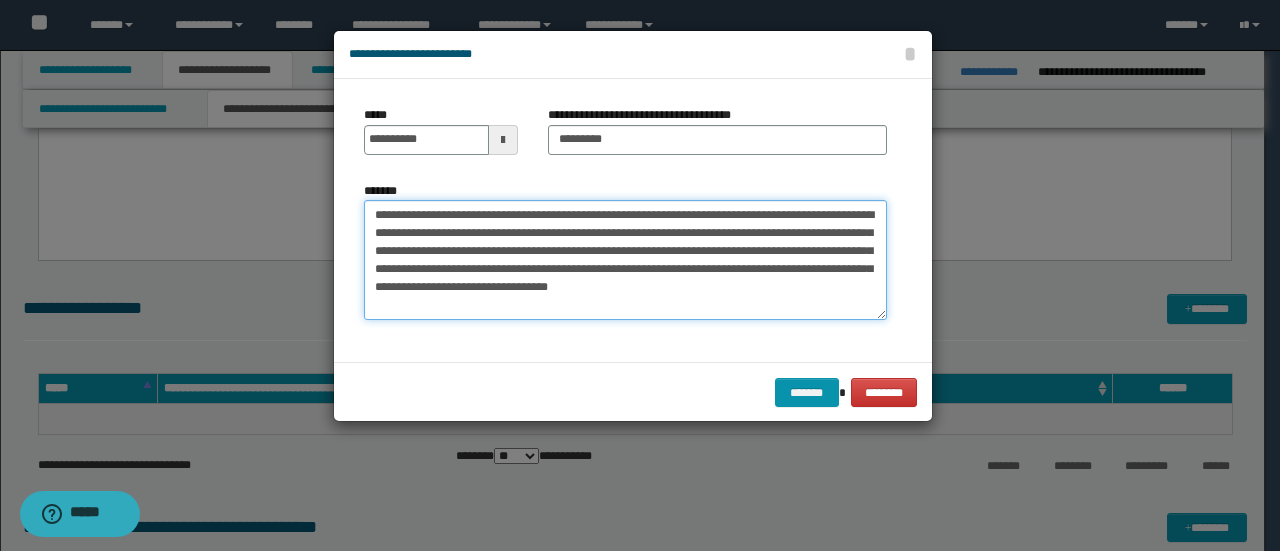 scroll, scrollTop: 18, scrollLeft: 0, axis: vertical 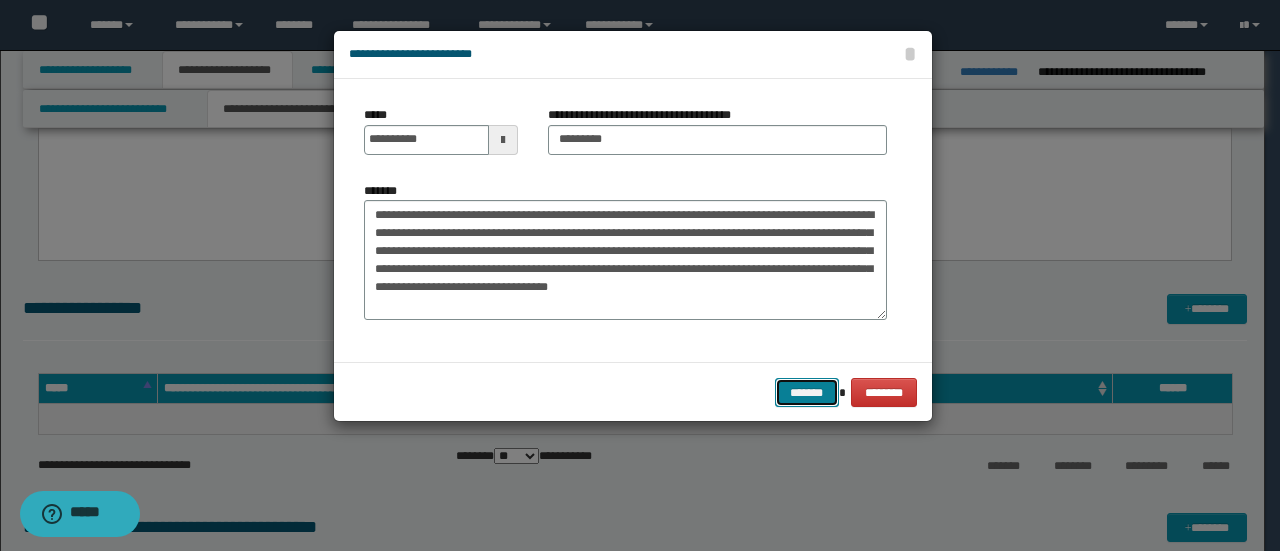 click on "*******" at bounding box center (807, 392) 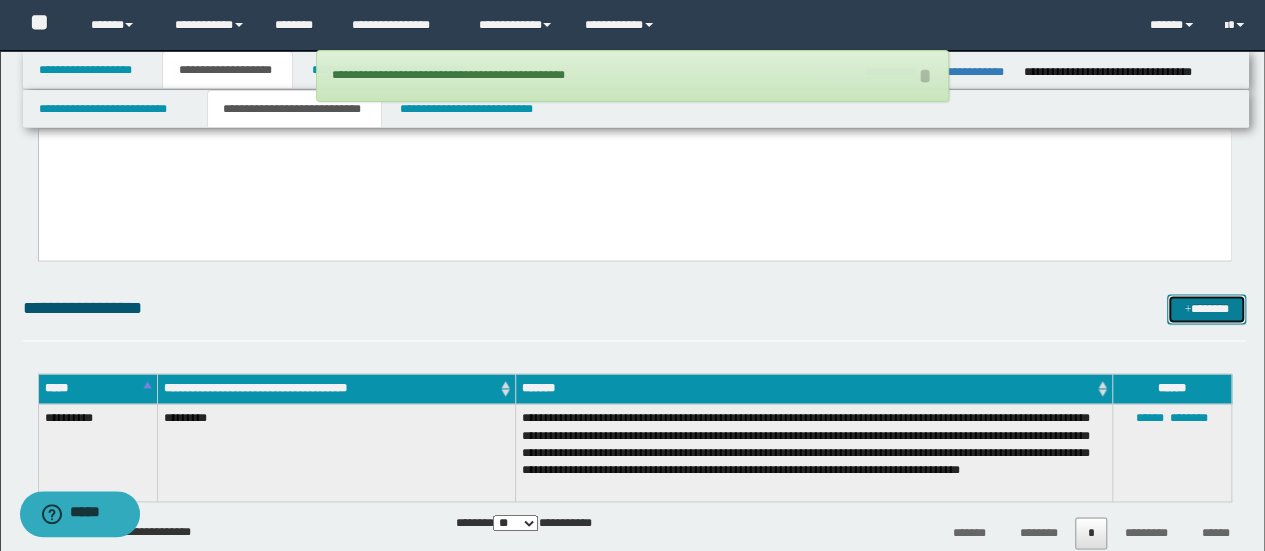 click on "*******" at bounding box center [1206, 308] 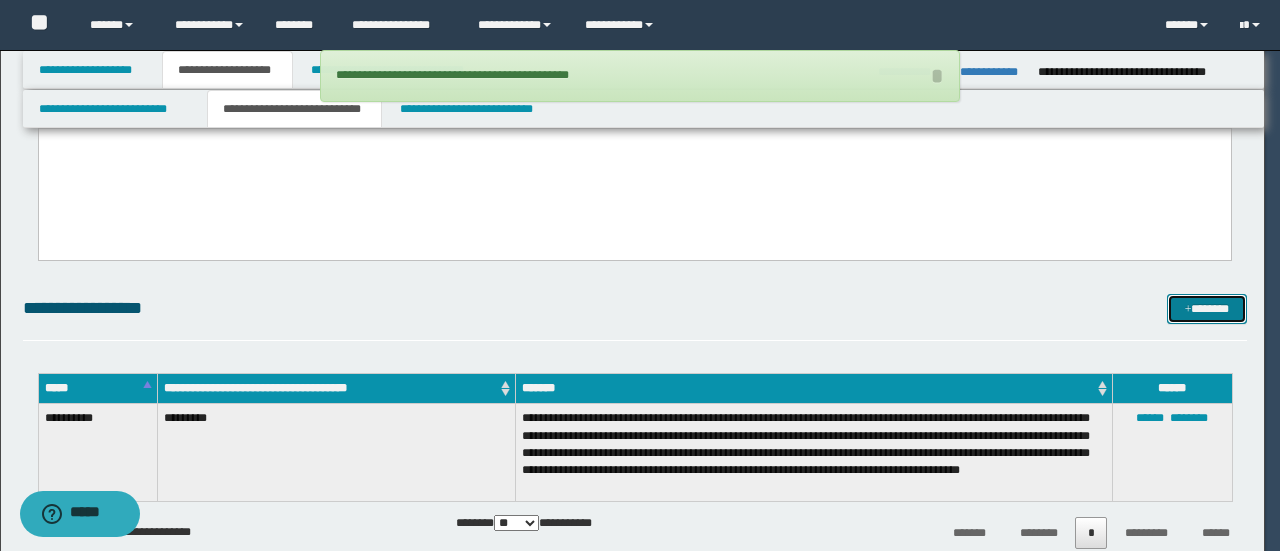 scroll, scrollTop: 0, scrollLeft: 0, axis: both 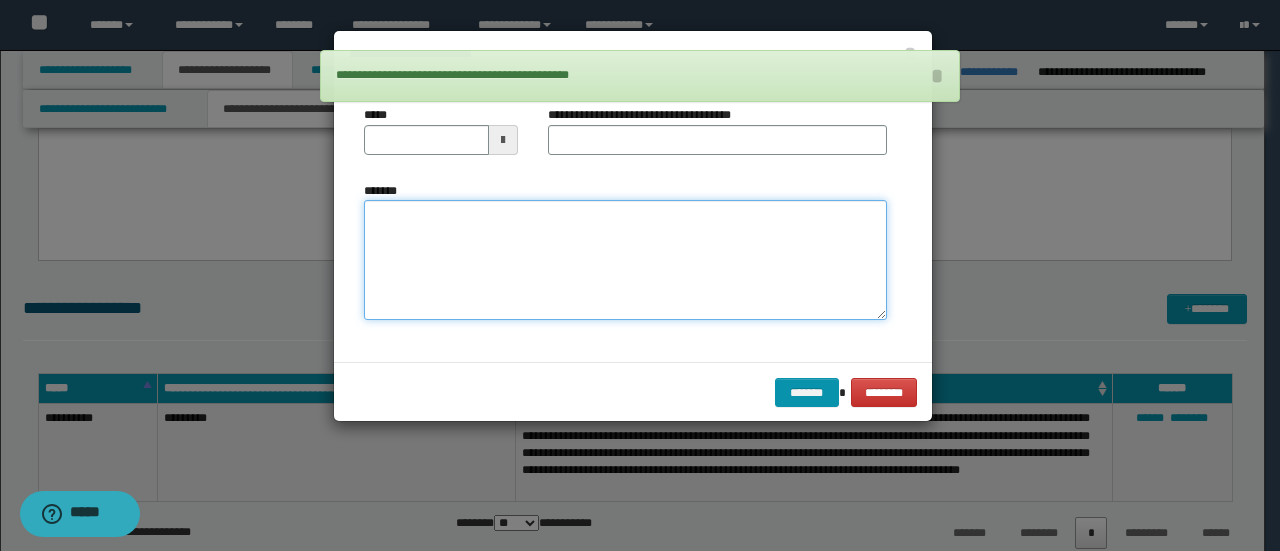 click on "*******" at bounding box center [625, 259] 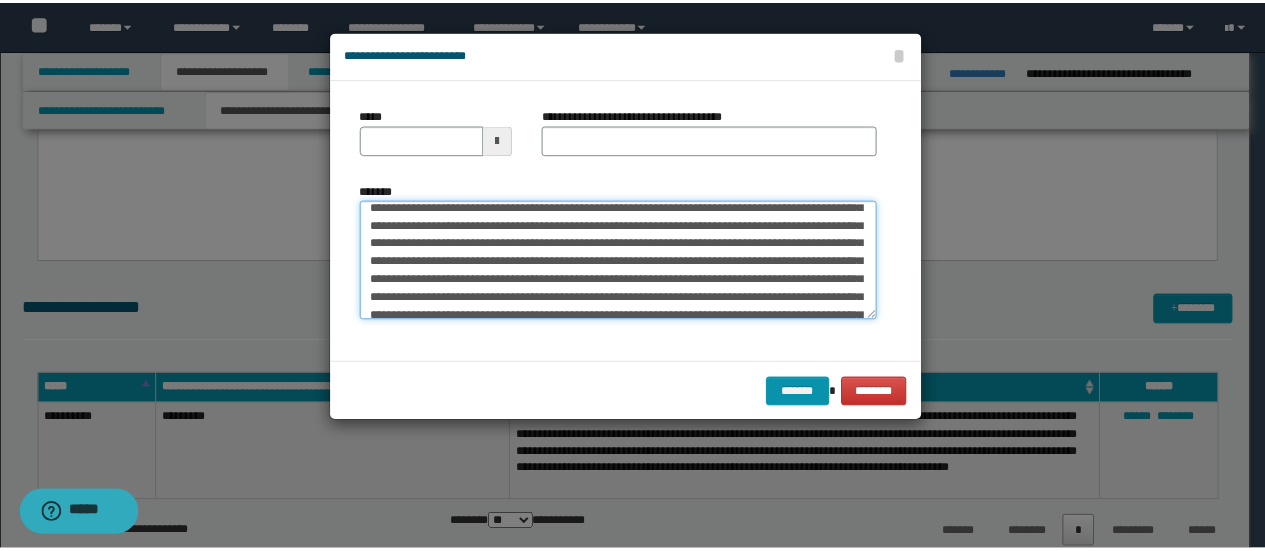 scroll, scrollTop: 0, scrollLeft: 0, axis: both 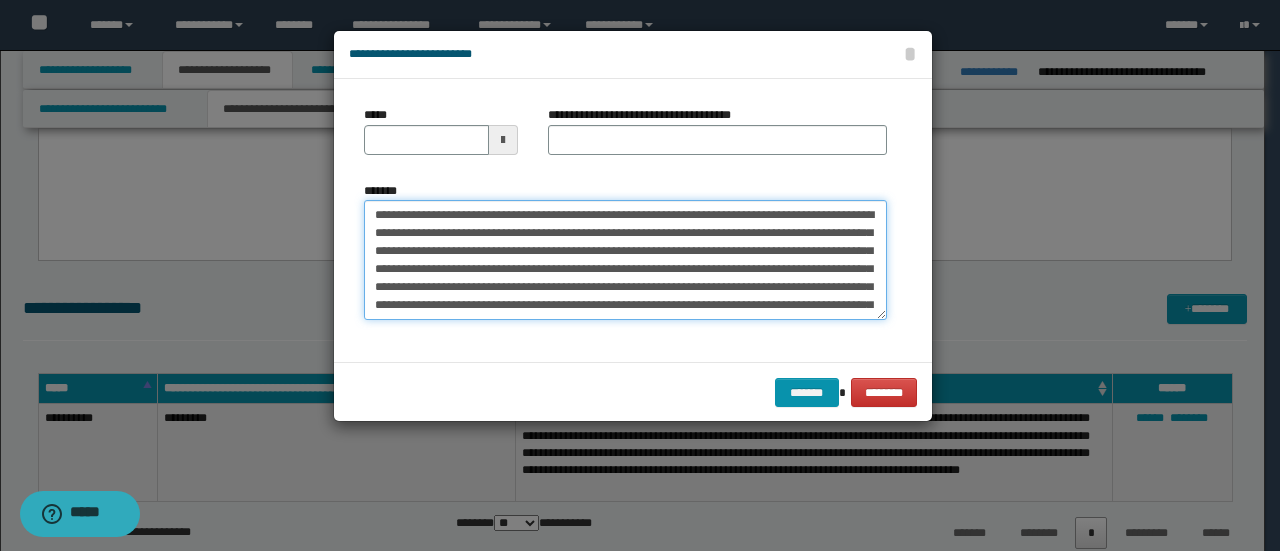 drag, startPoint x: 440, startPoint y: 209, endPoint x: 172, endPoint y: 203, distance: 268.06717 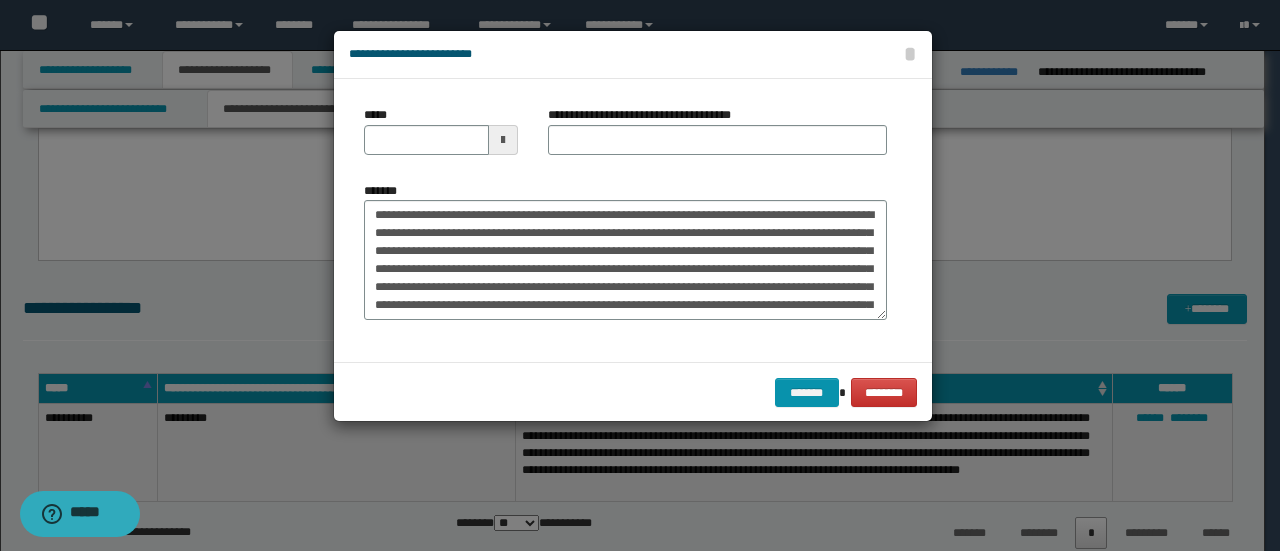 click on "*****" at bounding box center [441, 138] 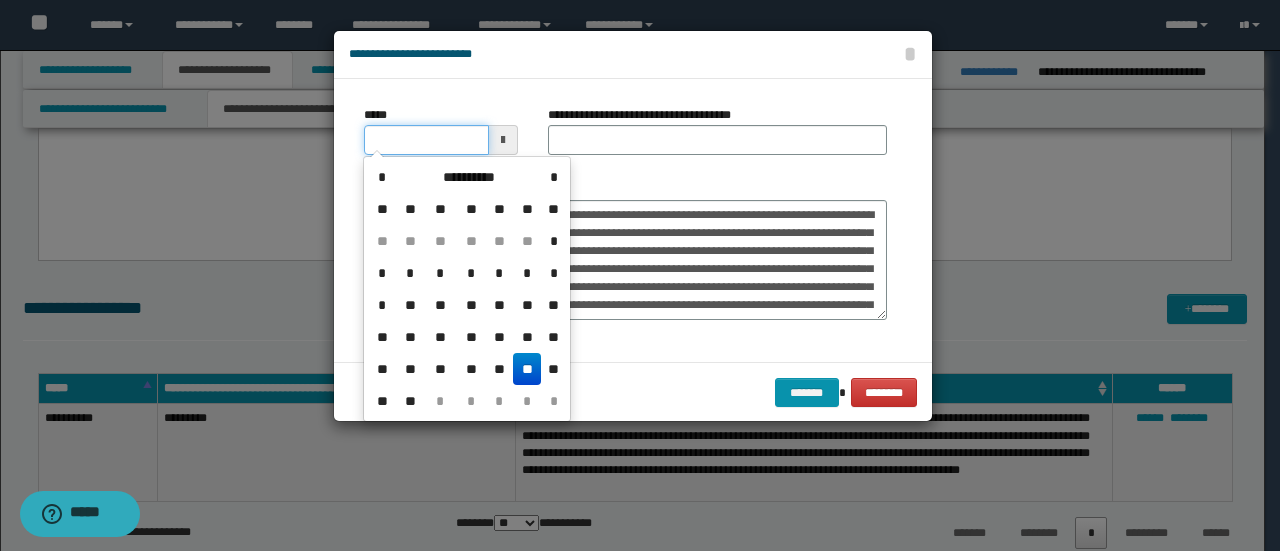 click on "*****" at bounding box center (426, 140) 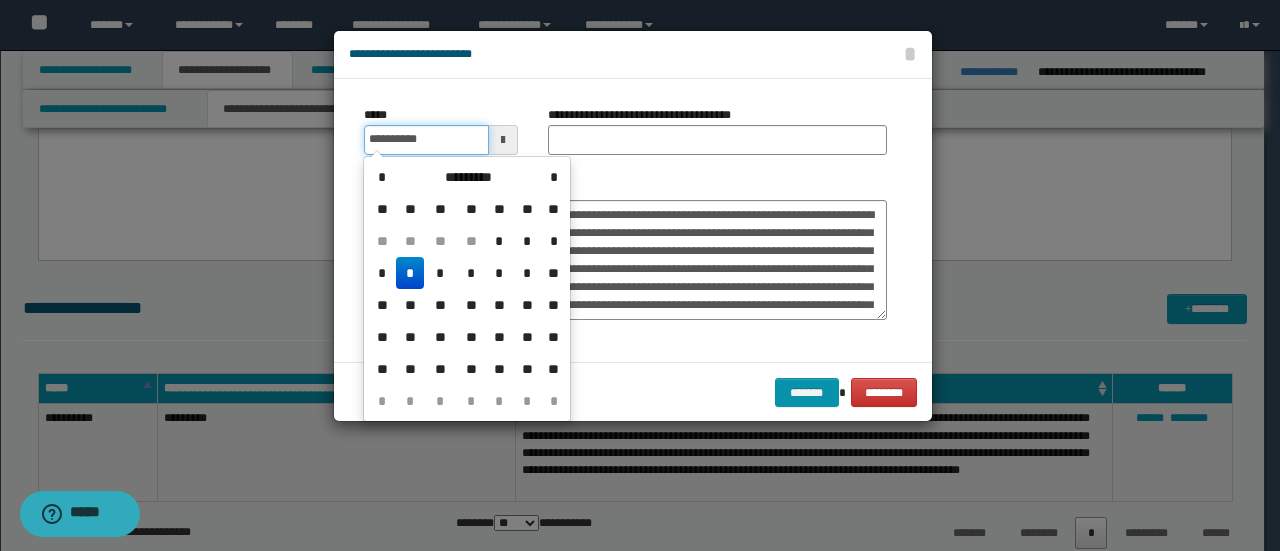 type on "**********" 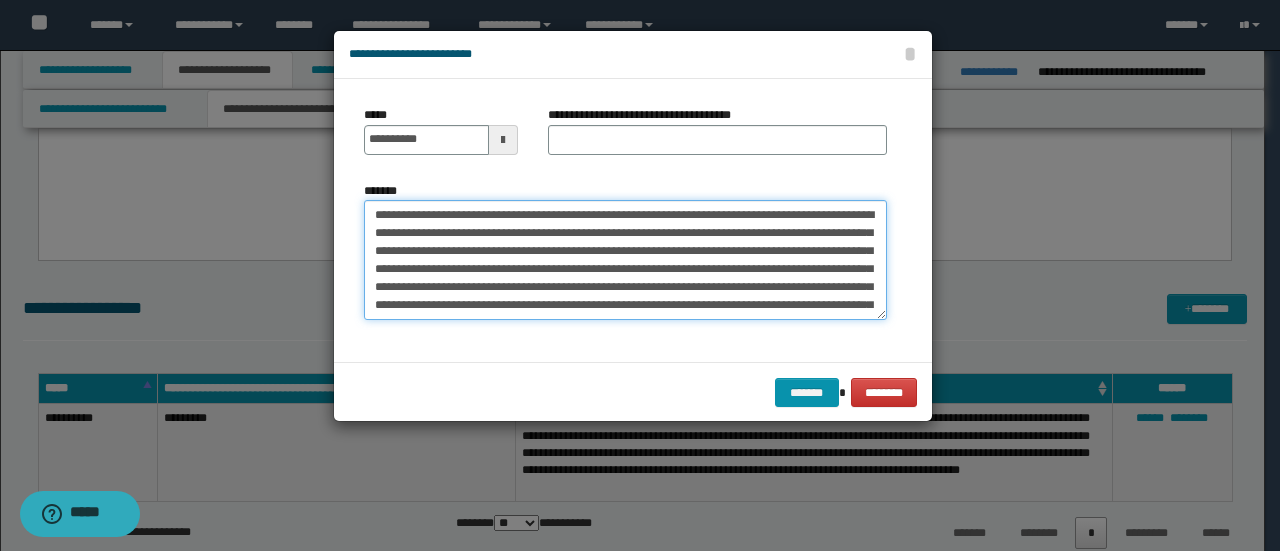 drag, startPoint x: 428, startPoint y: 211, endPoint x: 129, endPoint y: 205, distance: 299.06018 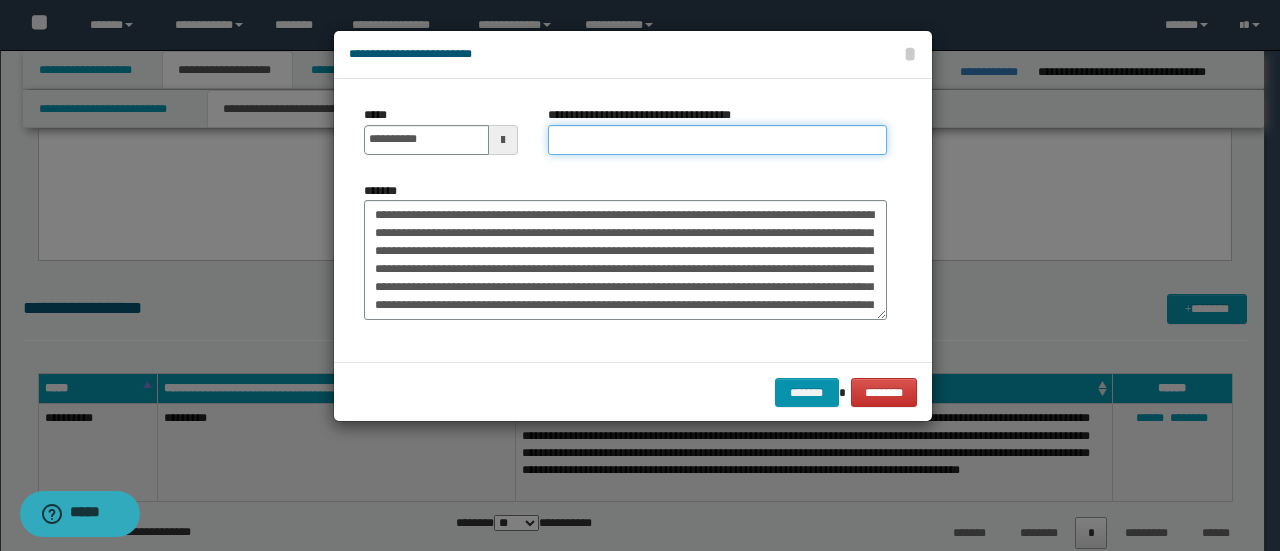 click on "**********" at bounding box center [717, 140] 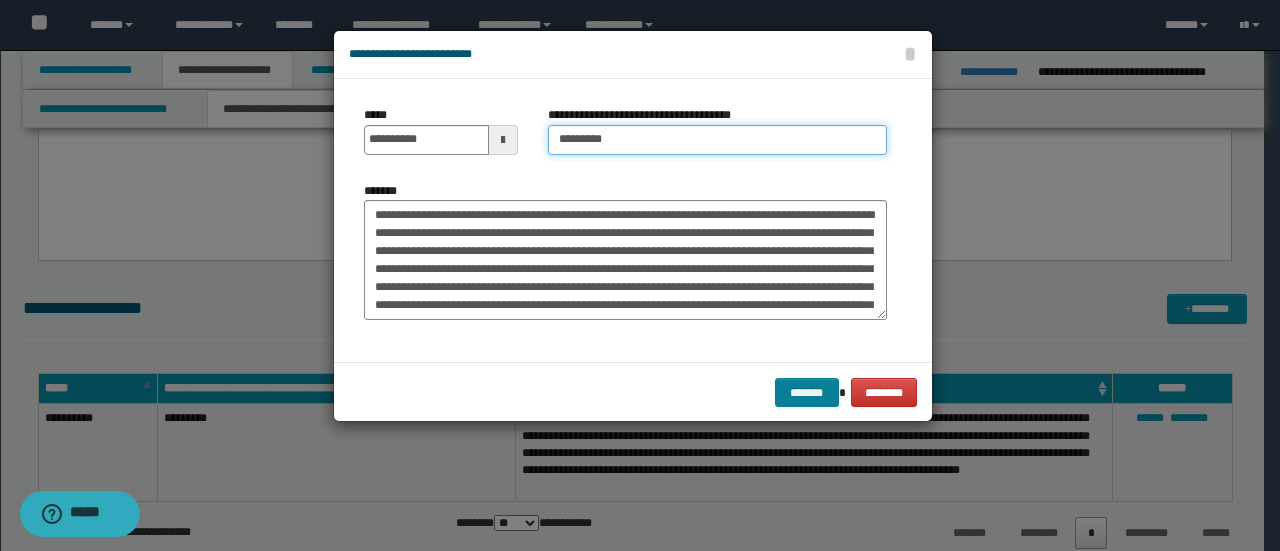 type on "*********" 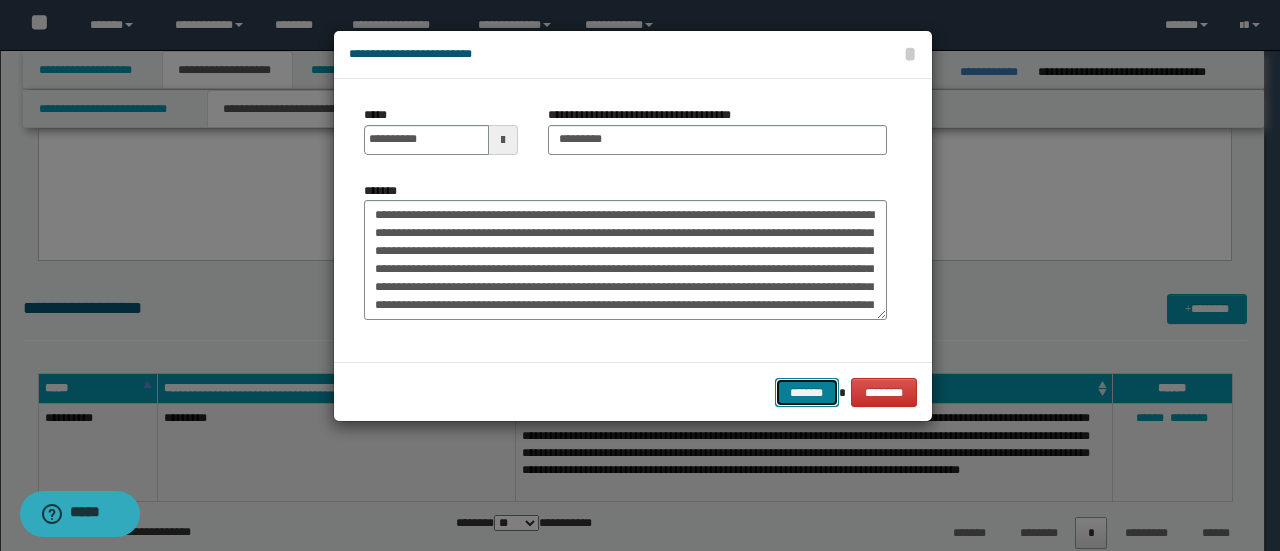 click on "*******" at bounding box center [807, 392] 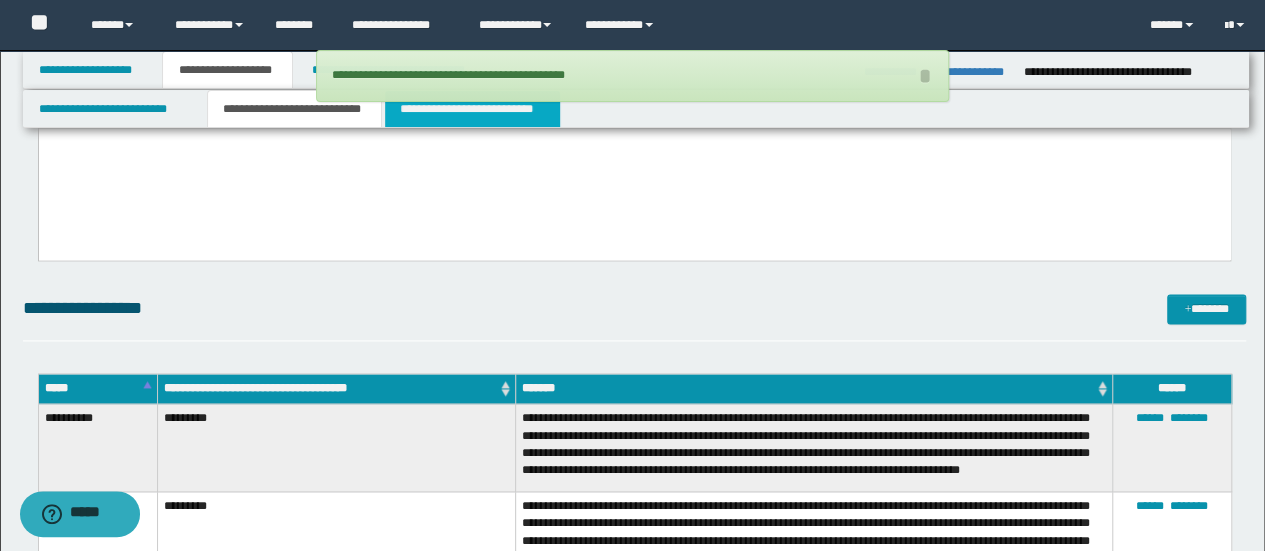 click on "**********" at bounding box center (472, 109) 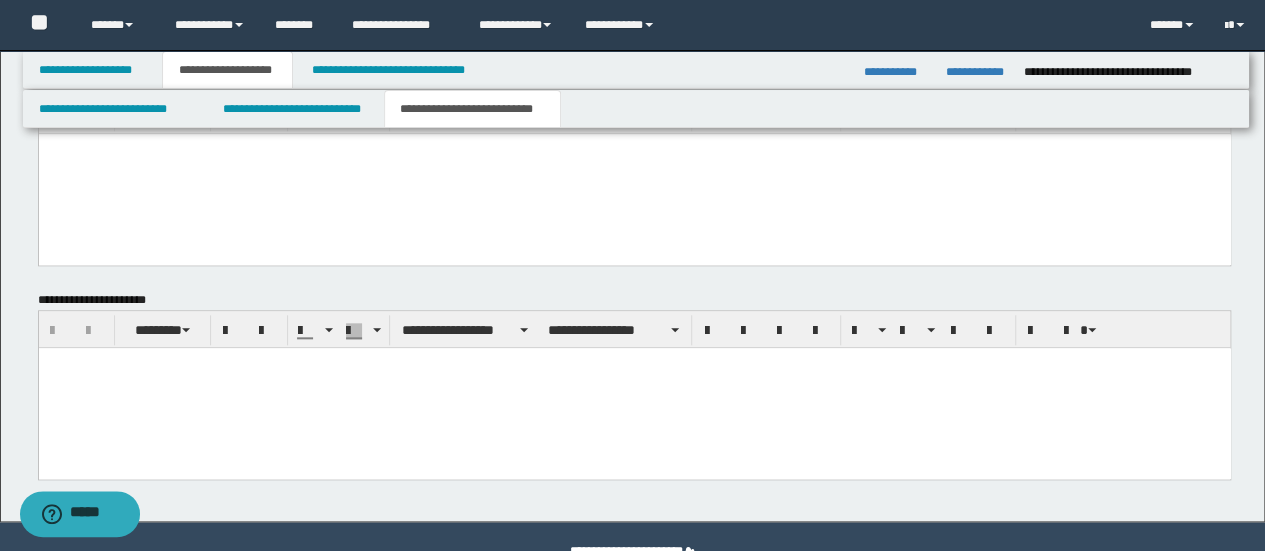 click at bounding box center (634, 387) 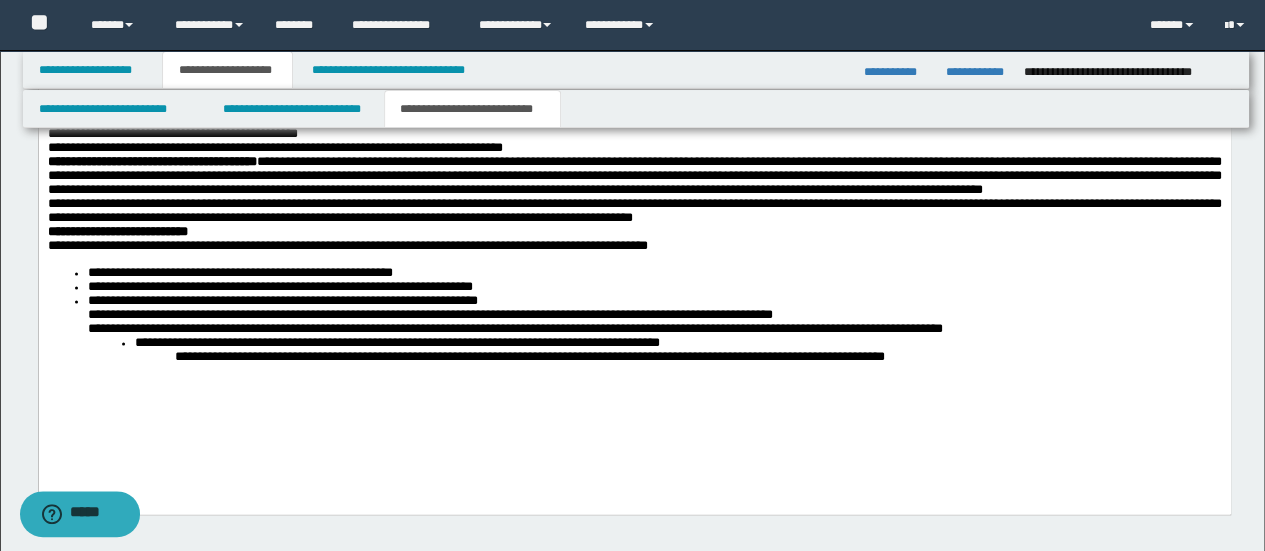 scroll, scrollTop: 1373, scrollLeft: 0, axis: vertical 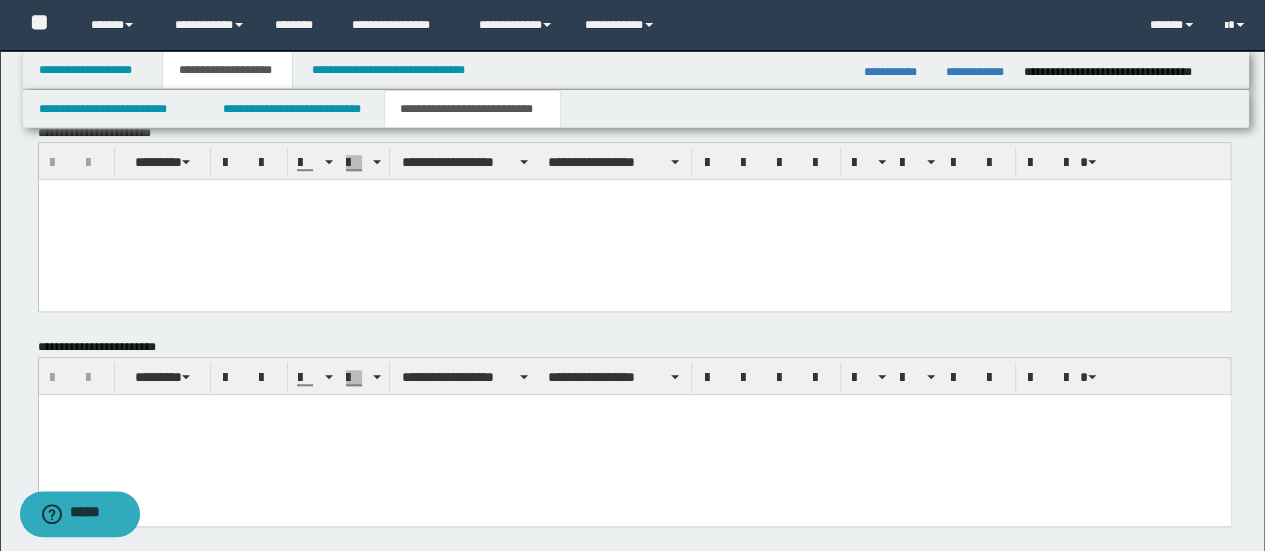 click at bounding box center [634, 220] 